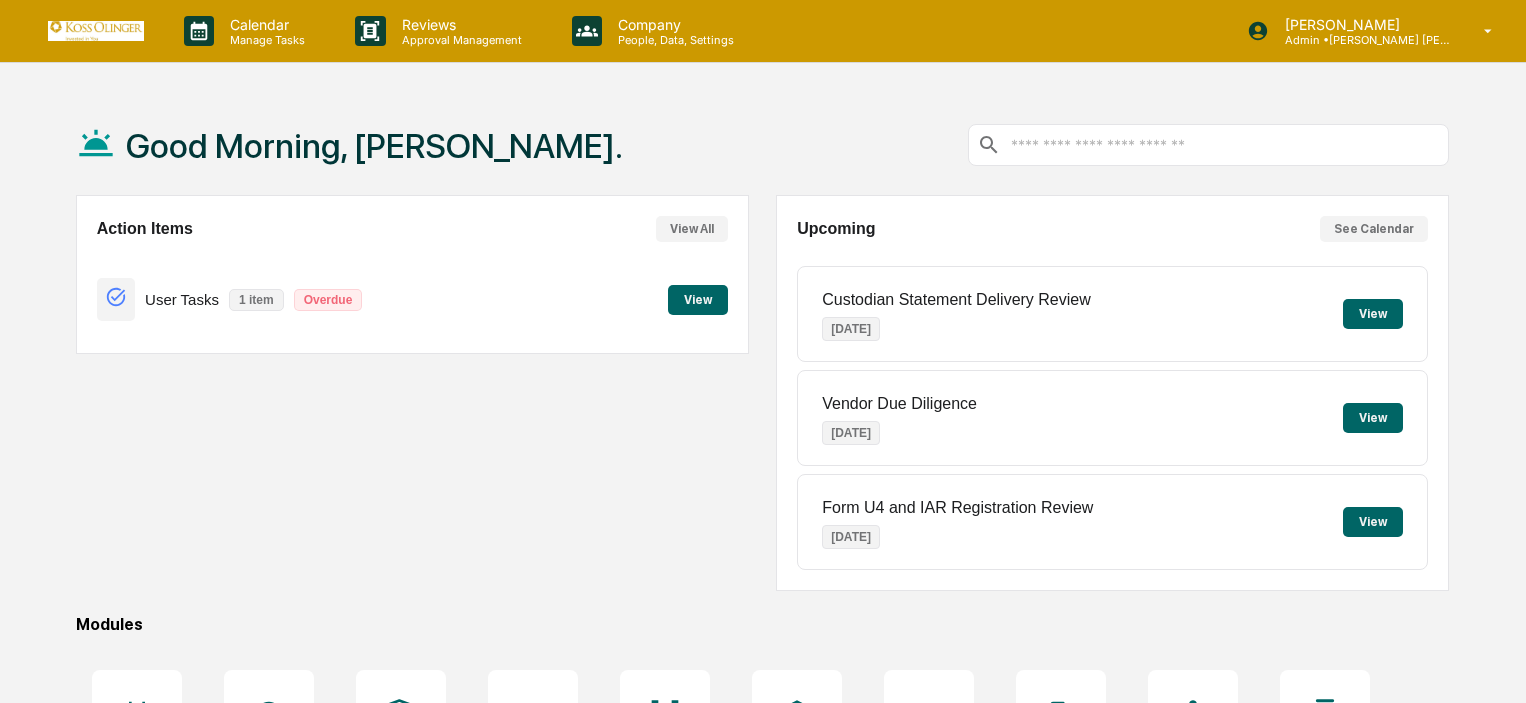 scroll, scrollTop: 0, scrollLeft: 0, axis: both 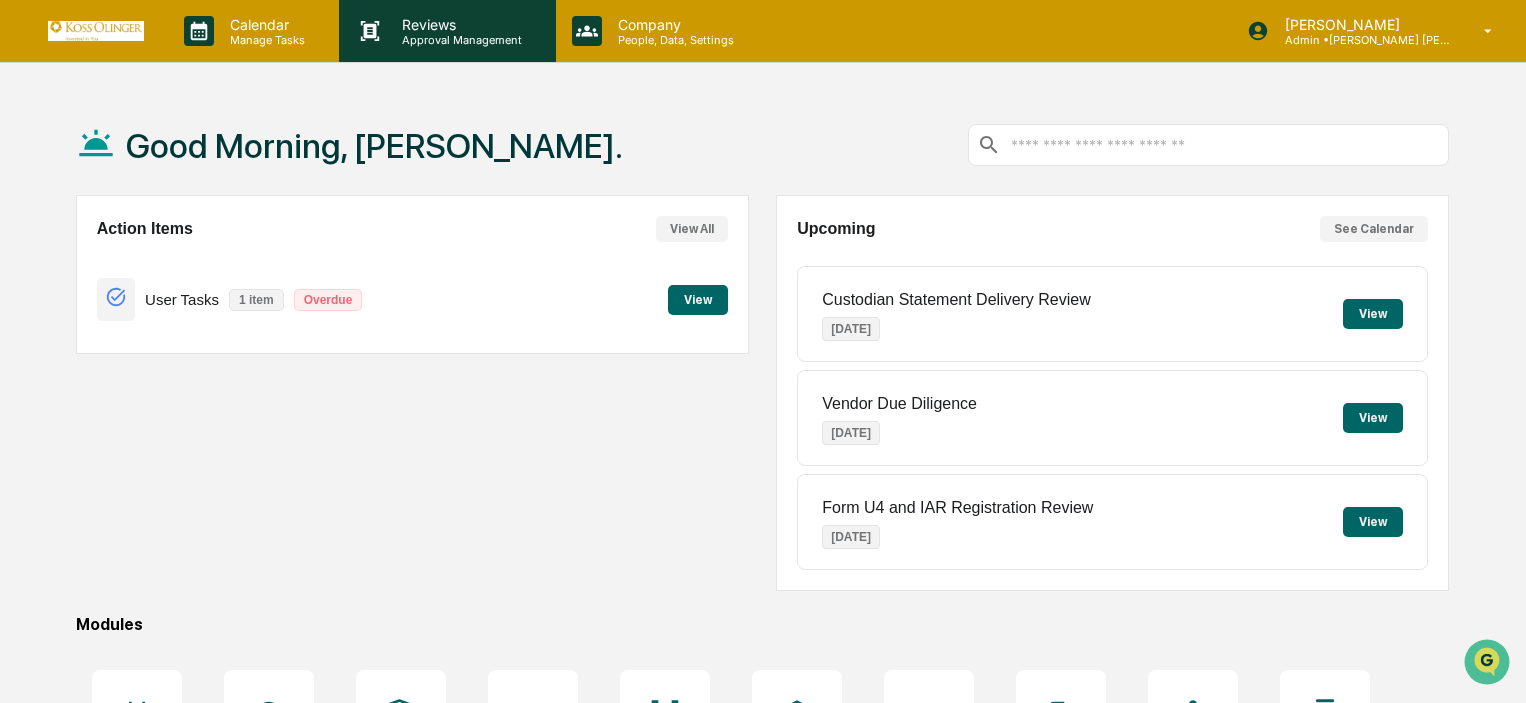 click on "Reviews Approval Management" at bounding box center [447, 31] 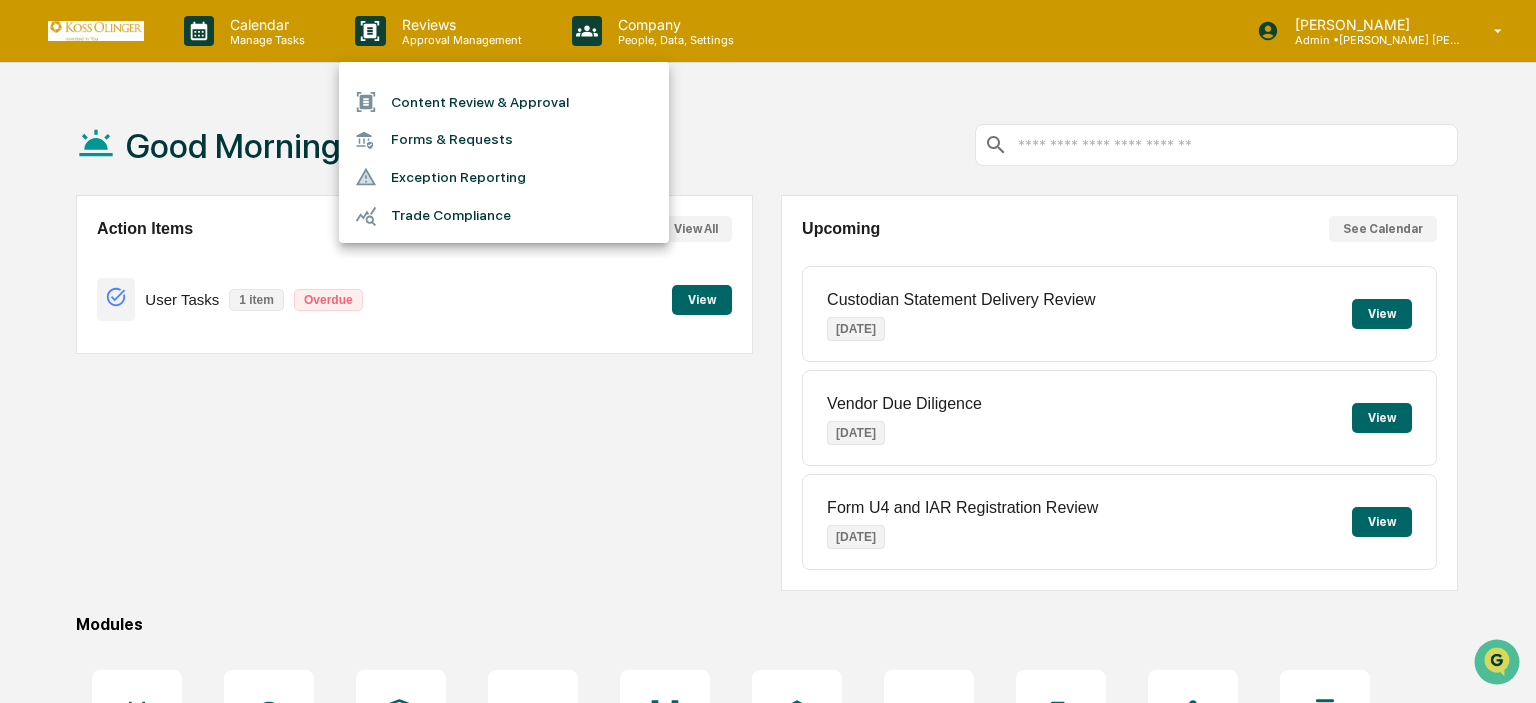click at bounding box center (768, 351) 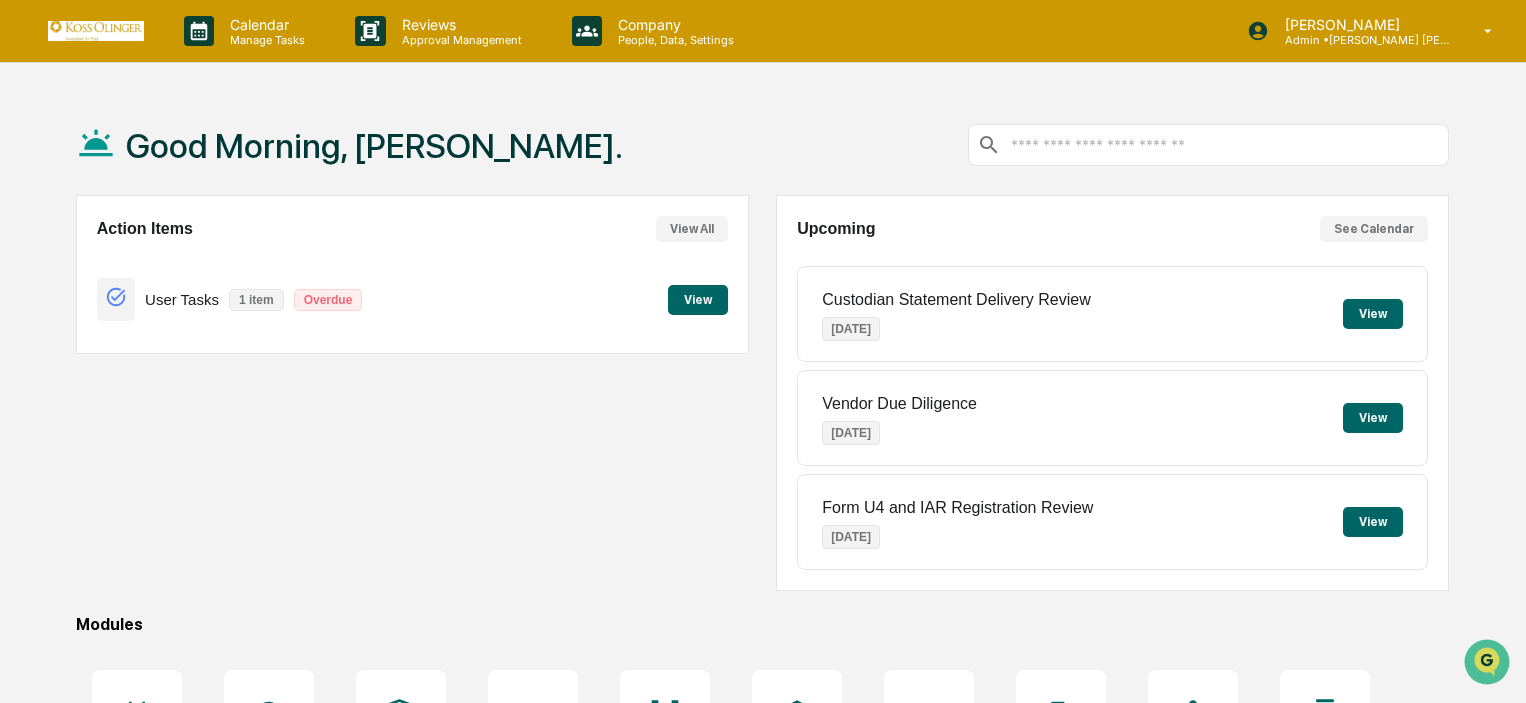 click on "People, Data, Settings" at bounding box center [673, 40] 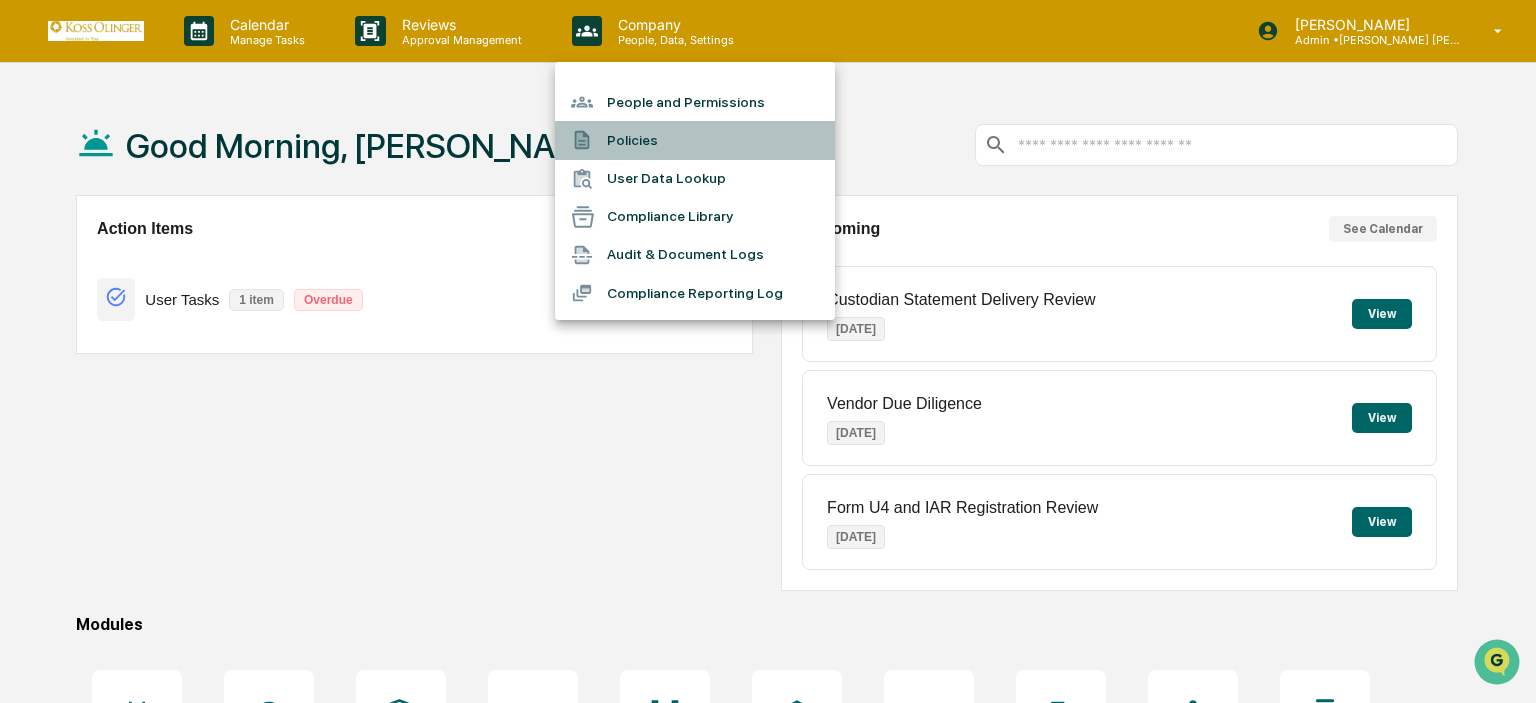 click on "Policies" at bounding box center (695, 140) 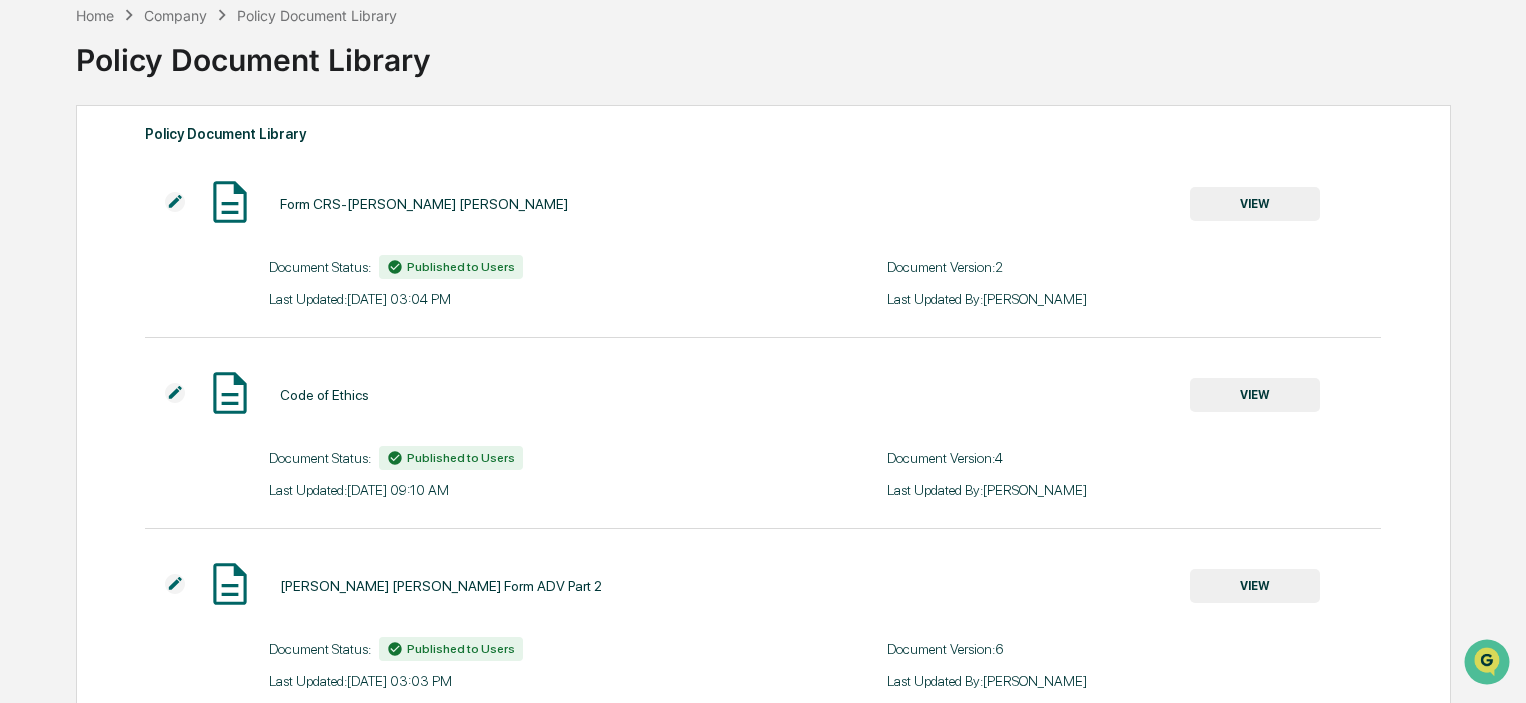 scroll, scrollTop: 200, scrollLeft: 0, axis: vertical 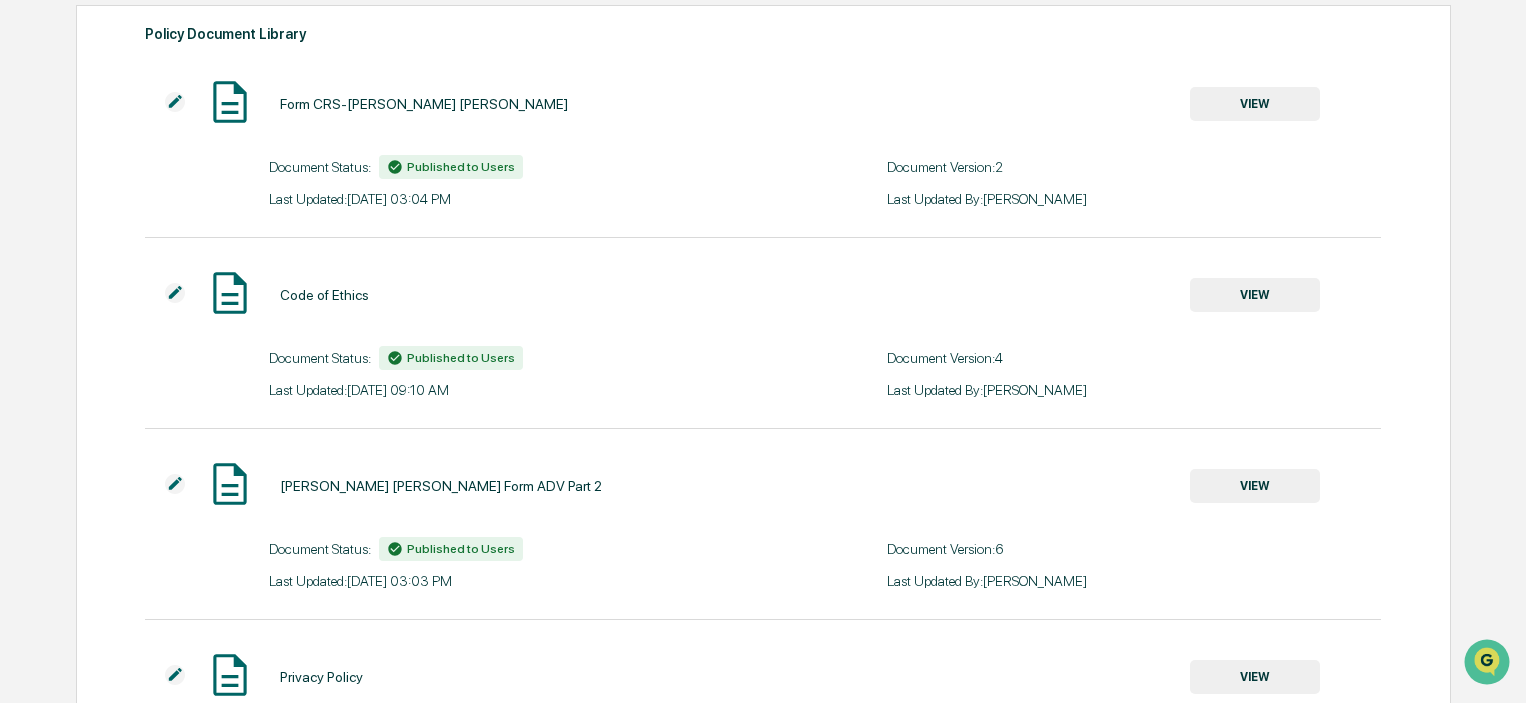 drag, startPoint x: 1254, startPoint y: 475, endPoint x: 568, endPoint y: 573, distance: 692.96466 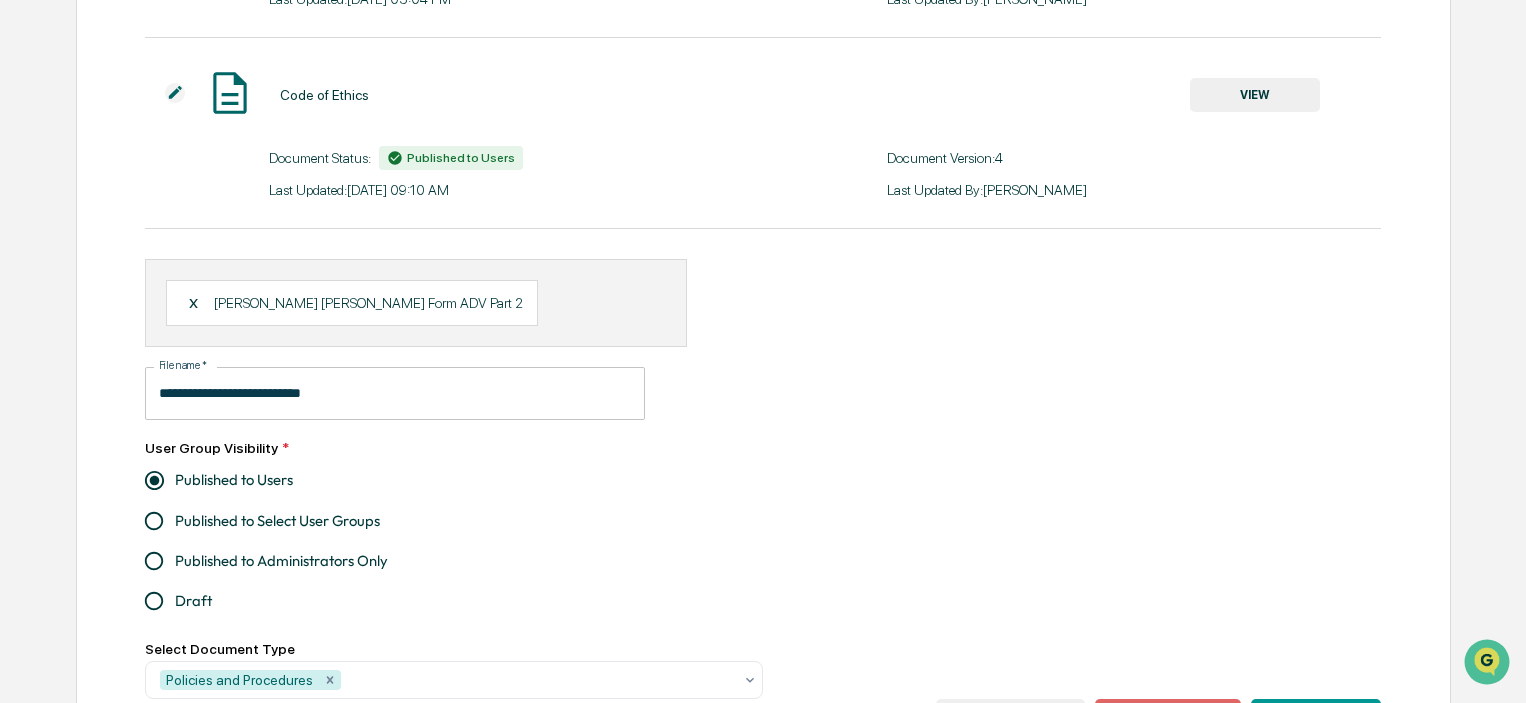 scroll, scrollTop: 500, scrollLeft: 0, axis: vertical 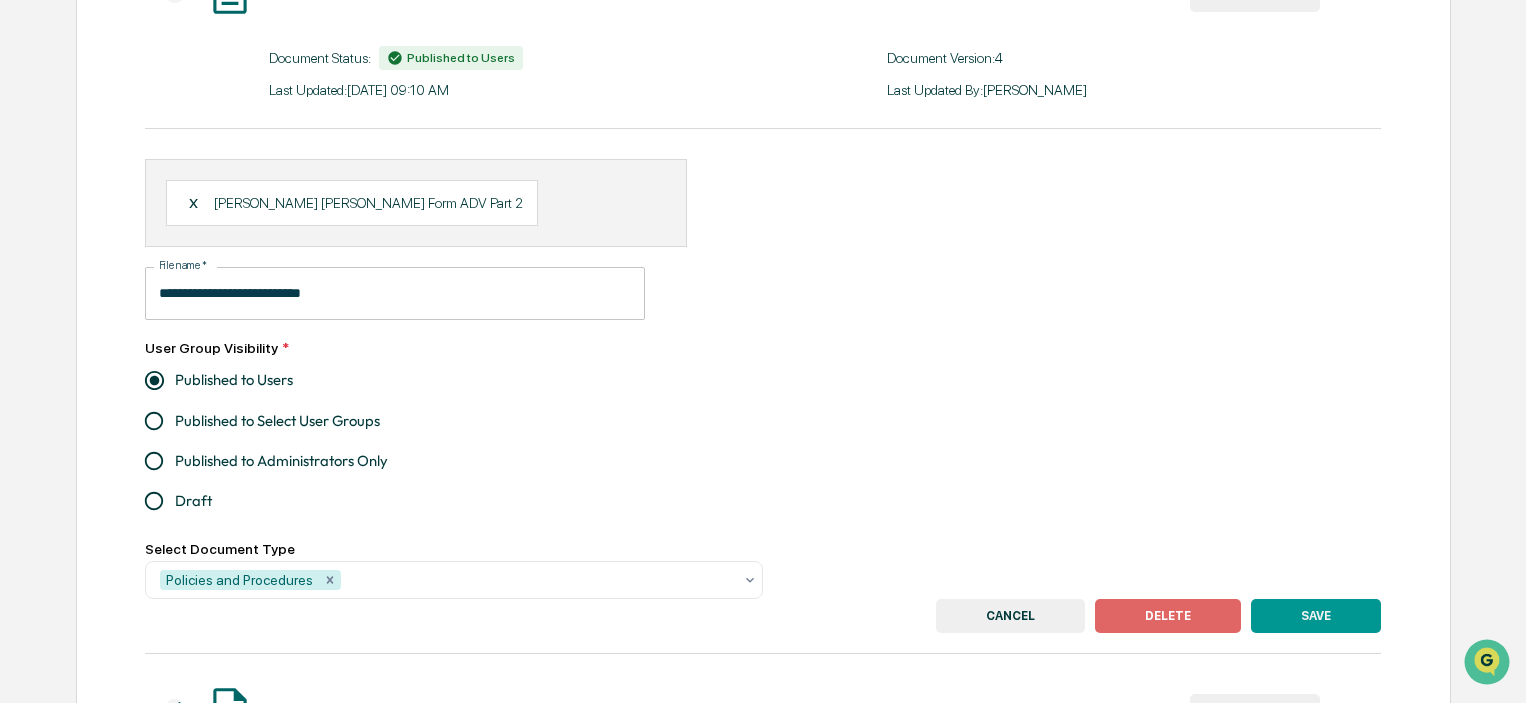 click on "X [PERSON_NAME] [PERSON_NAME] Form ADV Part 2" at bounding box center [352, 203] 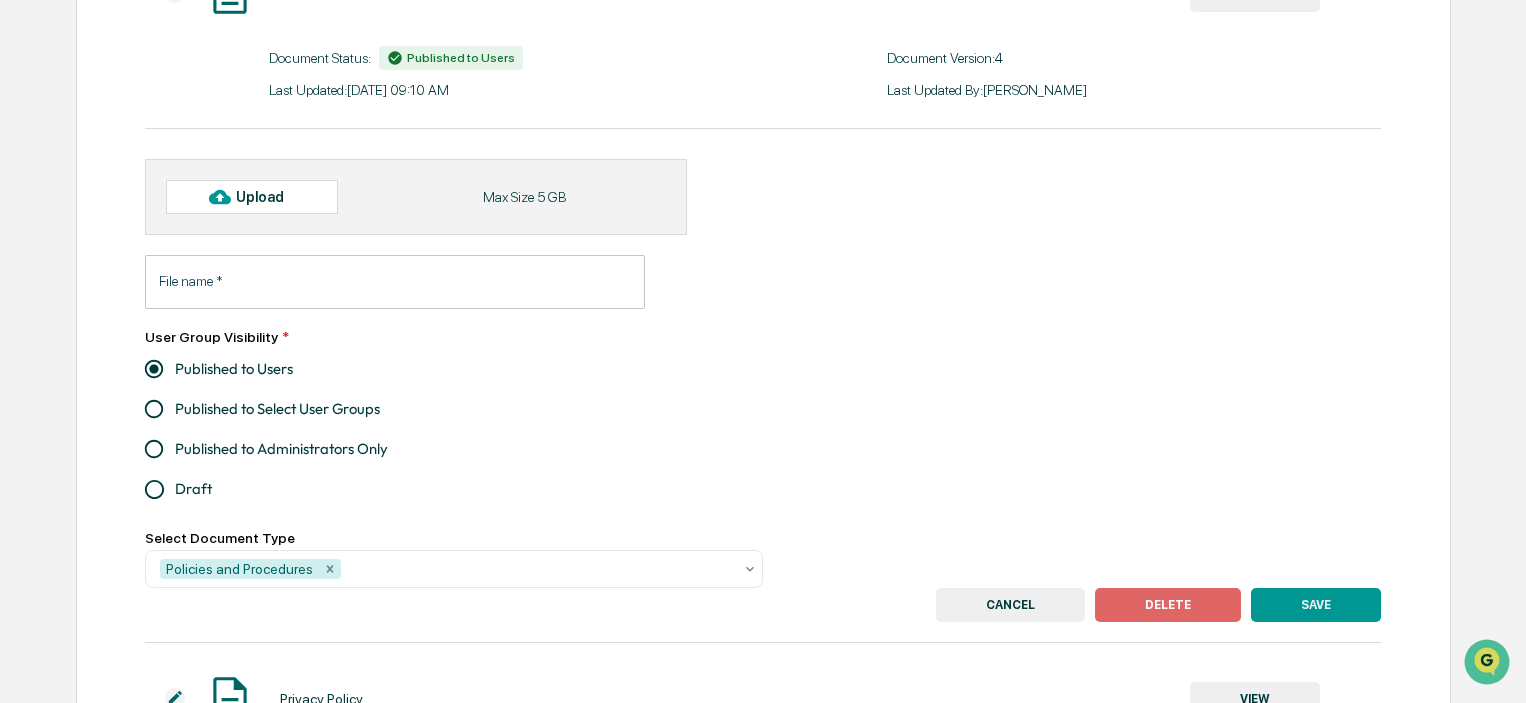 click at bounding box center [220, 197] 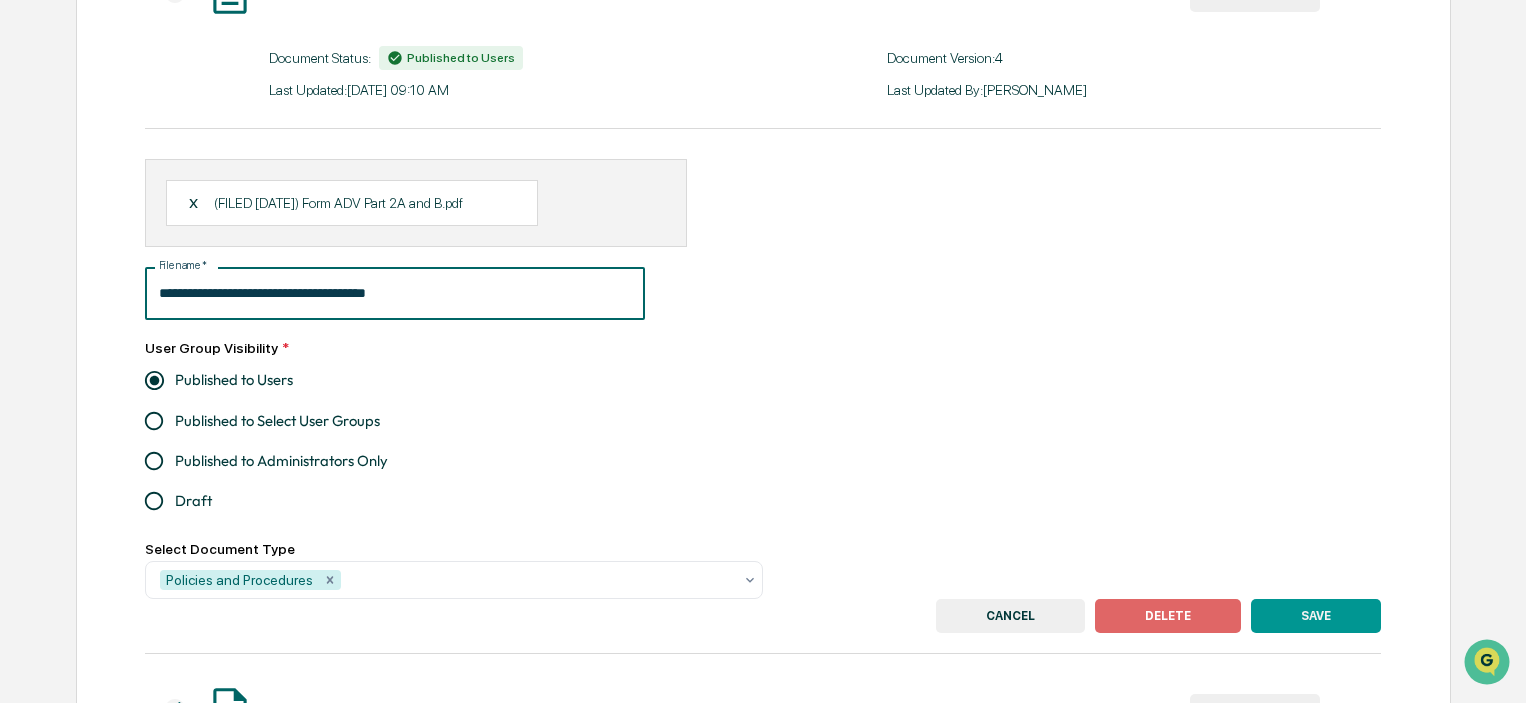 drag, startPoint x: 275, startPoint y: 292, endPoint x: 121, endPoint y: 268, distance: 155.85892 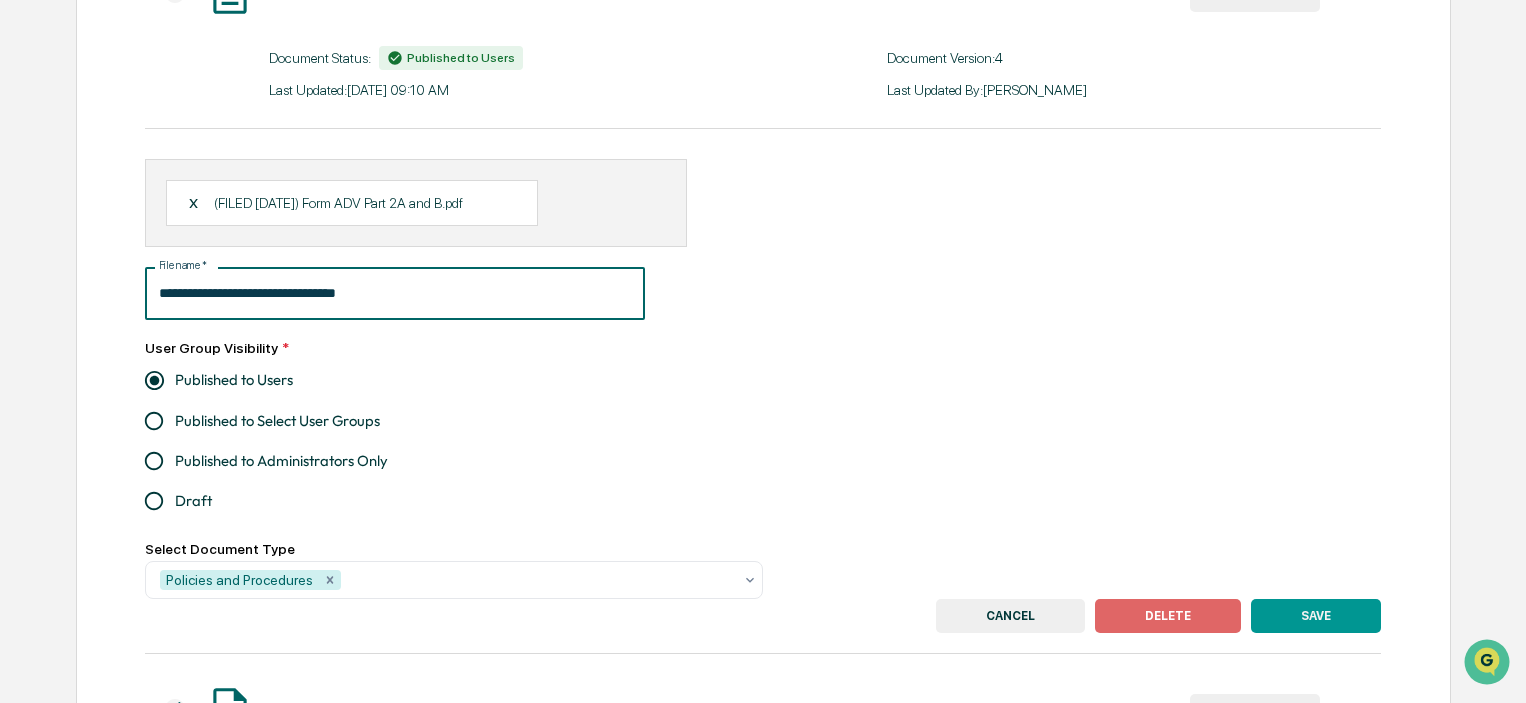 type on "**********" 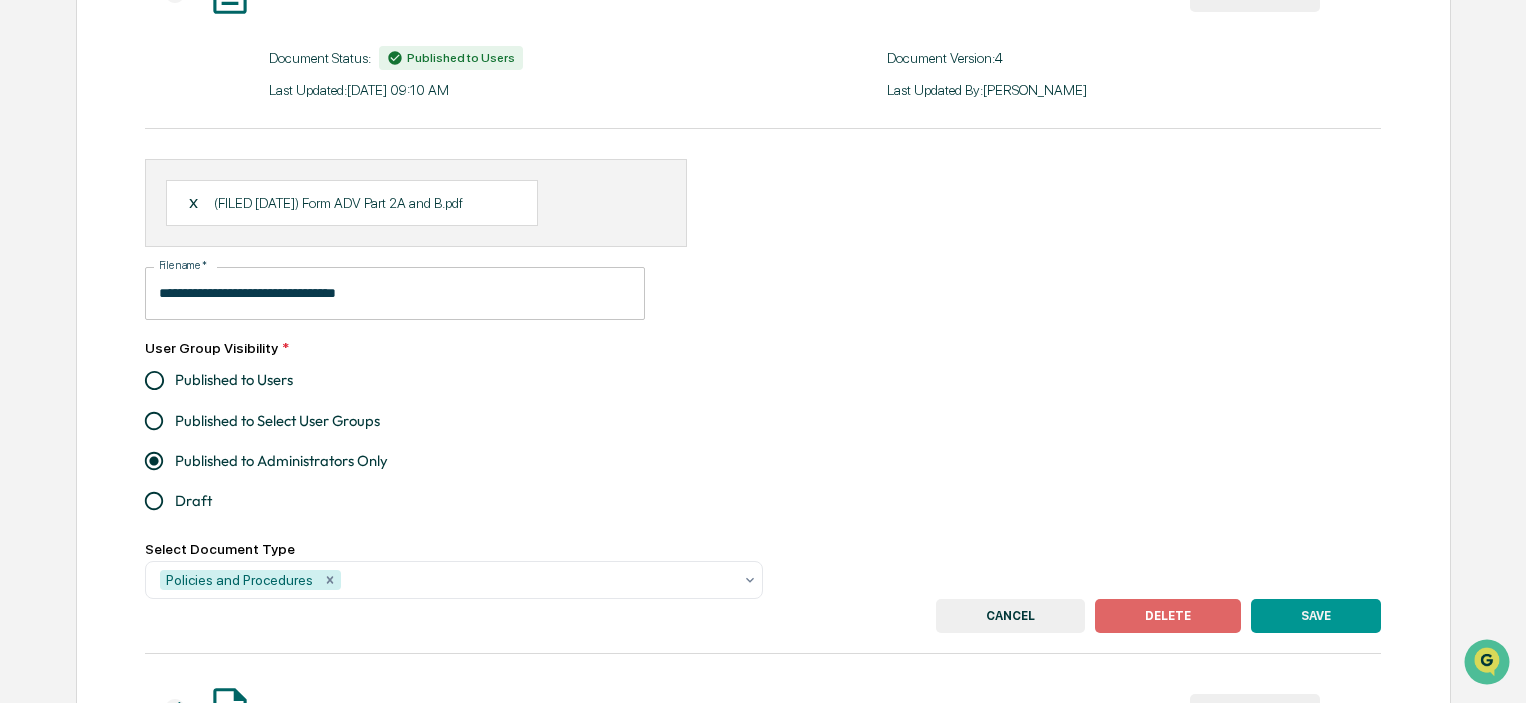 click on "SAVE" at bounding box center (1316, 616) 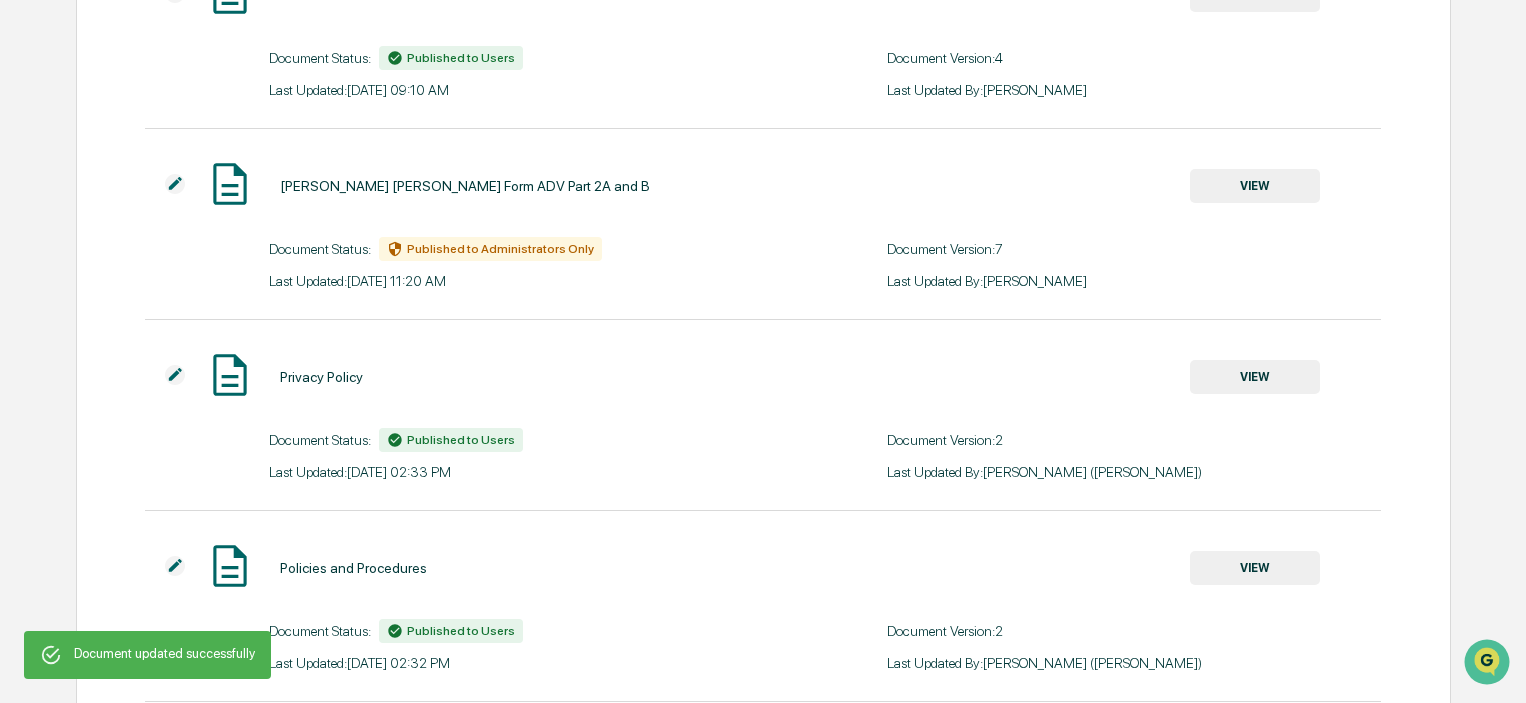 scroll, scrollTop: 400, scrollLeft: 0, axis: vertical 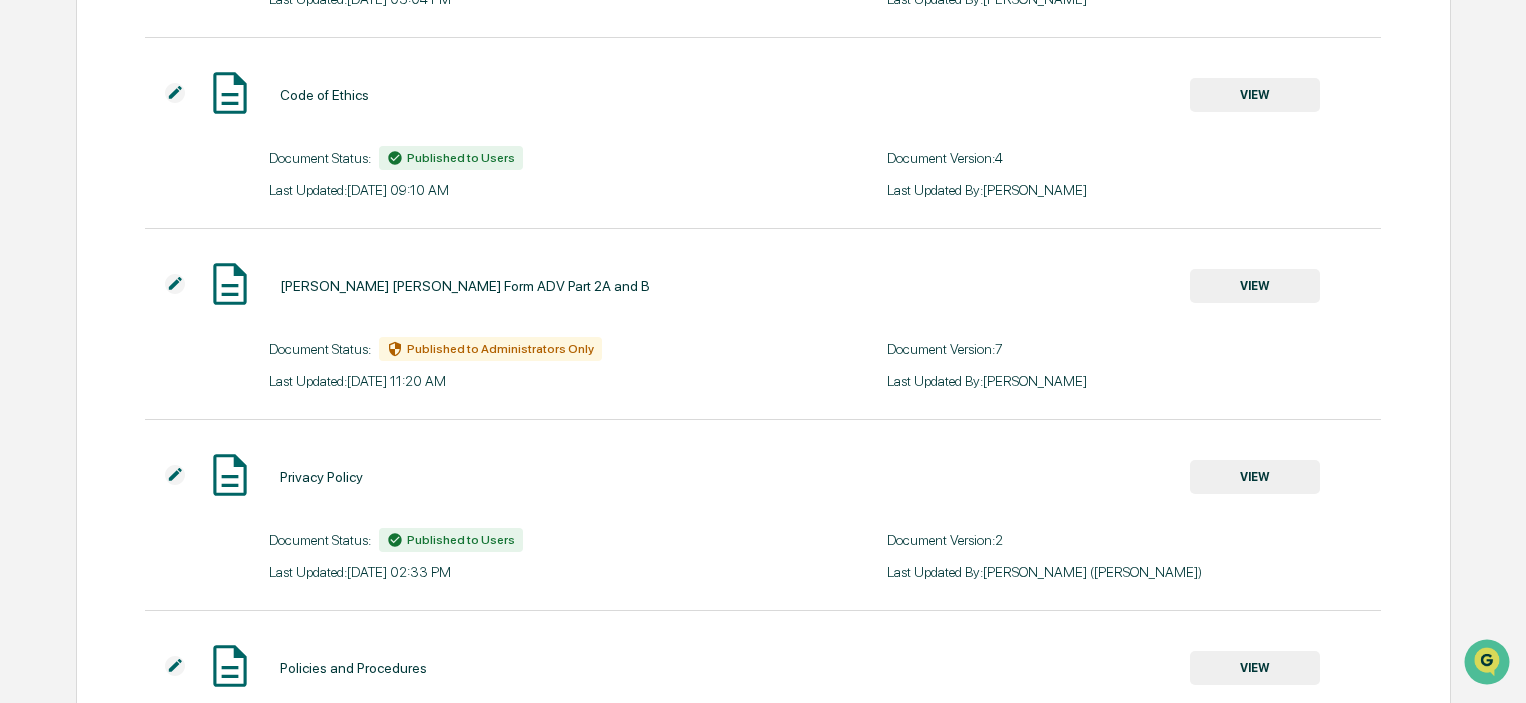click at bounding box center (175, 284) 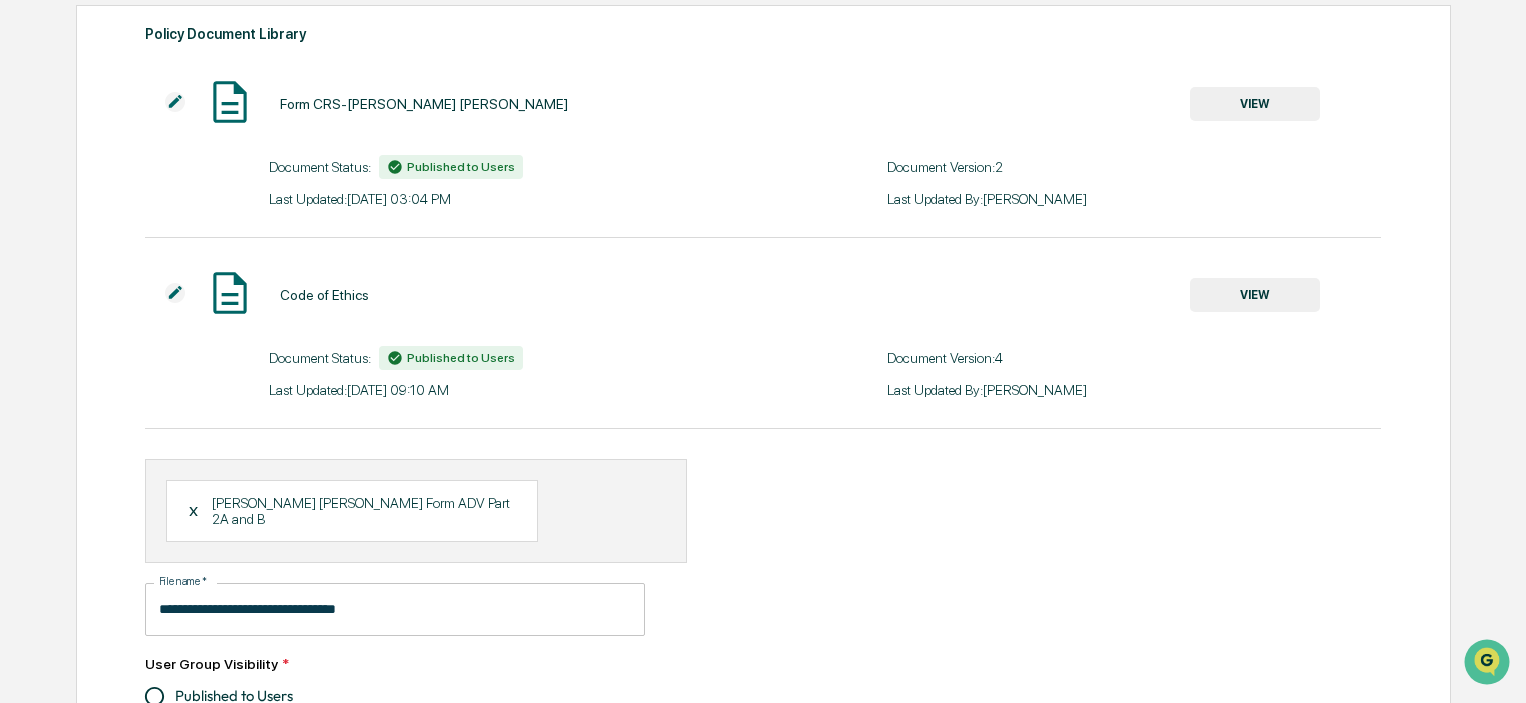 scroll, scrollTop: 600, scrollLeft: 0, axis: vertical 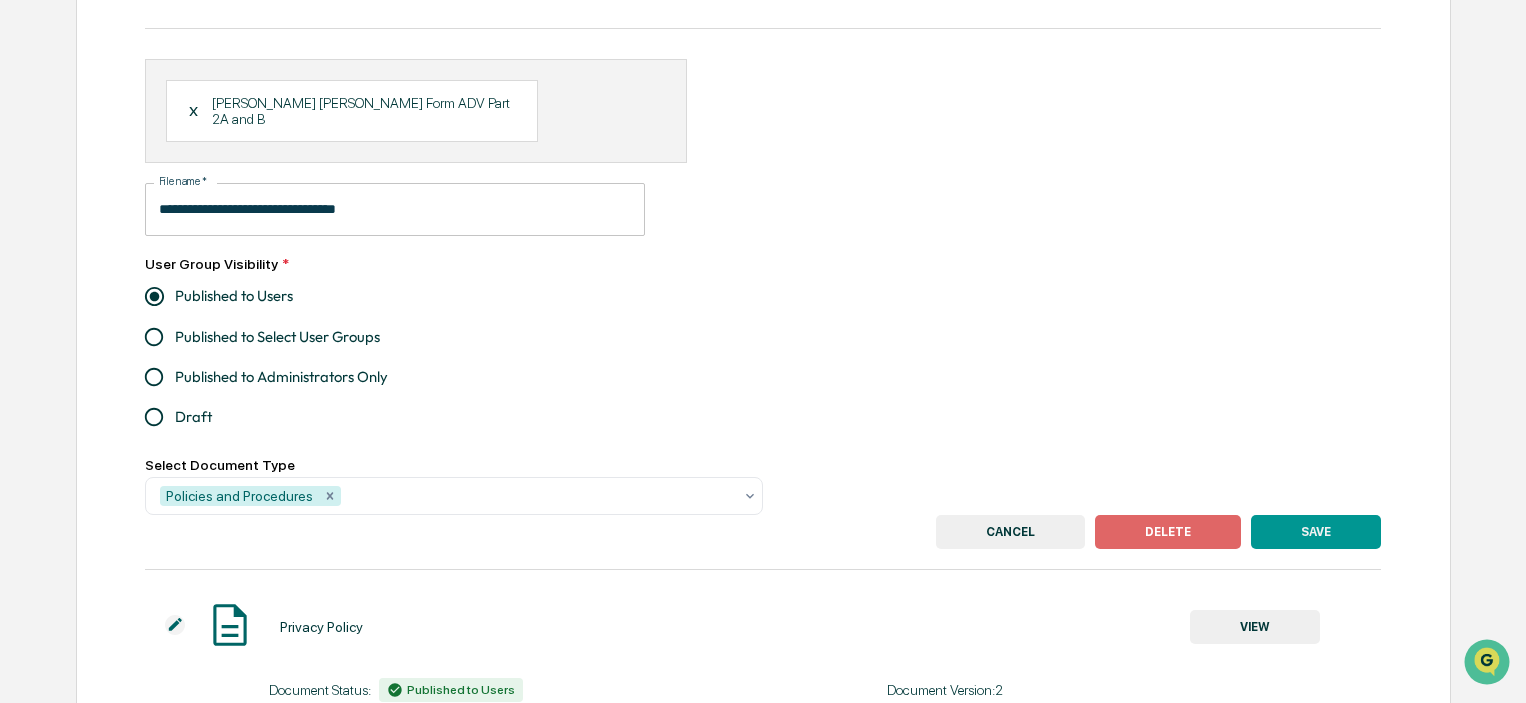 click on "SAVE" at bounding box center (1316, 532) 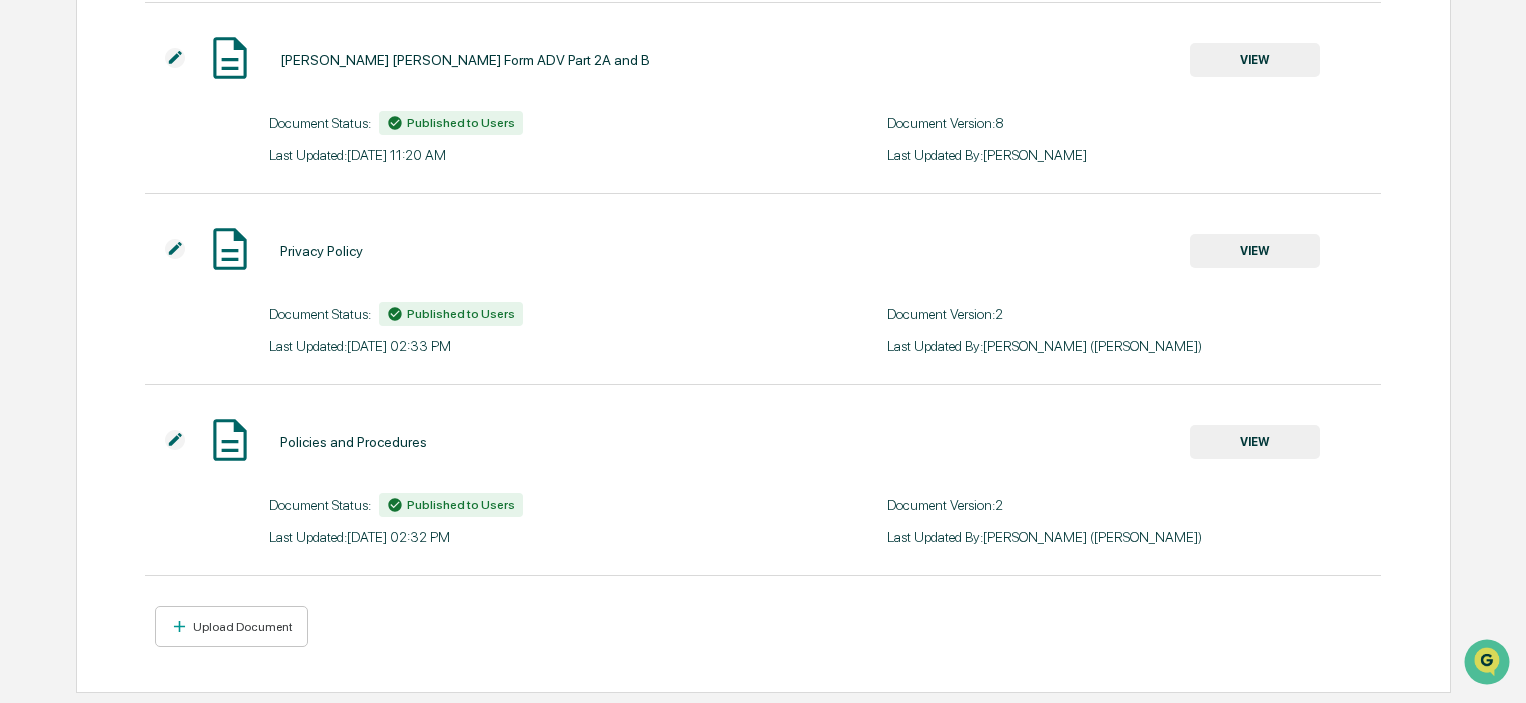 scroll, scrollTop: 0, scrollLeft: 0, axis: both 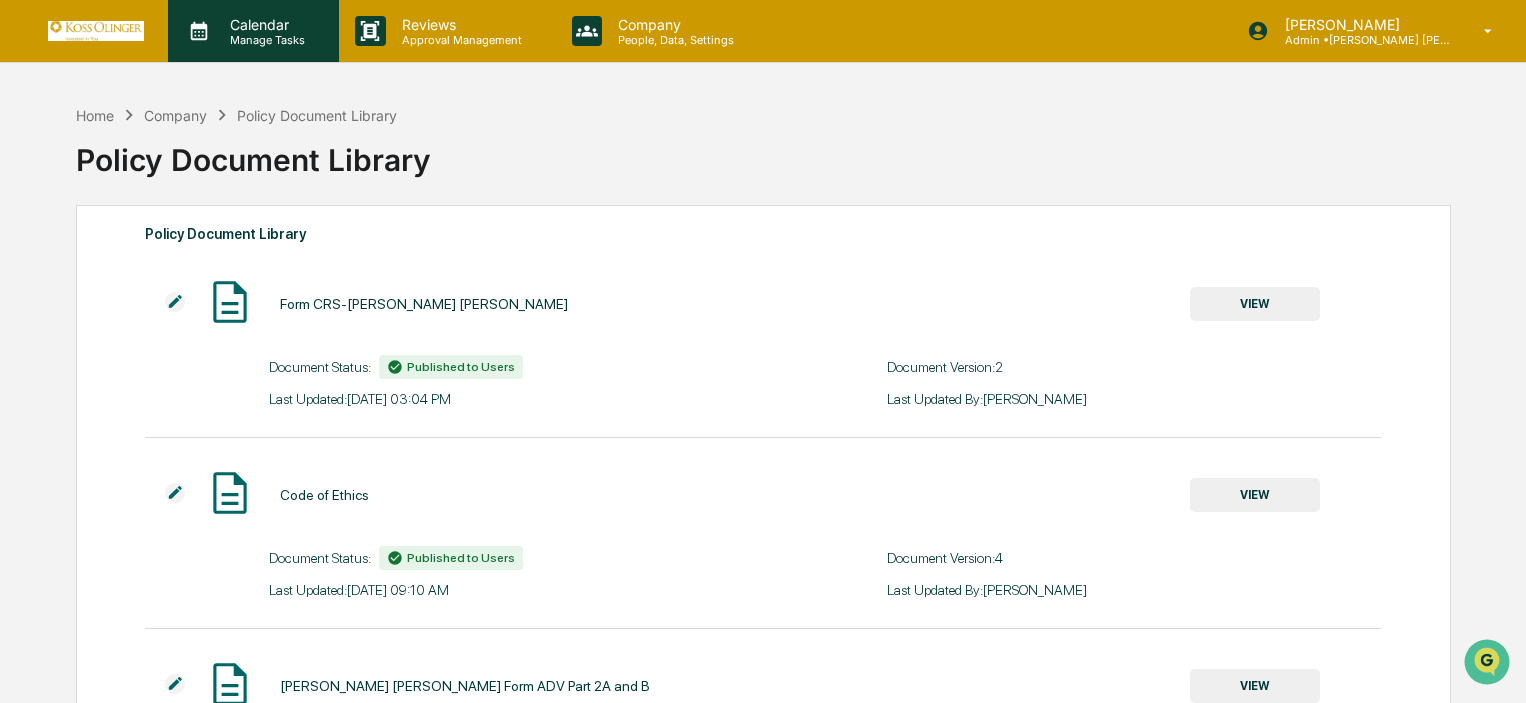 click on "Manage Tasks" at bounding box center [264, 40] 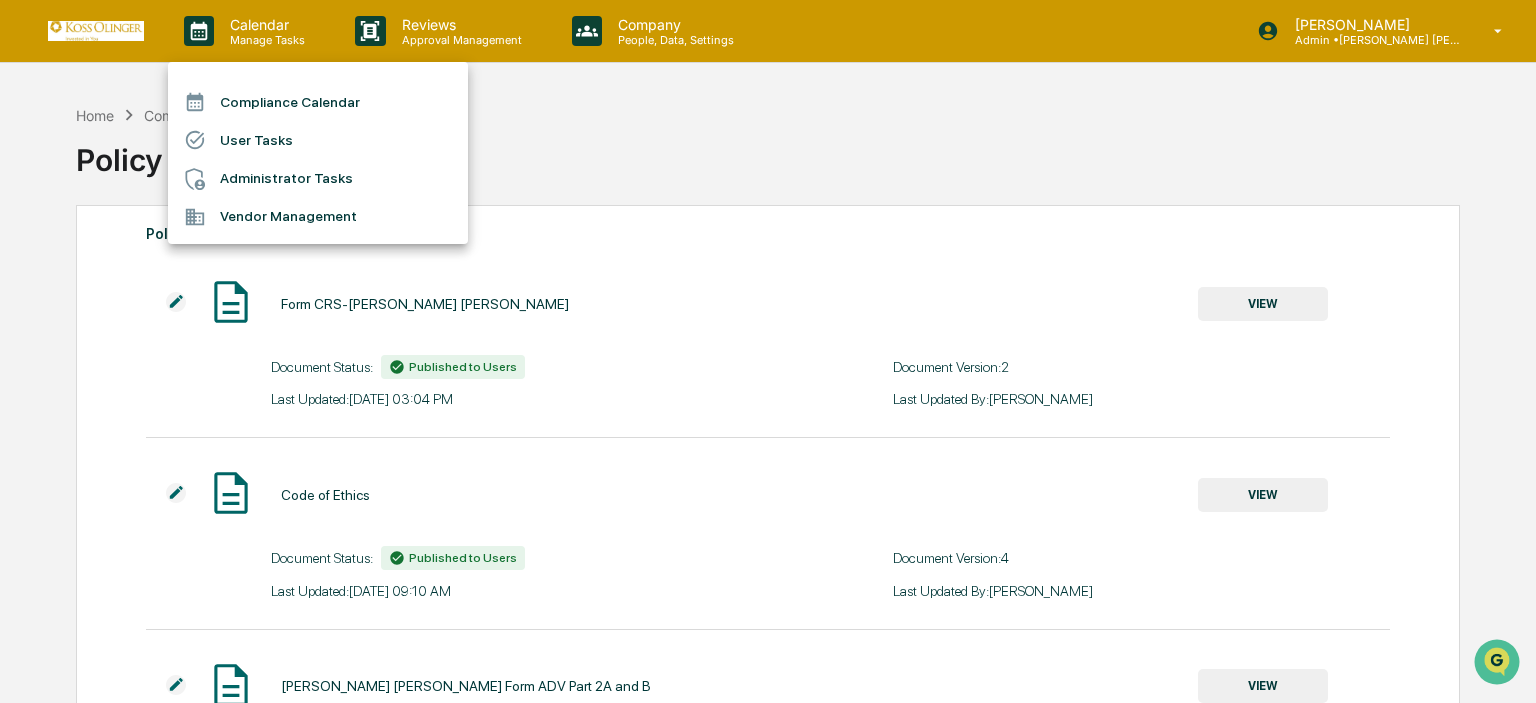 click on "User Tasks" at bounding box center (318, 140) 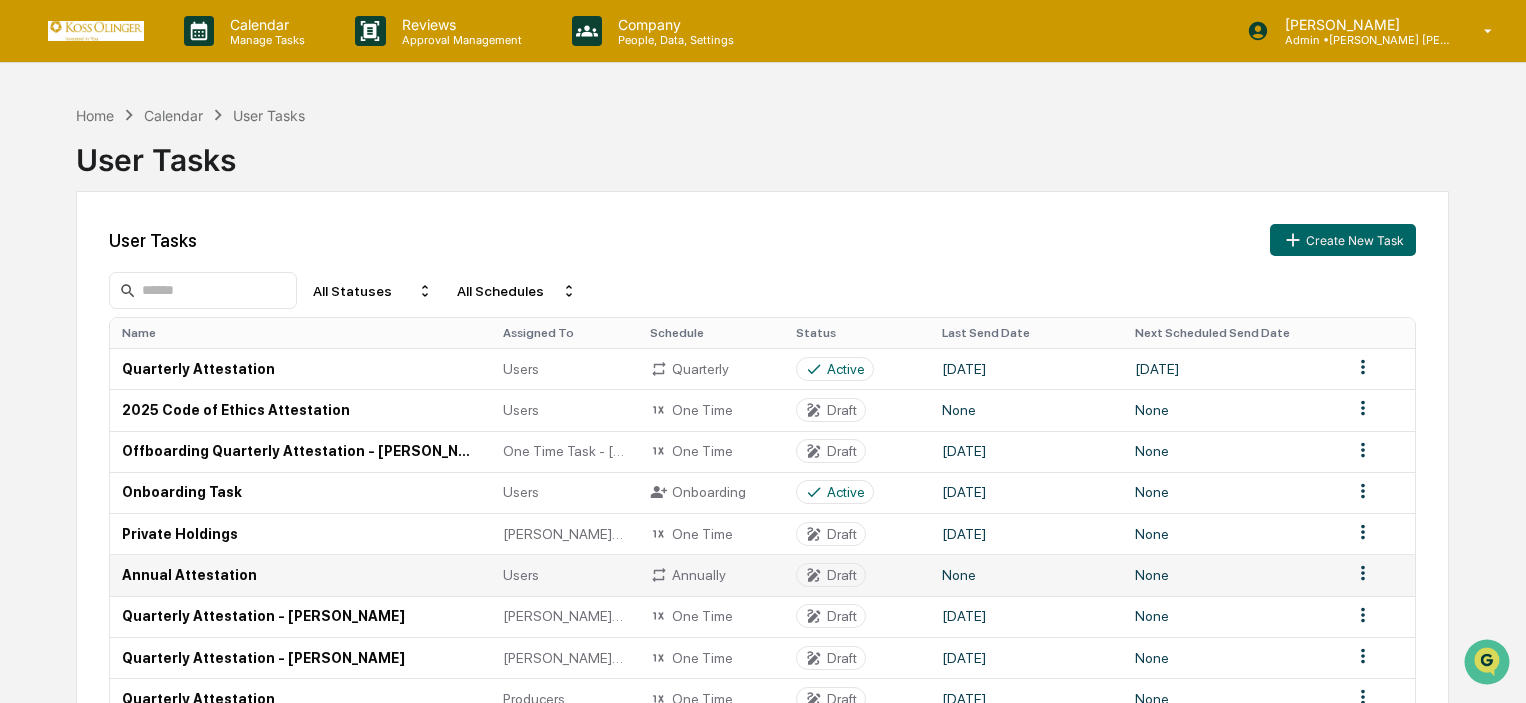 scroll, scrollTop: 141, scrollLeft: 0, axis: vertical 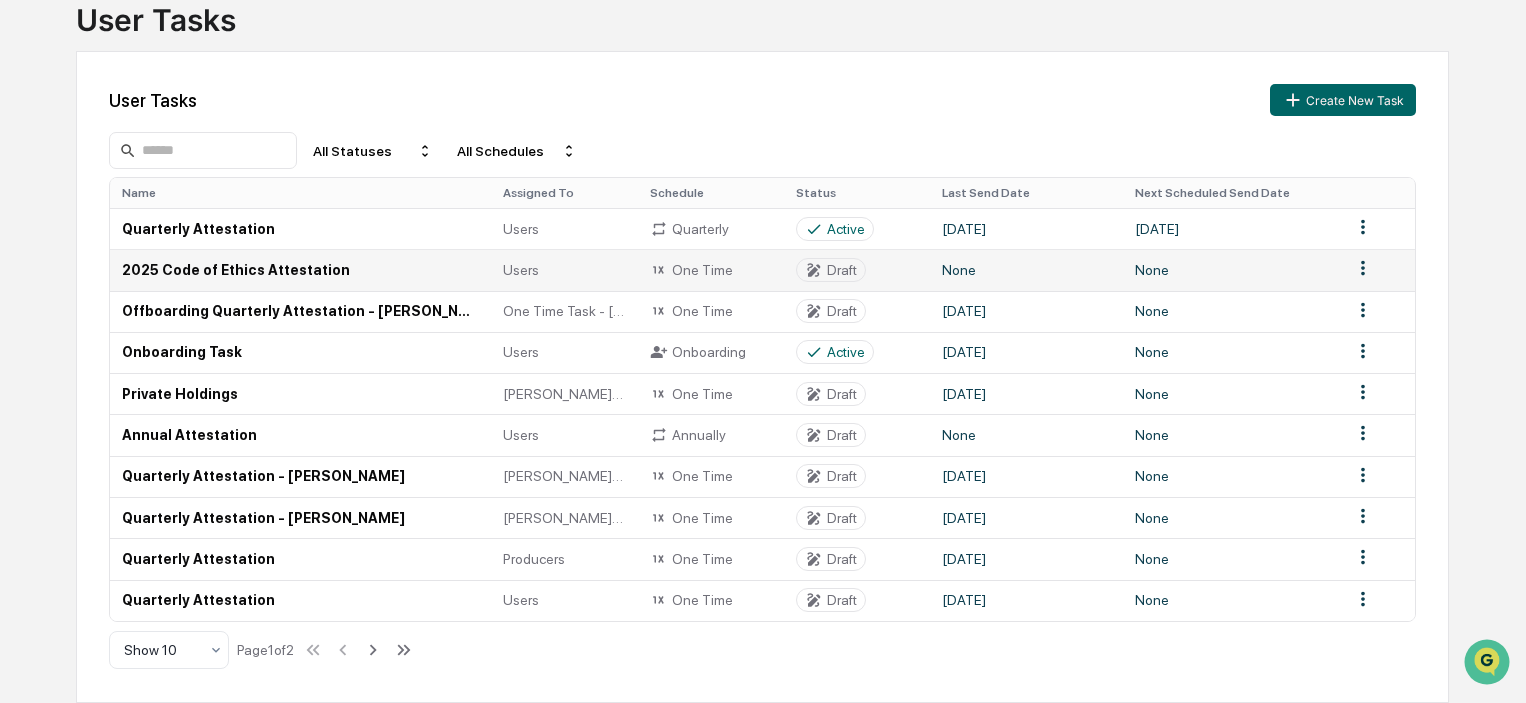 click 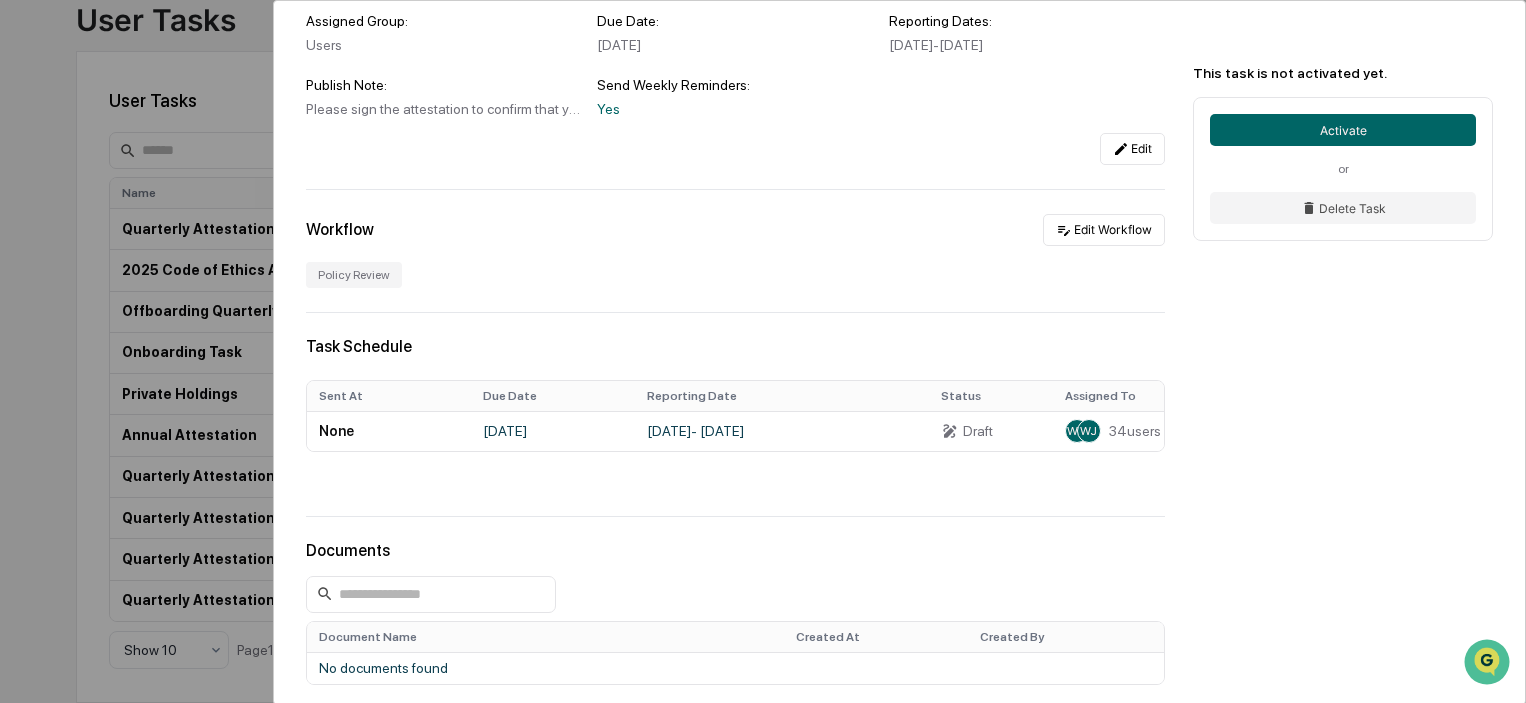 scroll, scrollTop: 115, scrollLeft: 0, axis: vertical 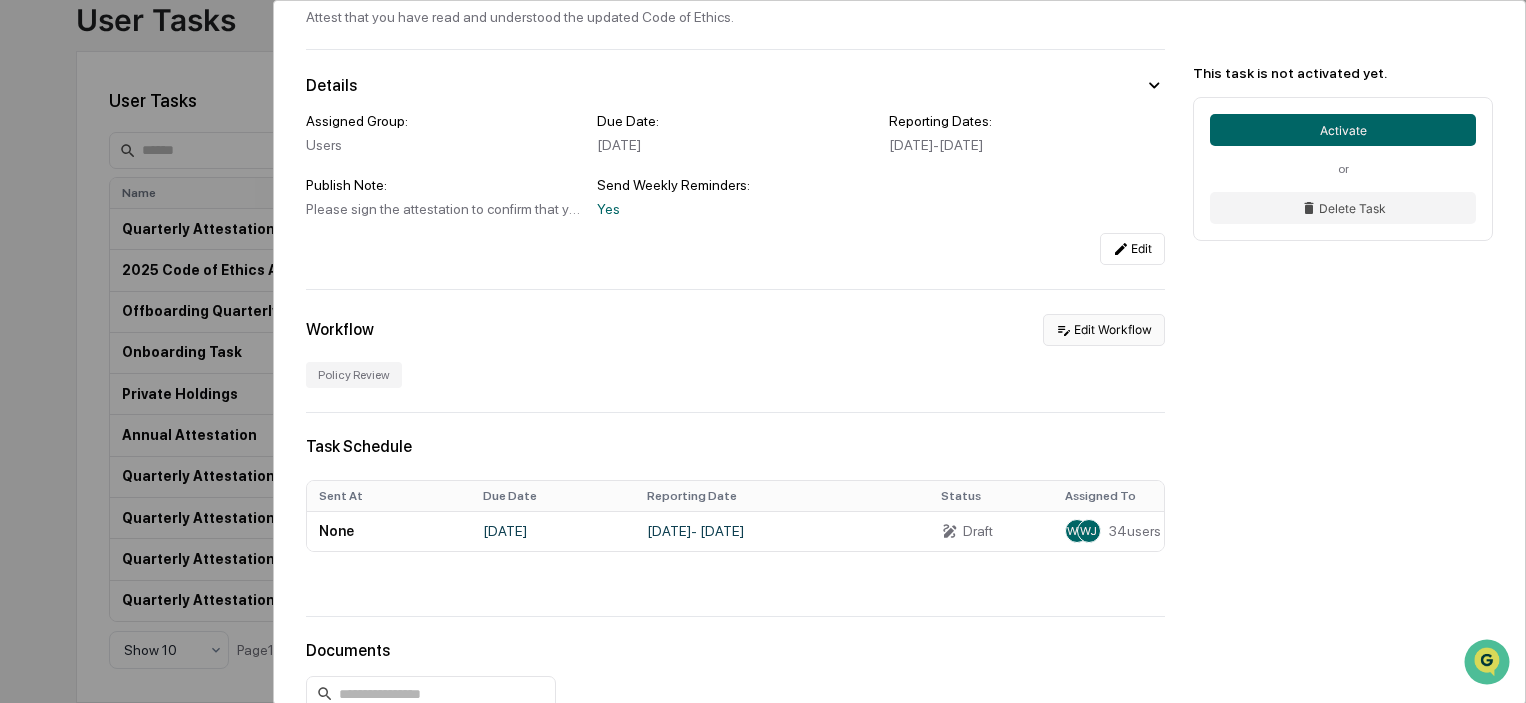 click on "Edit Workflow" at bounding box center [1104, 330] 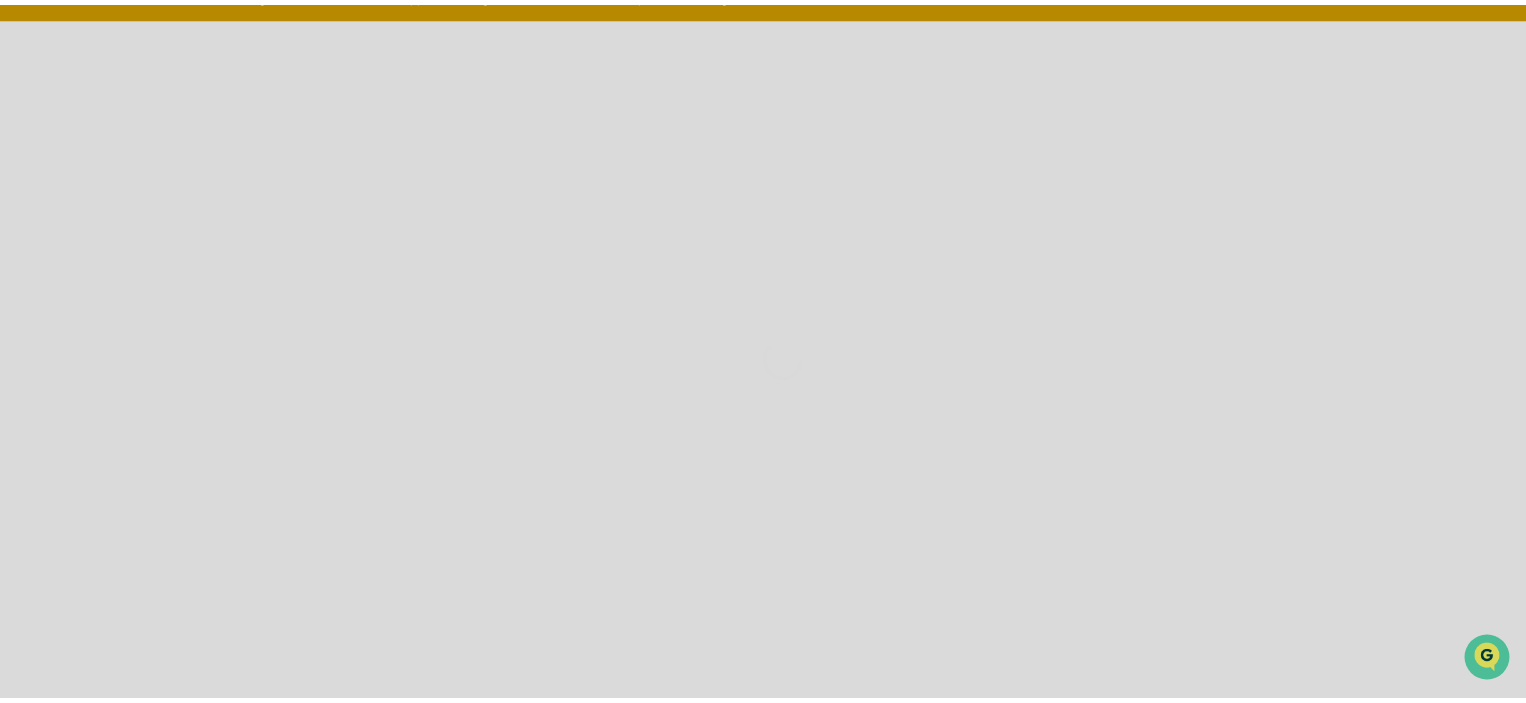 scroll, scrollTop: 1, scrollLeft: 0, axis: vertical 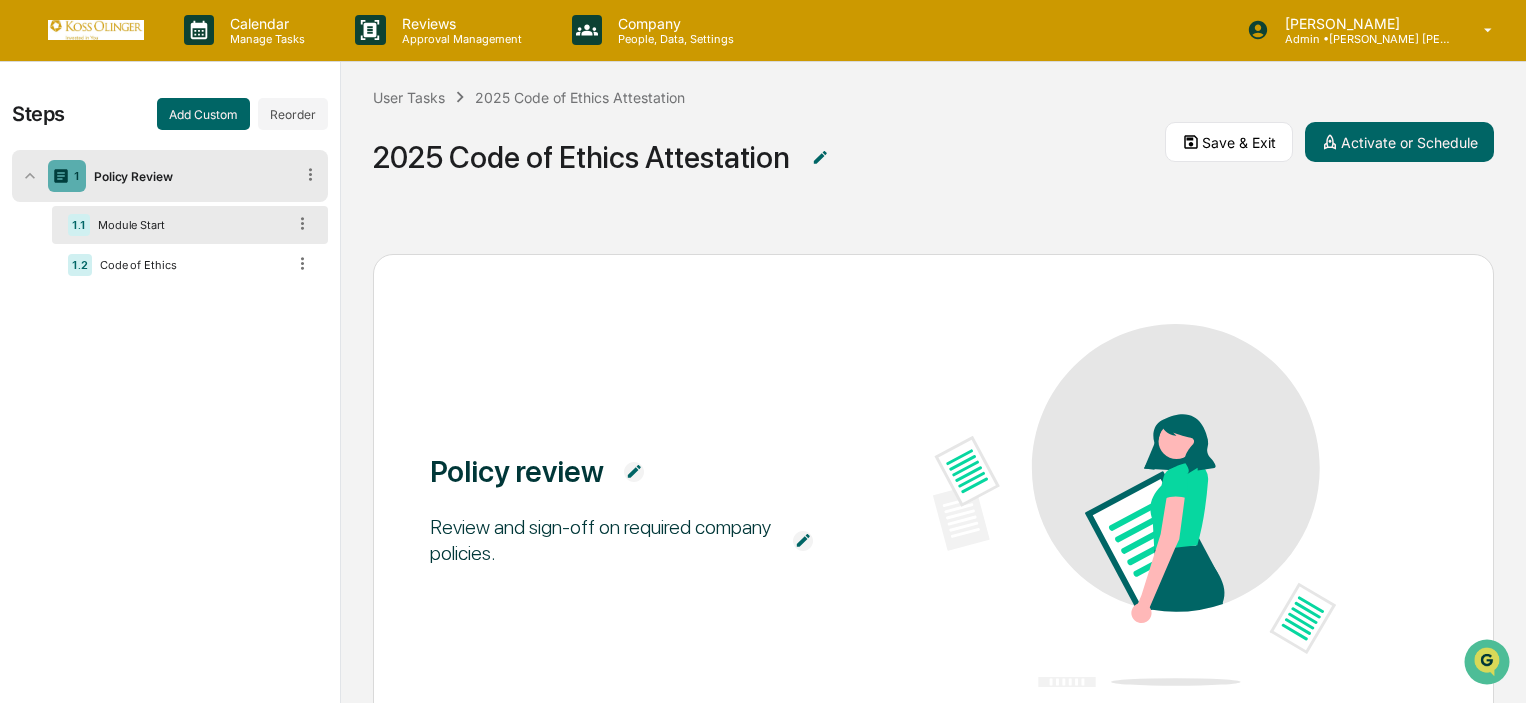 click 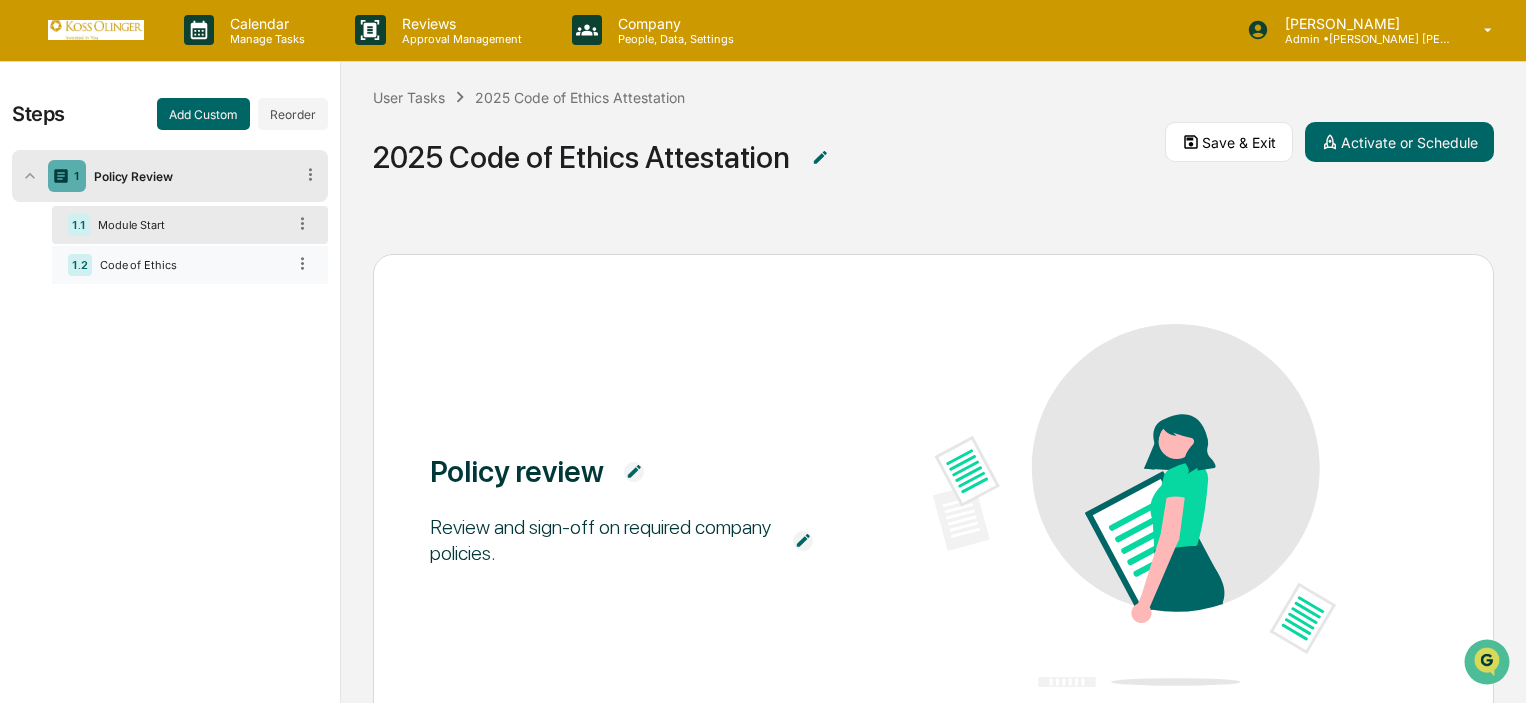 click on "Code of Ethics" at bounding box center [188, 265] 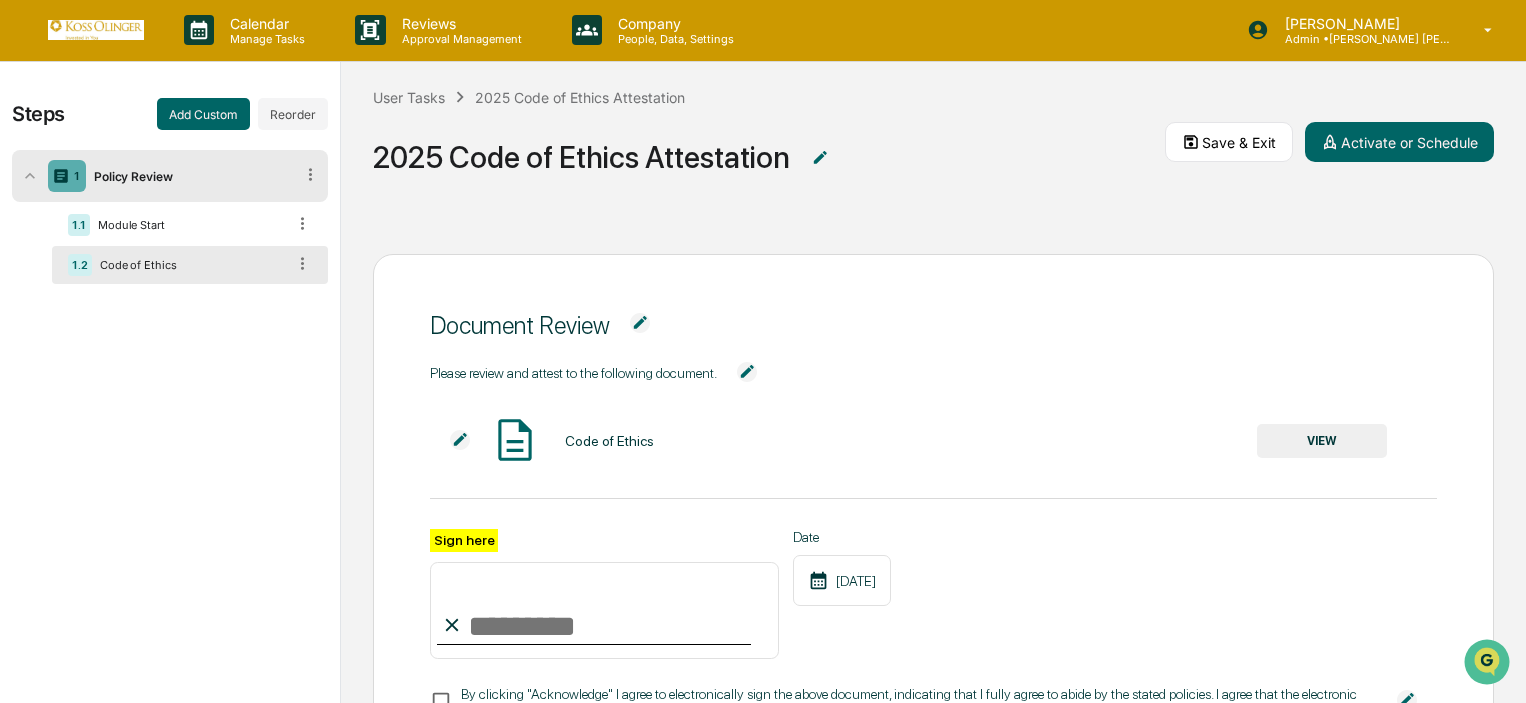 click 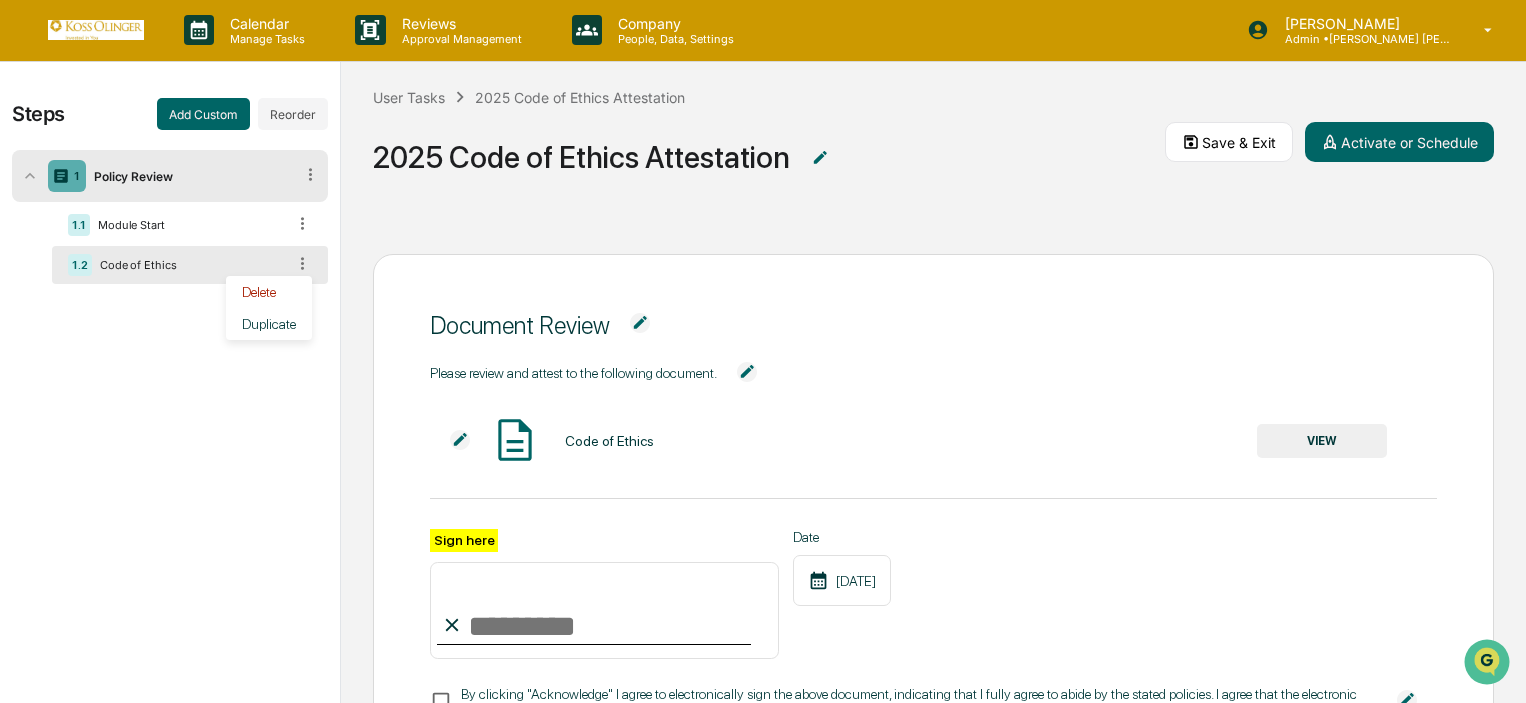 click on "Steps Add Custom Reorder 1 Policy Review 1.1 Module Start 1.2 Code of Ethics Delete Duplicate" at bounding box center (170, 449) 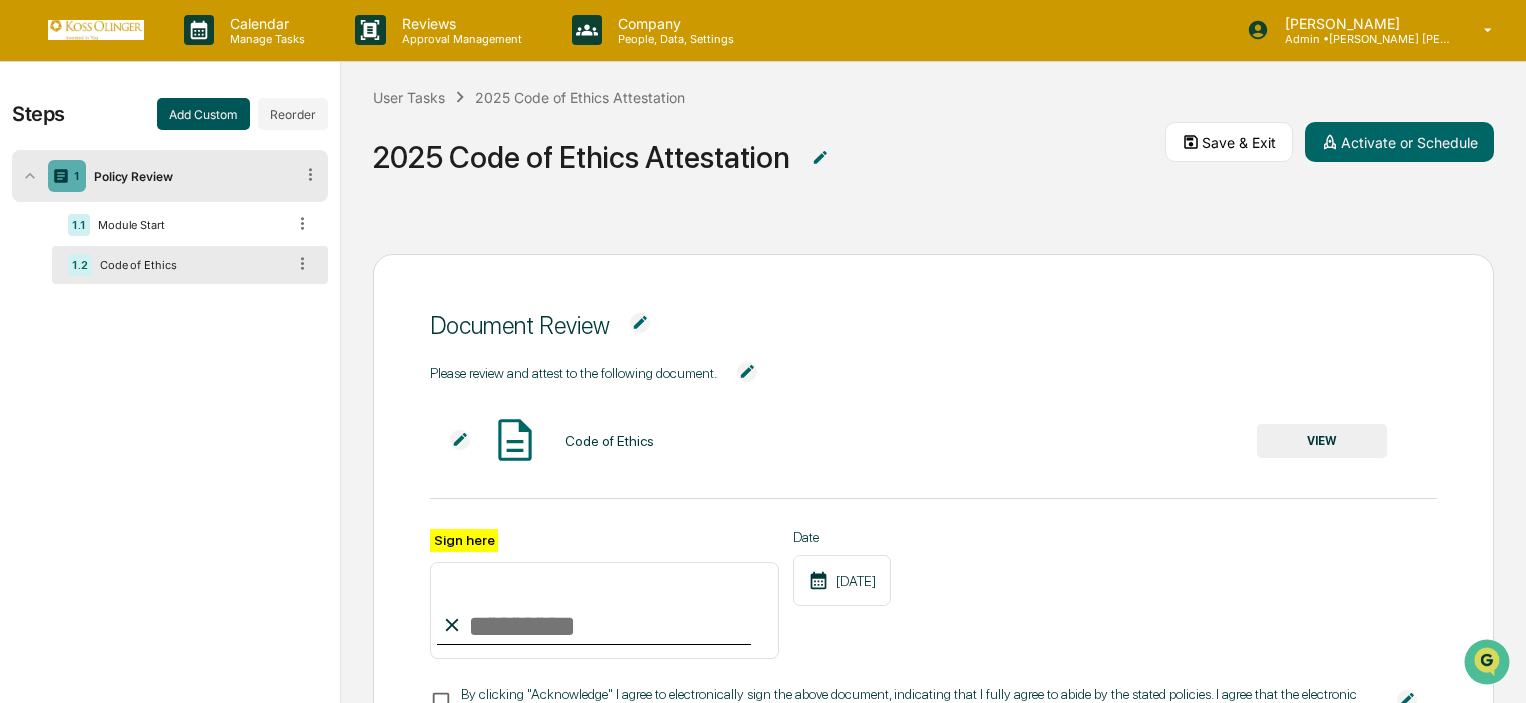 click on "Add Custom" at bounding box center [203, 114] 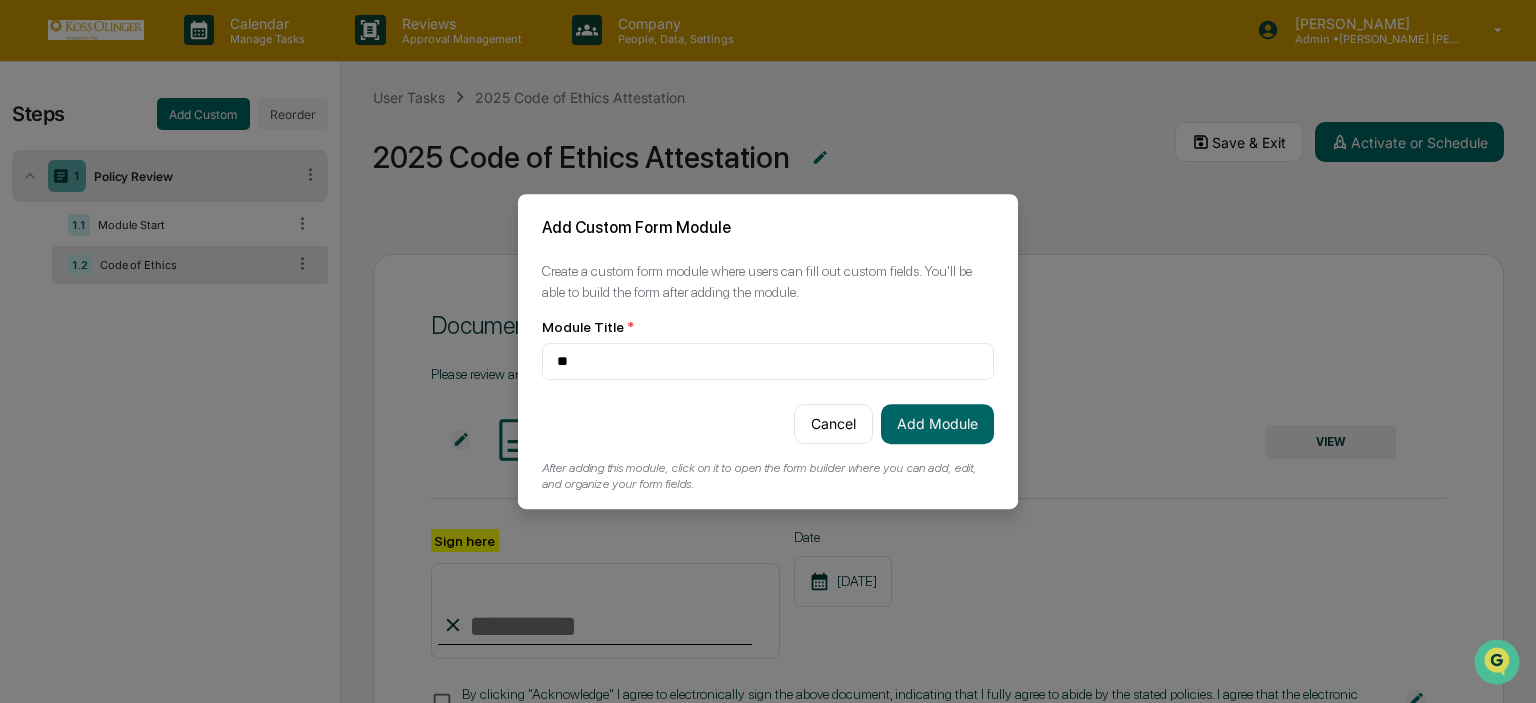 type on "*" 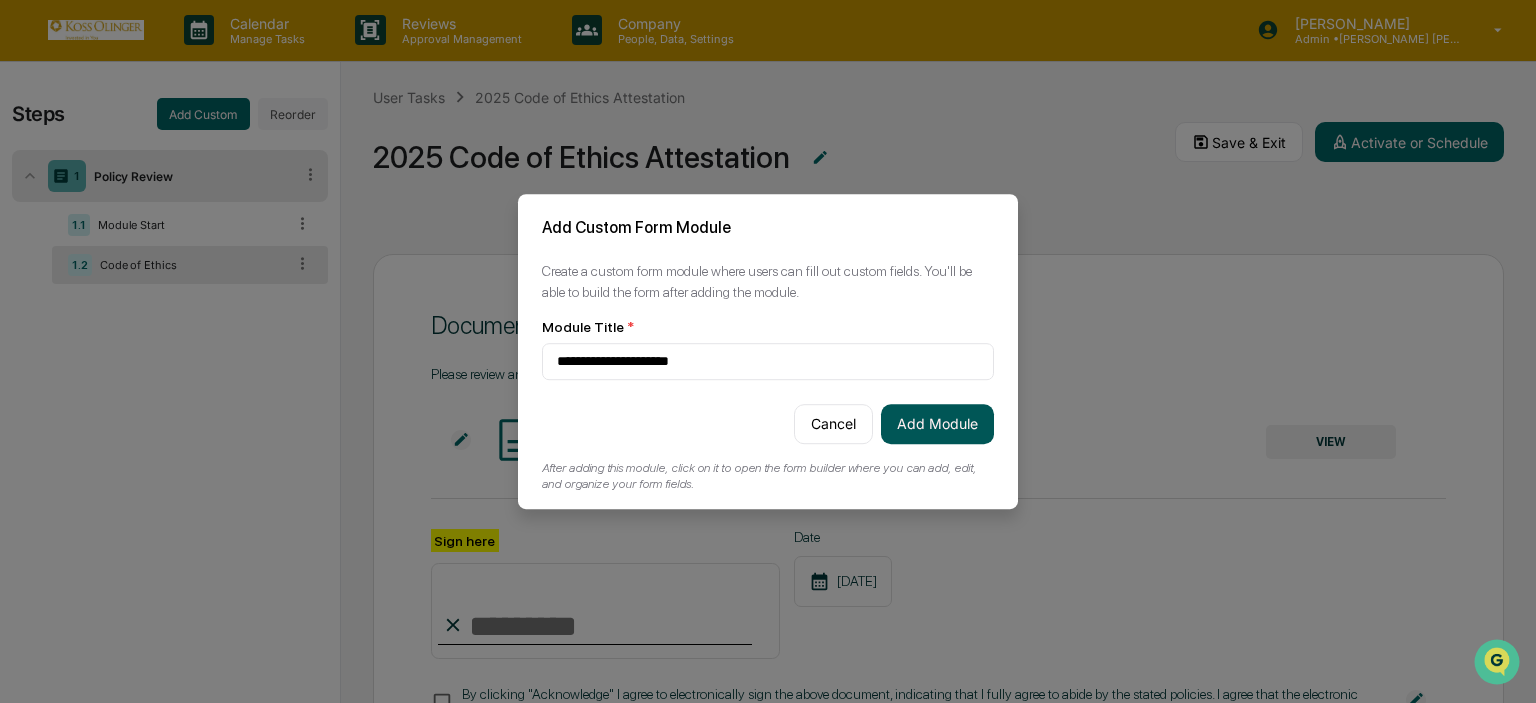 type on "**********" 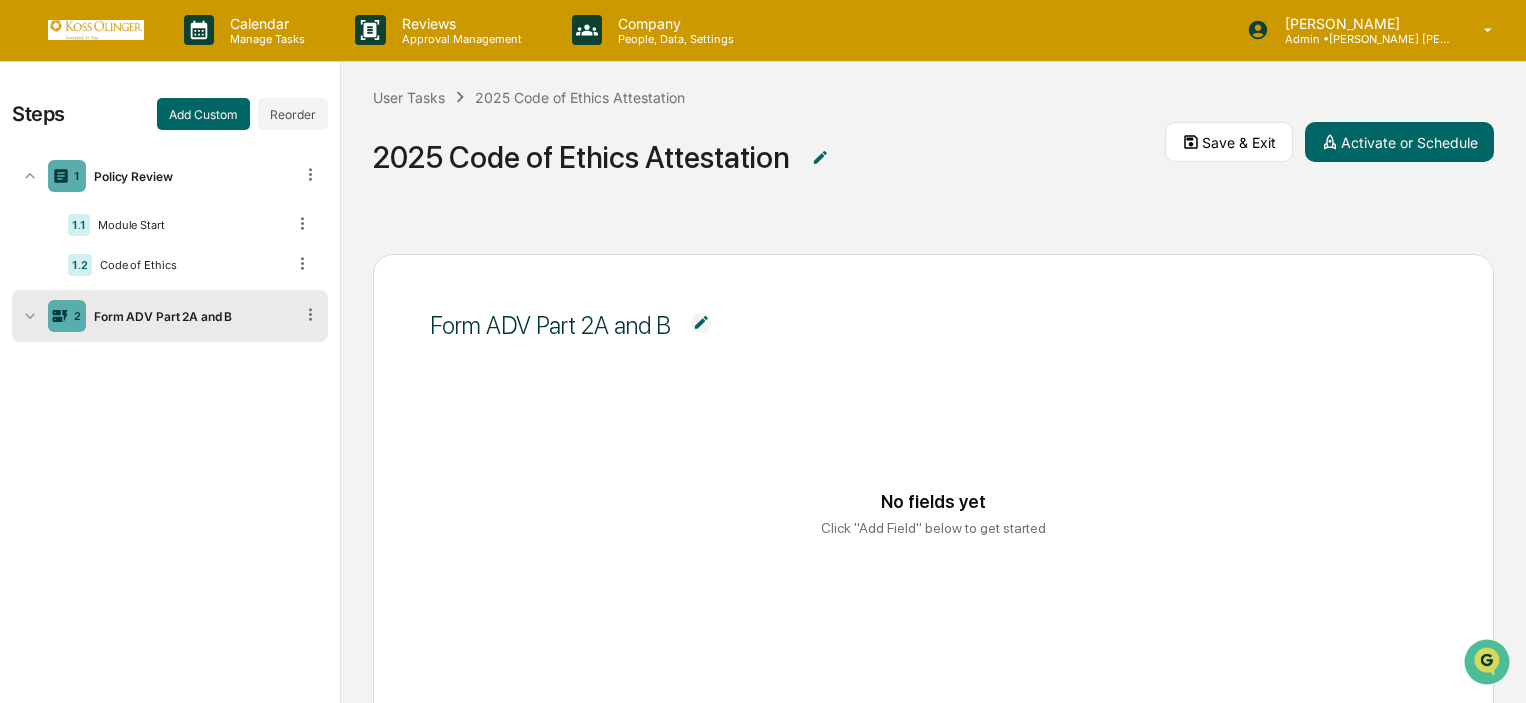 scroll, scrollTop: 234, scrollLeft: 0, axis: vertical 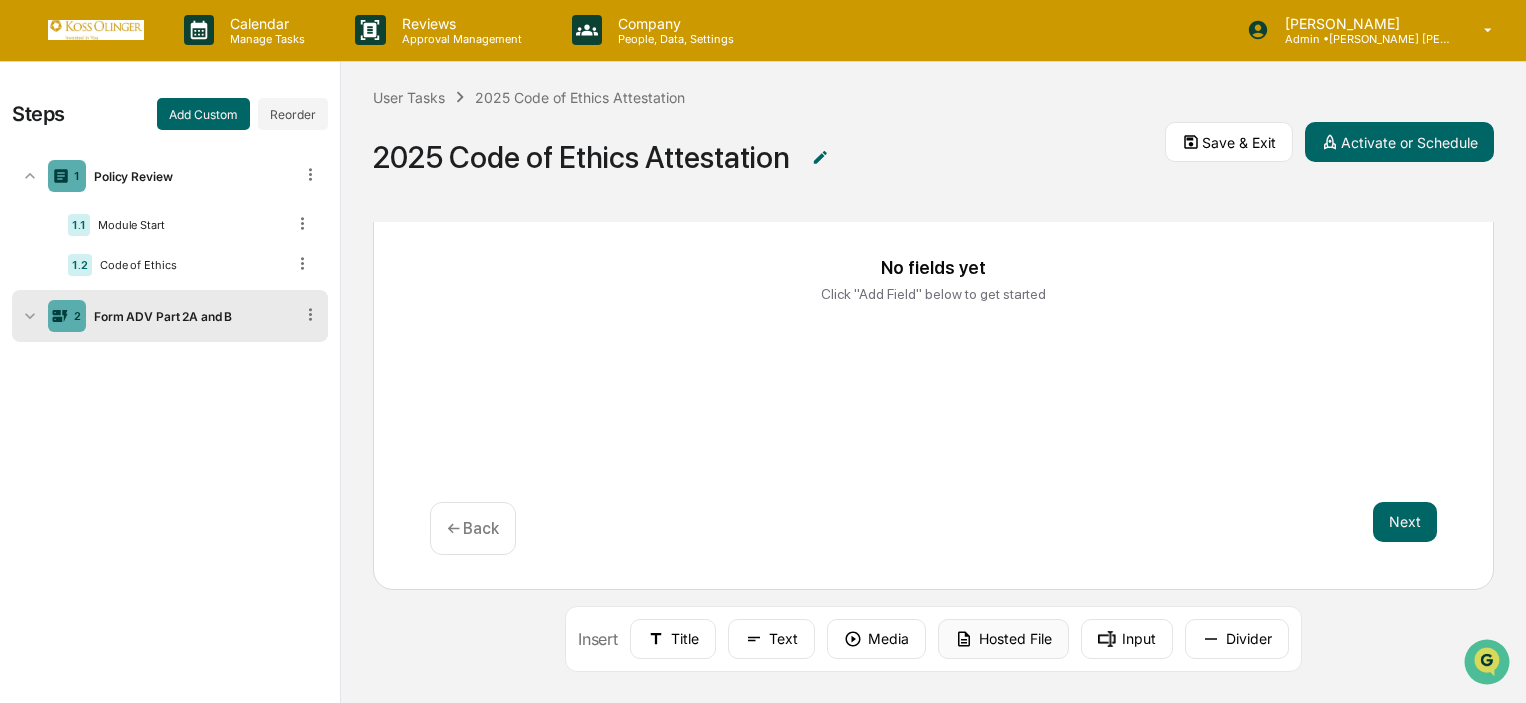 click 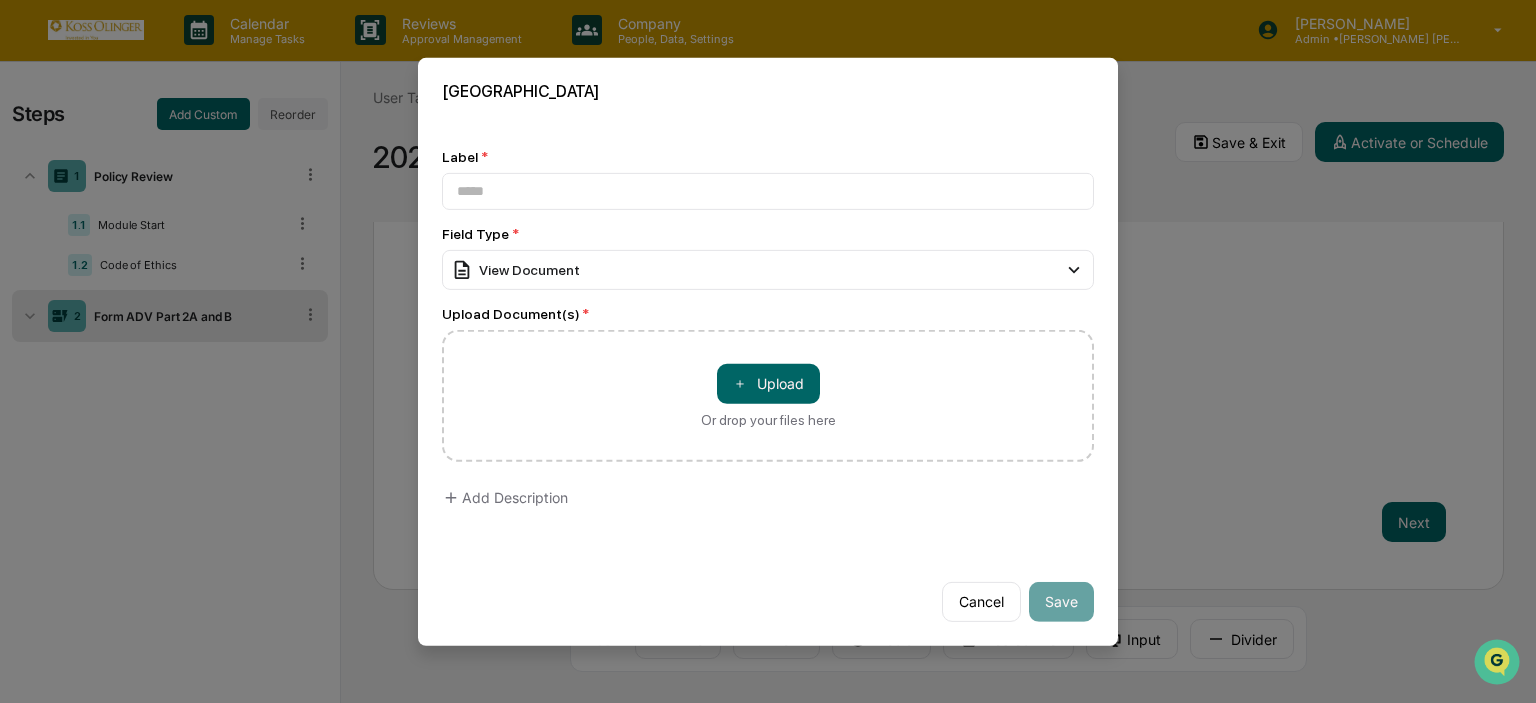 click on "Label   * Field Type   * View Document Short Text Long Text Number Currency Amount with Currency Date Select Multi Select Person URL Email File Upload Compliance Owner Description Only Header Markdown Editor Signature Checkbox Multi Select Checkbox Address Security Identifier Linked Forms Phone Number Divider View Document Video Upload Document(s) * ＋ Upload Or drop your files here Add Description" at bounding box center (768, 332) 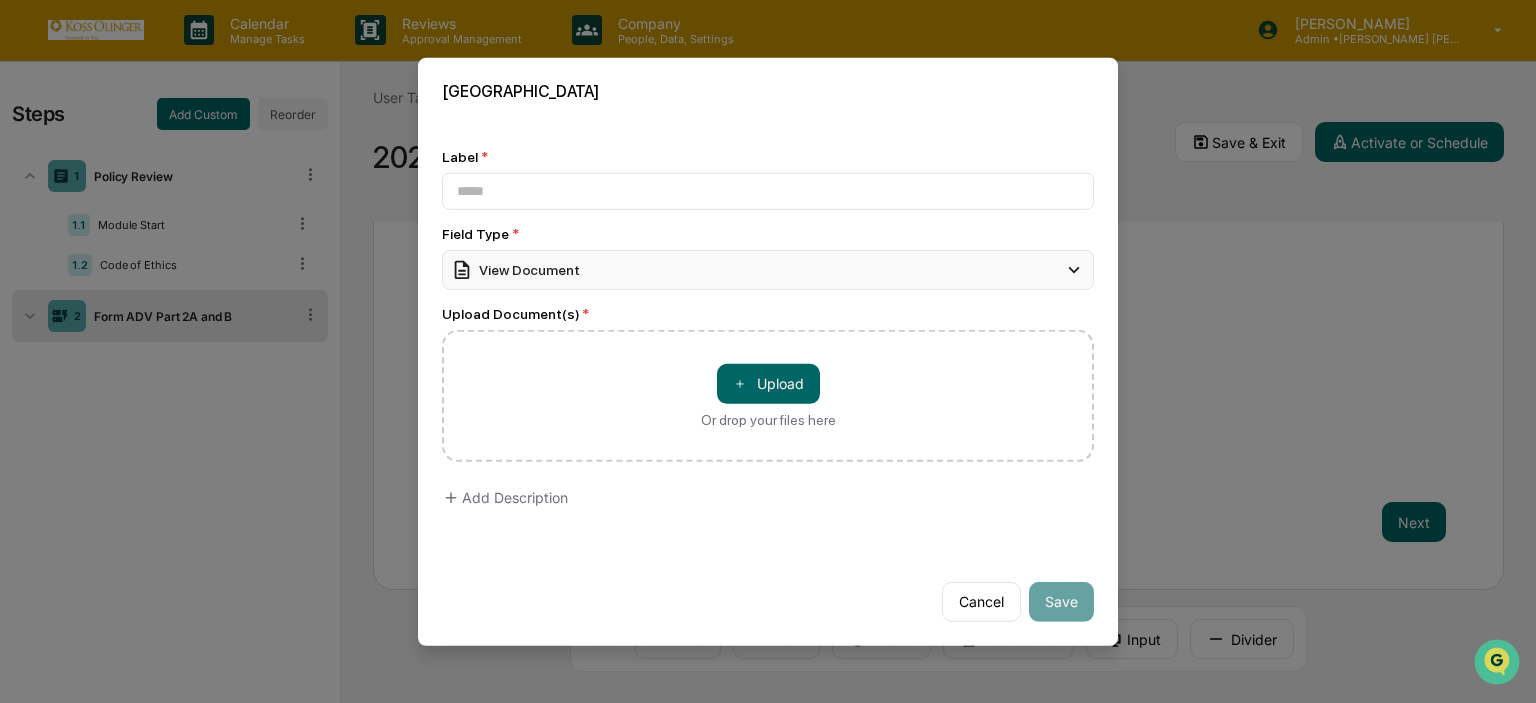 click on "View Document" at bounding box center [768, 269] 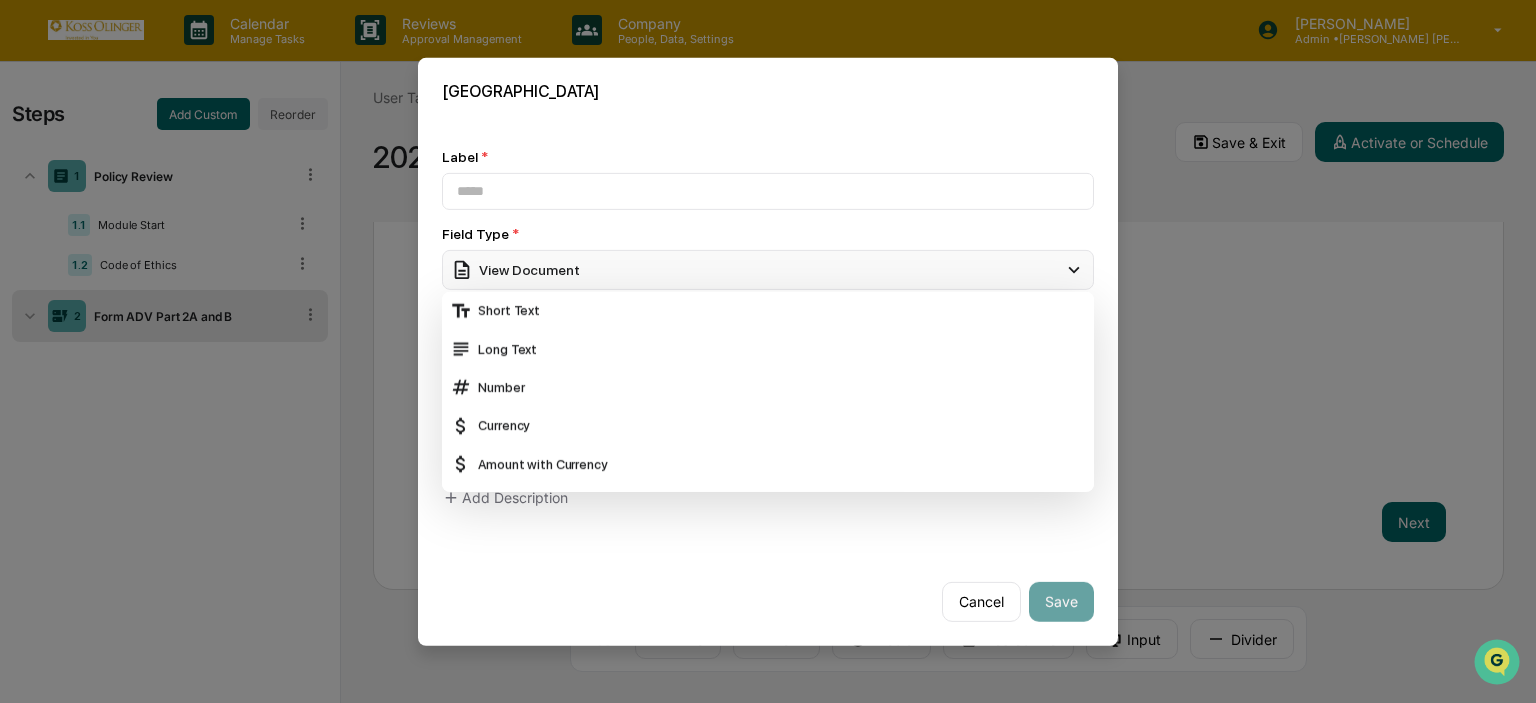 click on "View Document" at bounding box center (768, 269) 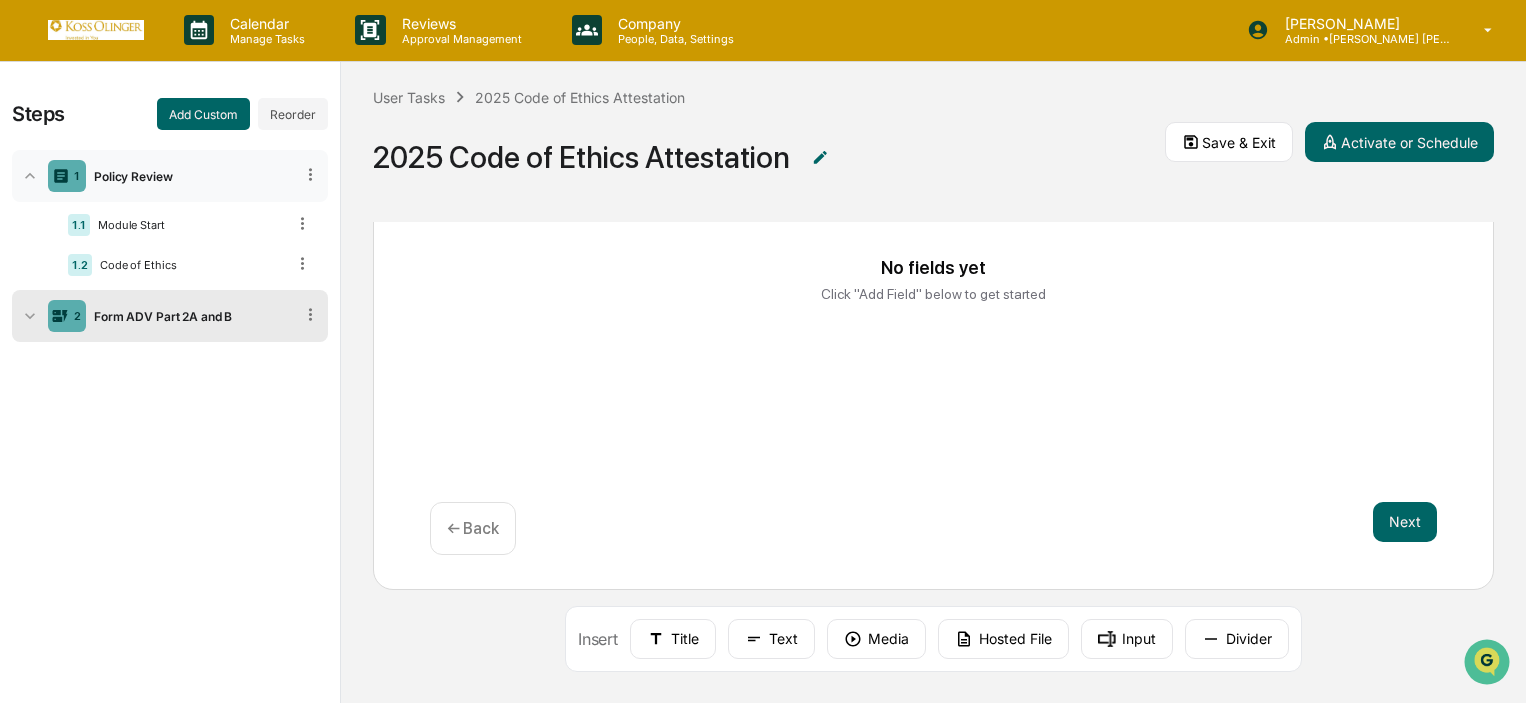 click 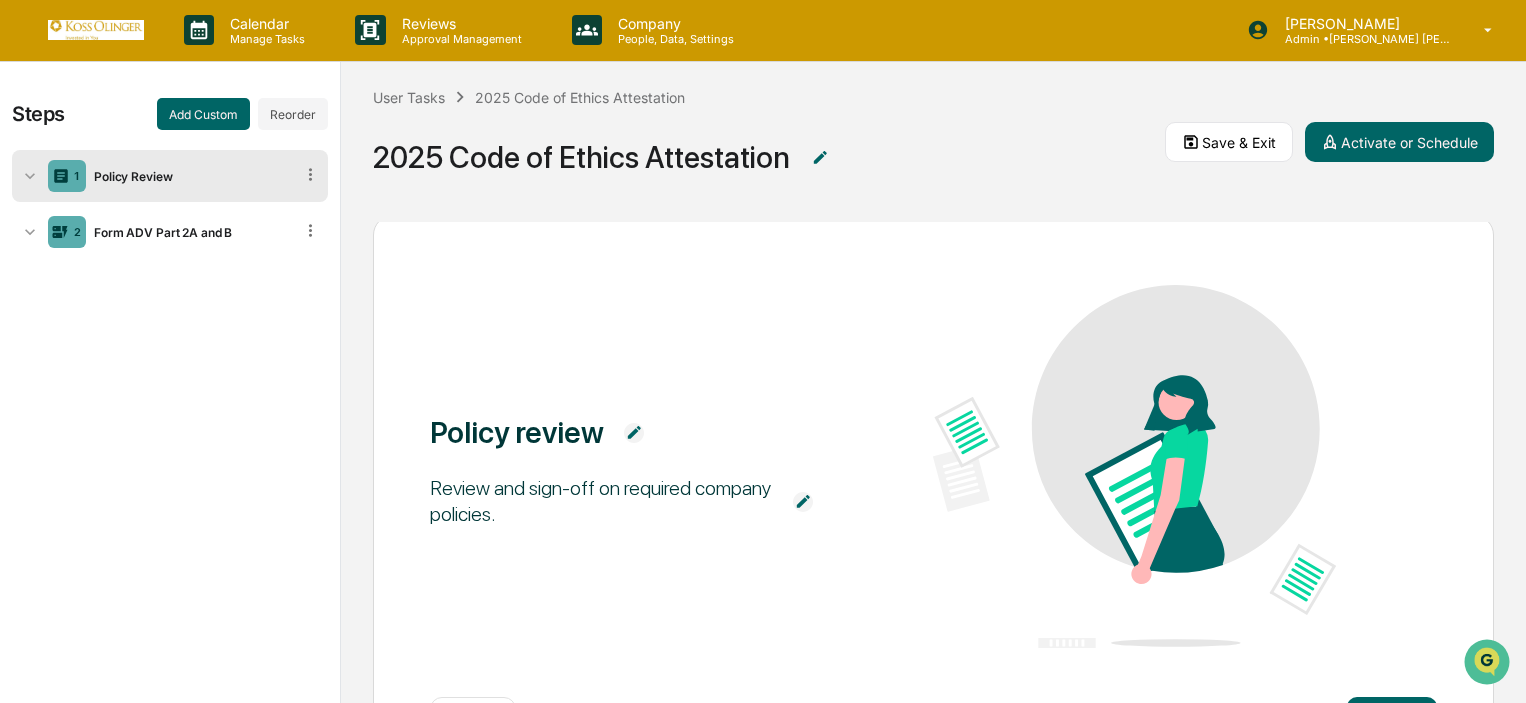 click 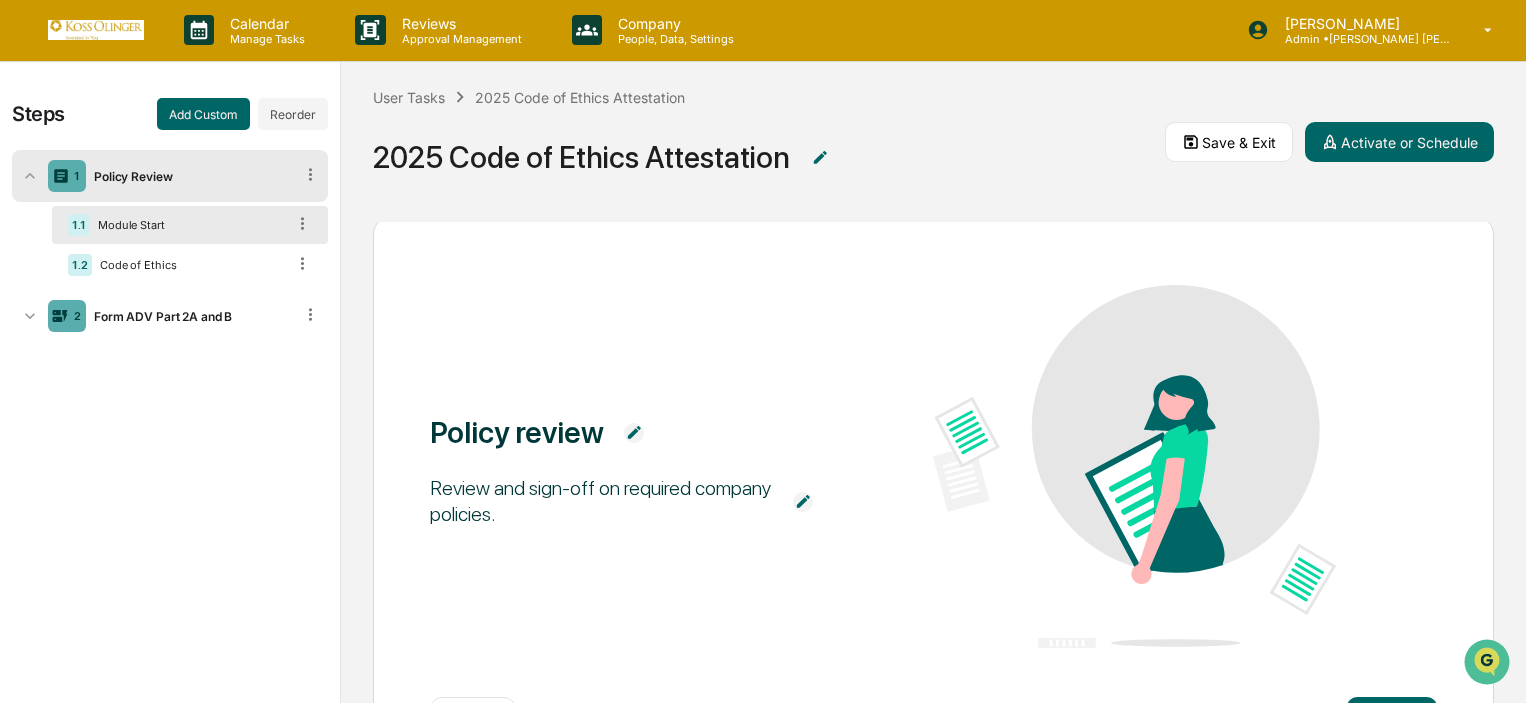 scroll, scrollTop: 152, scrollLeft: 0, axis: vertical 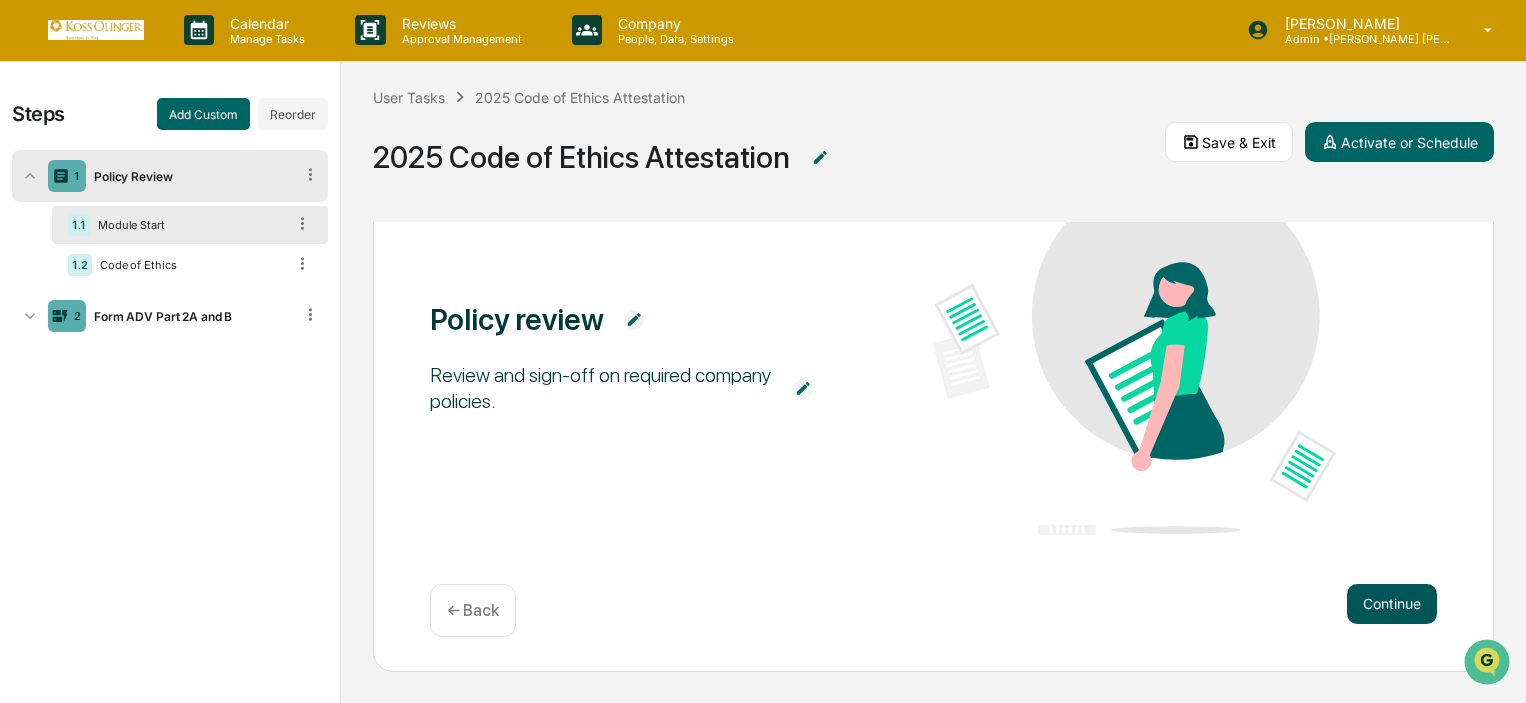 click on "Continue" at bounding box center (1392, 604) 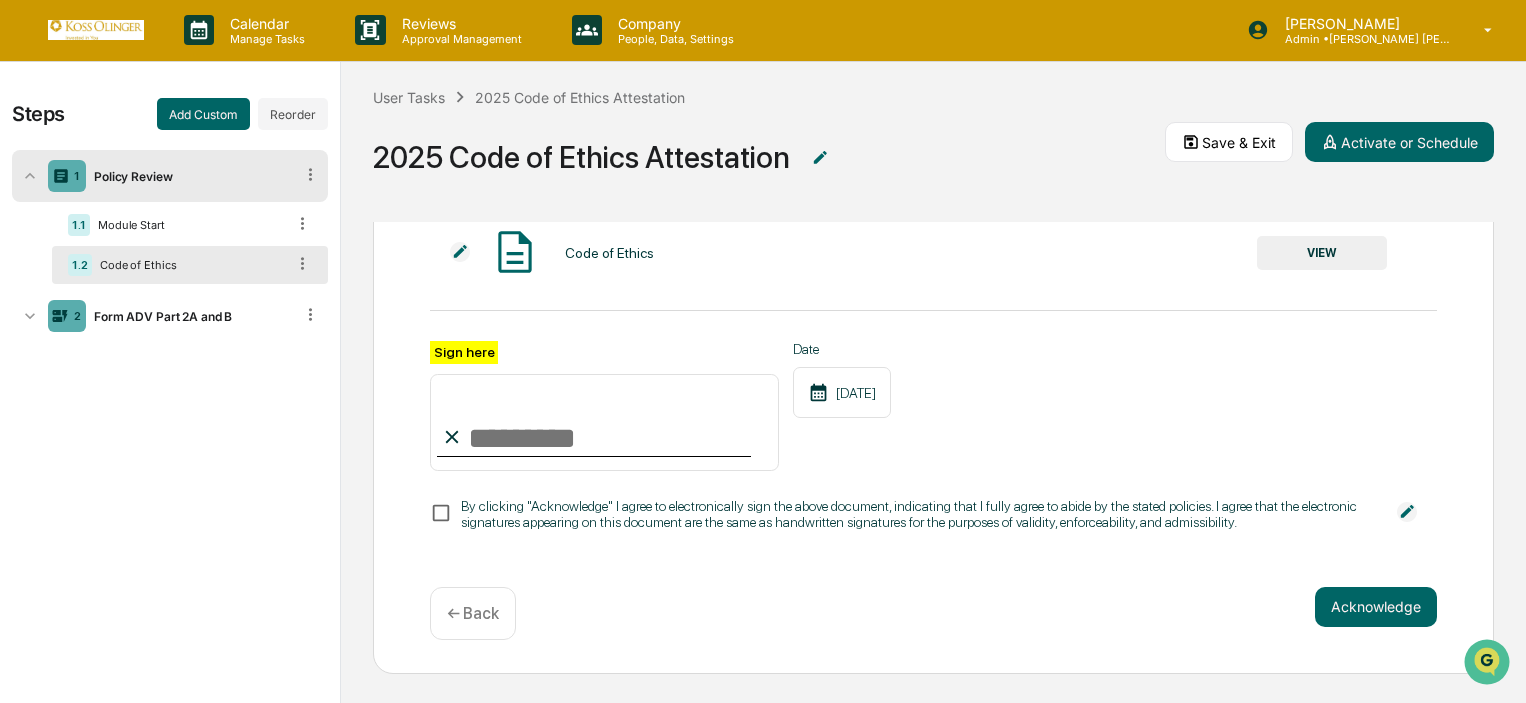 scroll, scrollTop: 0, scrollLeft: 0, axis: both 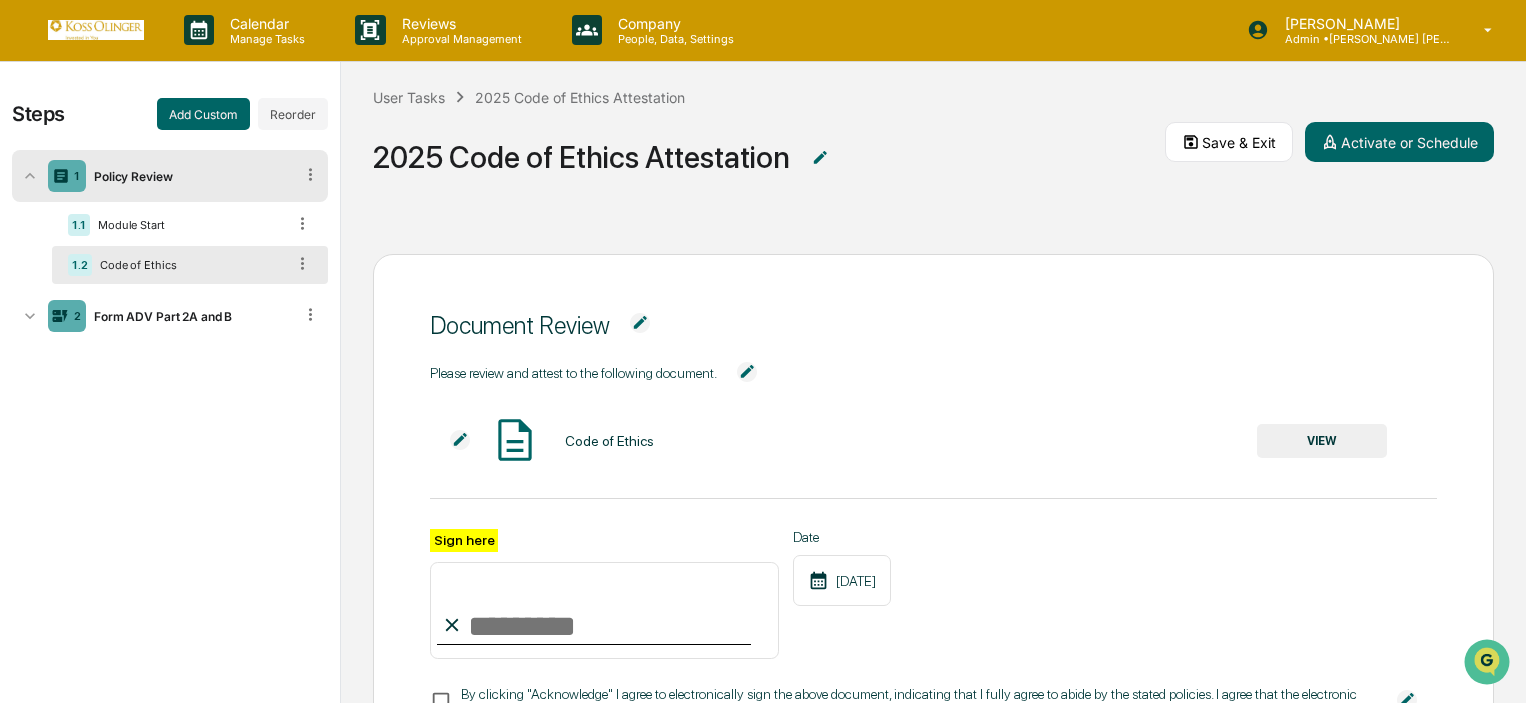 click on "Document Review" at bounding box center [520, 325] 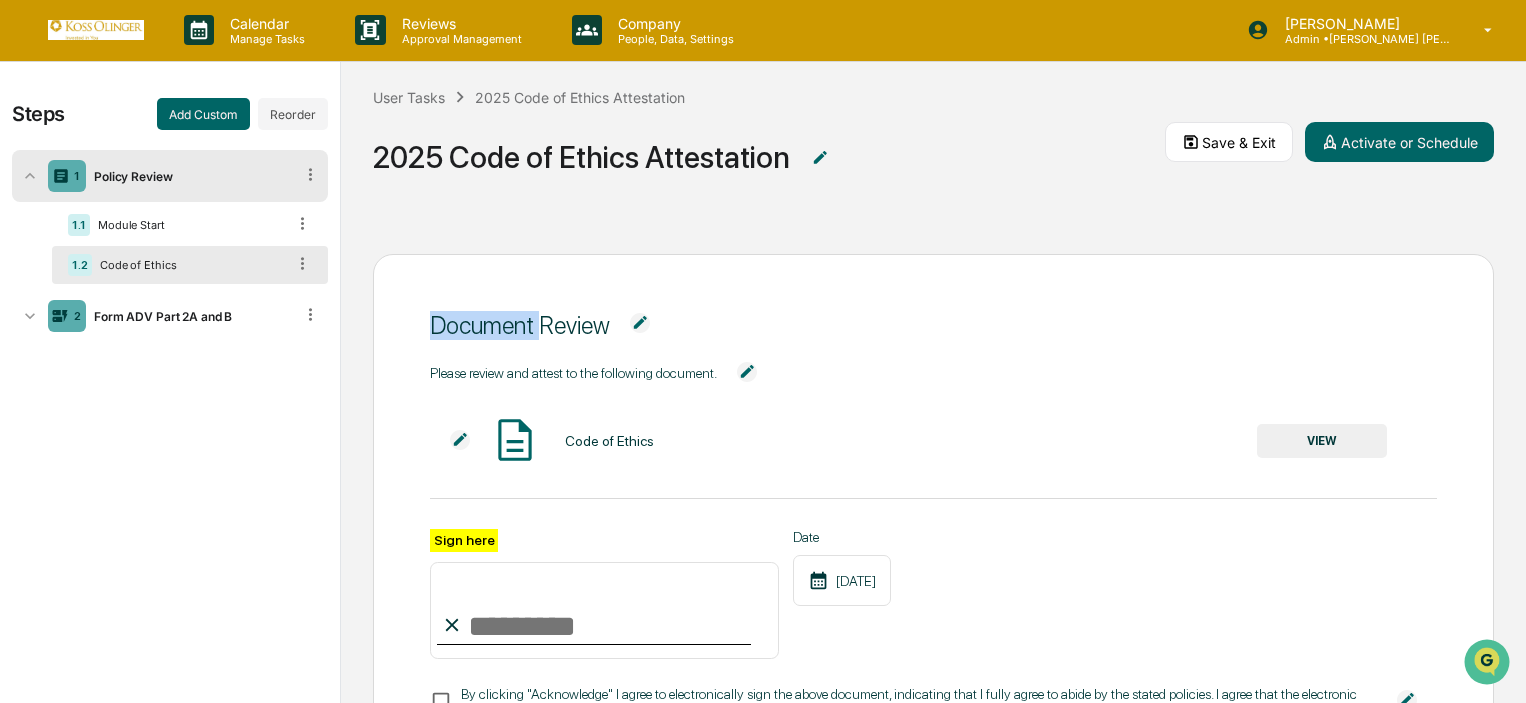 click on "Document Review" at bounding box center (520, 325) 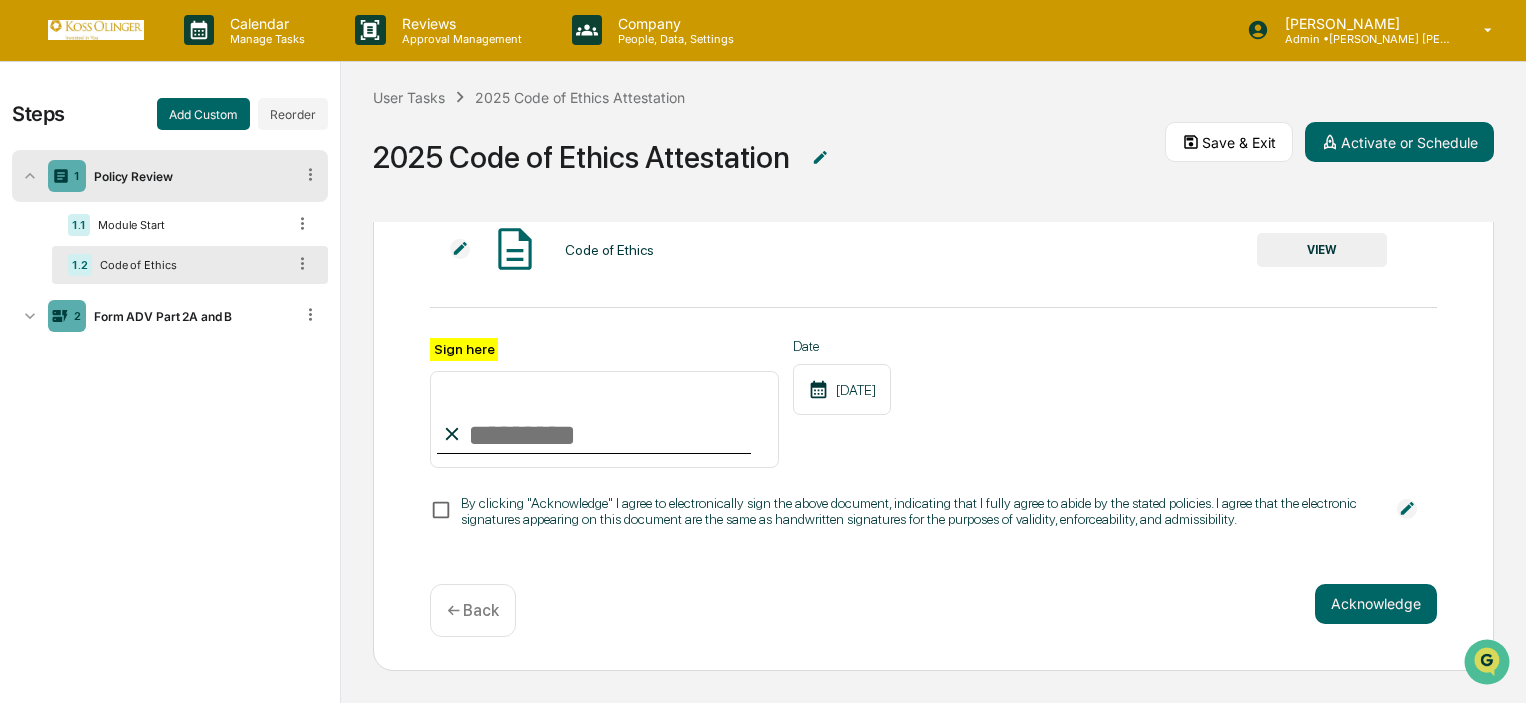 scroll, scrollTop: 0, scrollLeft: 0, axis: both 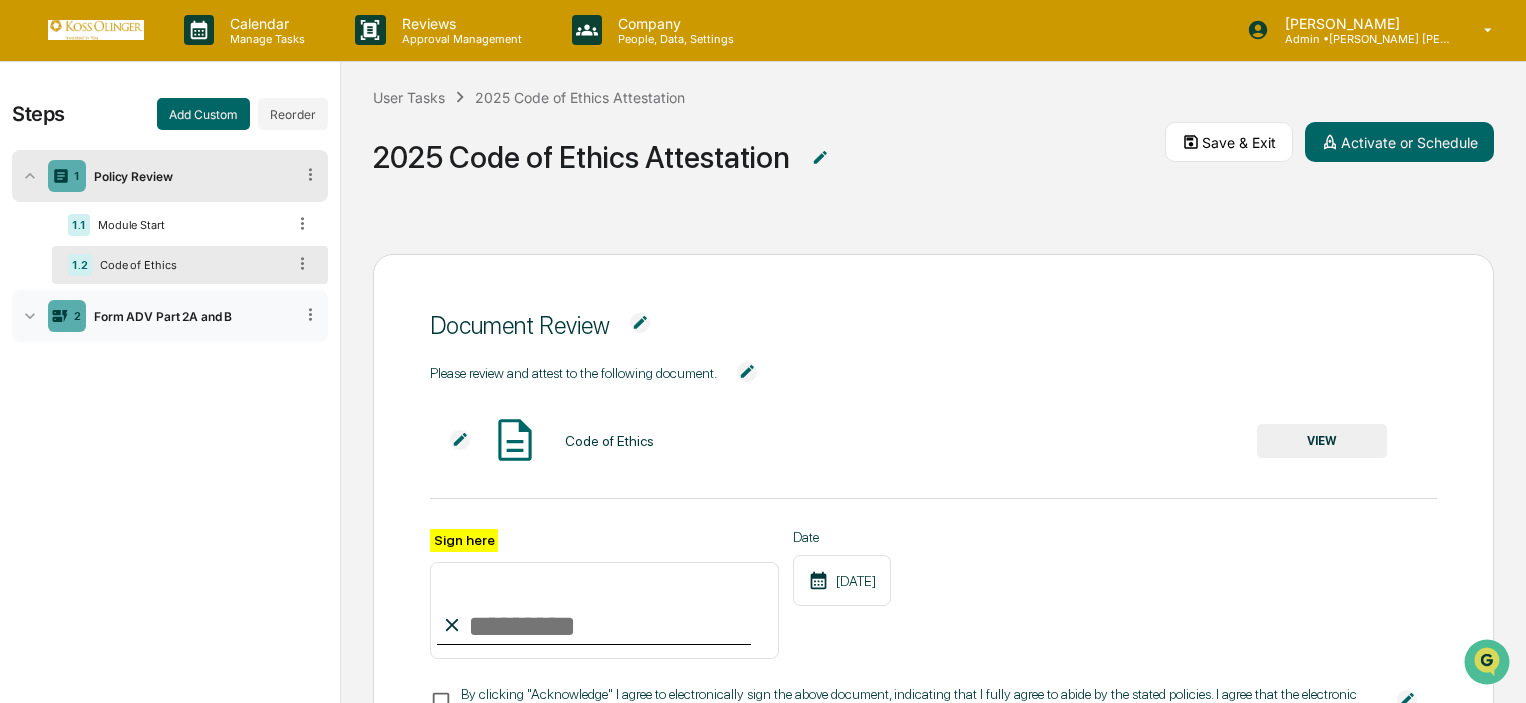 click on "2 Form ADV Part 2A and B" at bounding box center [170, 316] 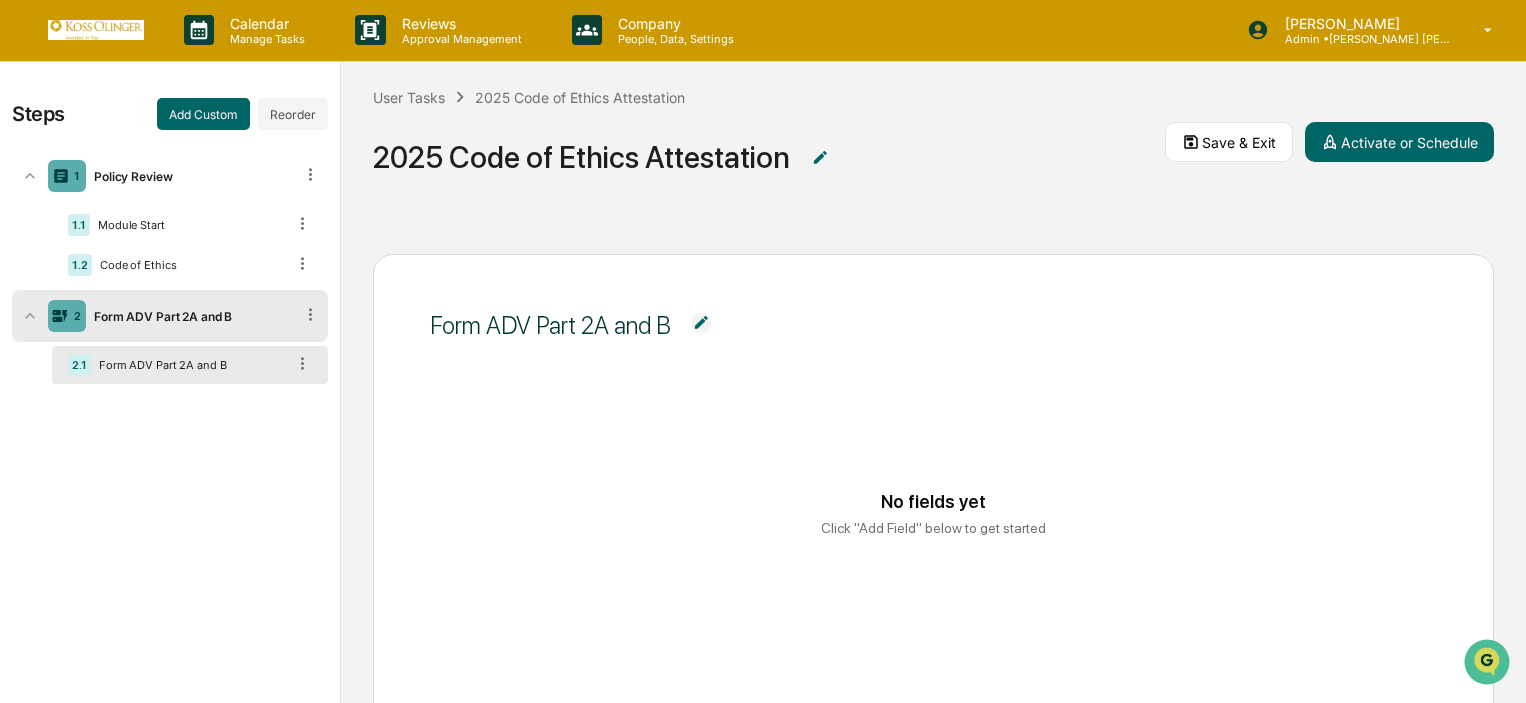 scroll, scrollTop: 234, scrollLeft: 0, axis: vertical 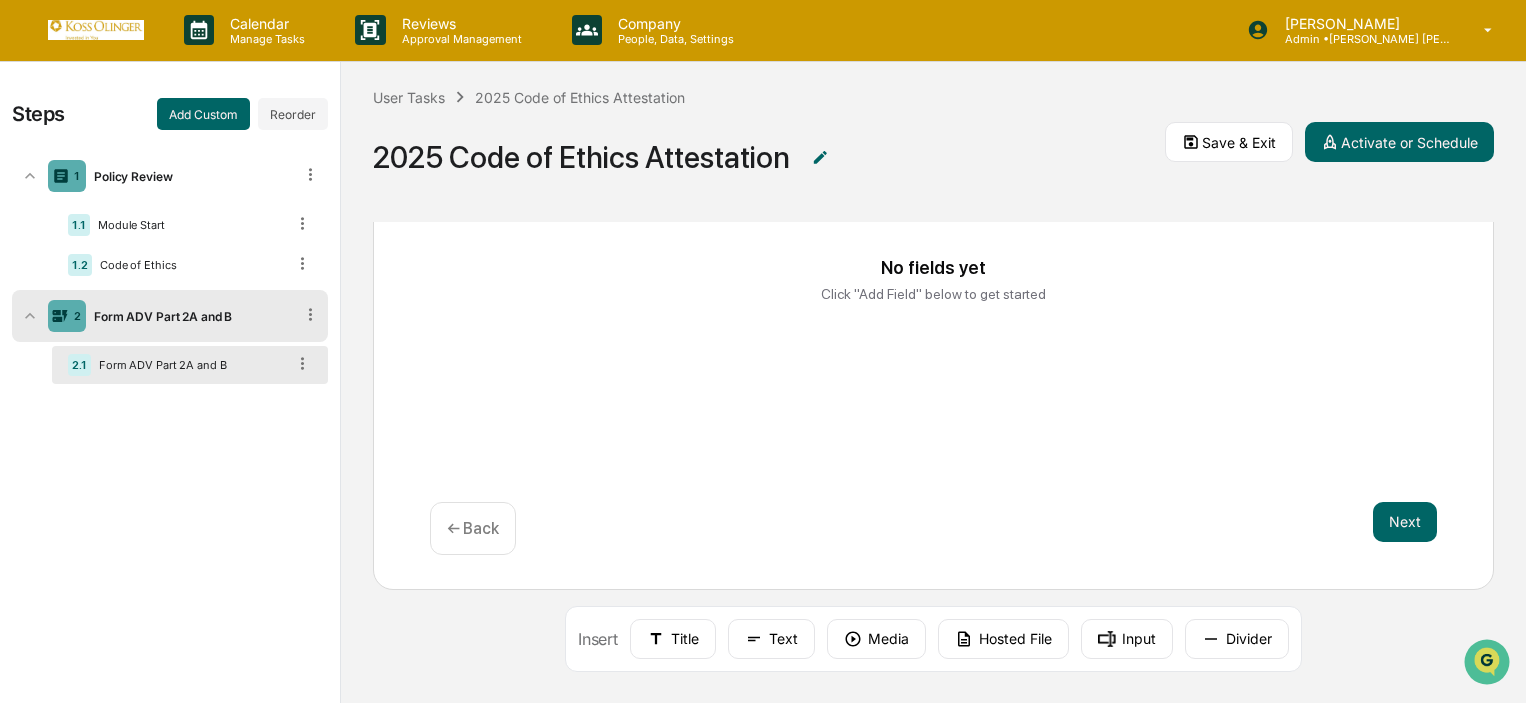 click on "Form ADV Part 2A and B No fields yet Click "Add Field" below to get started Next ← Back     Insert Title Text Media Hosted File Input Divider" at bounding box center (933, 462) 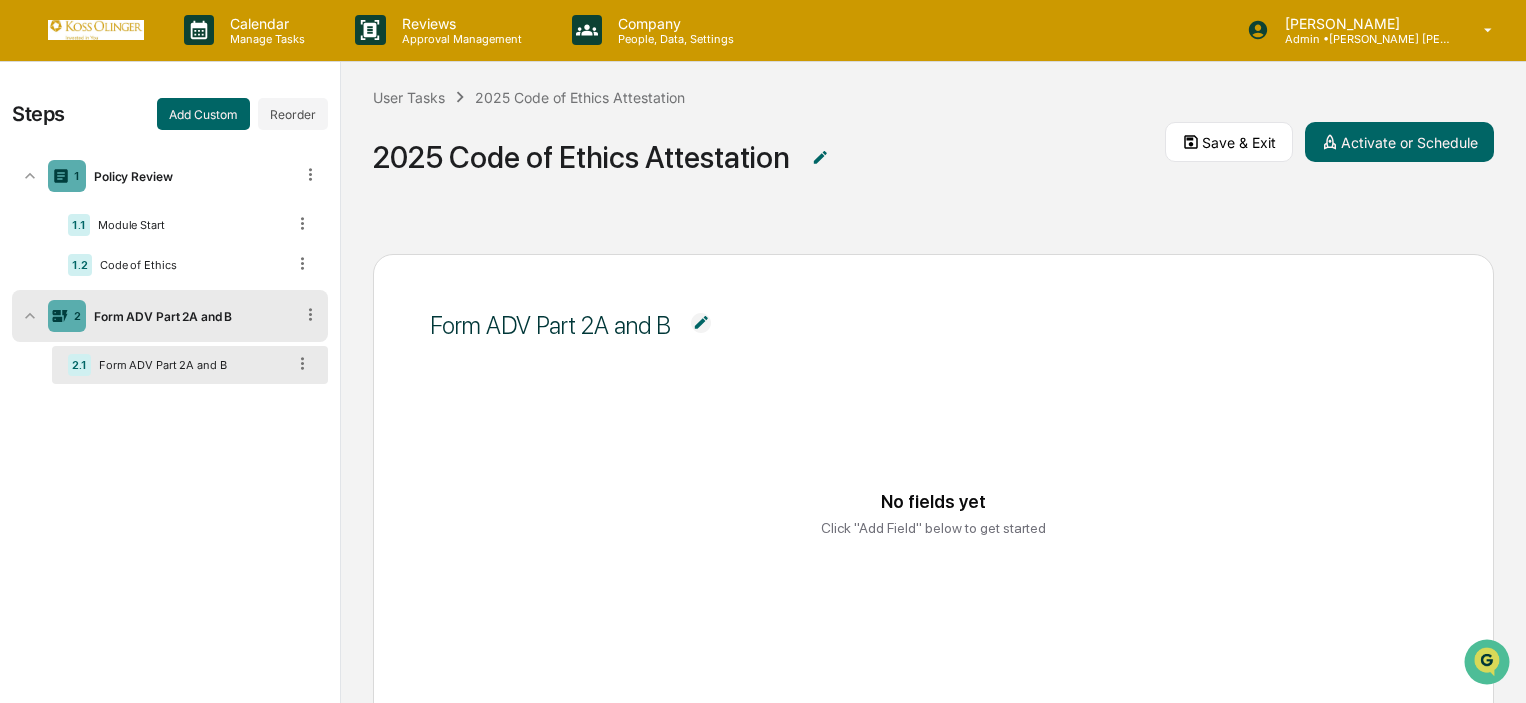 scroll, scrollTop: 234, scrollLeft: 0, axis: vertical 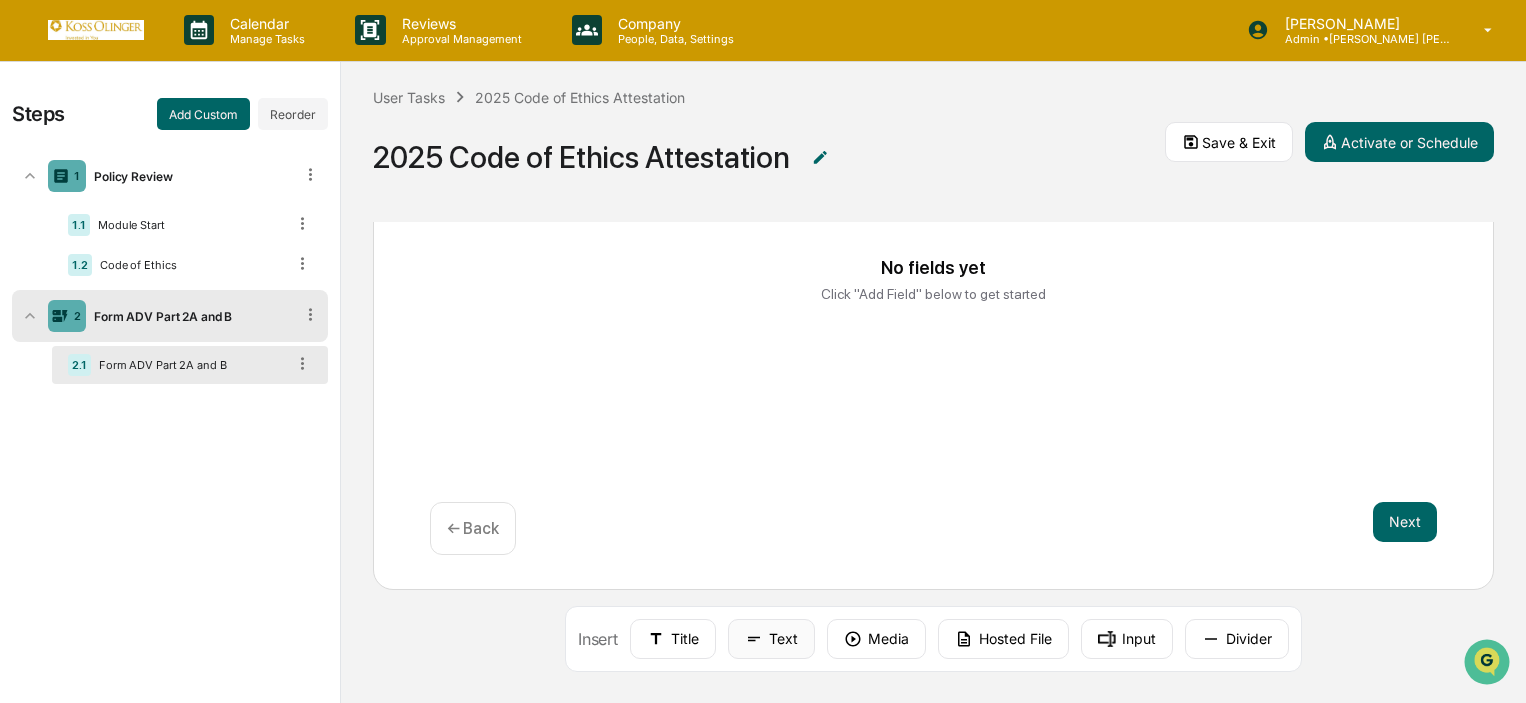 click on "Text" at bounding box center [771, 639] 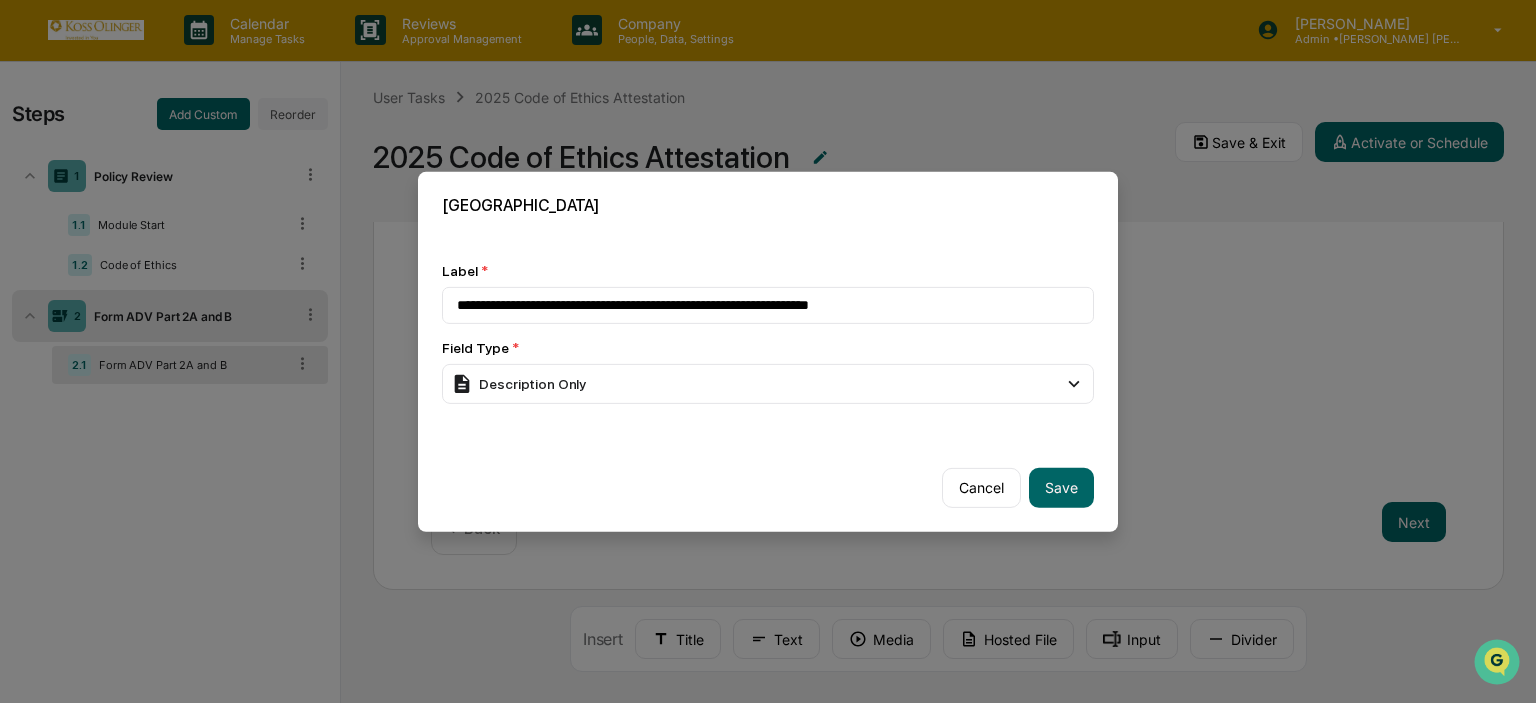type on "**********" 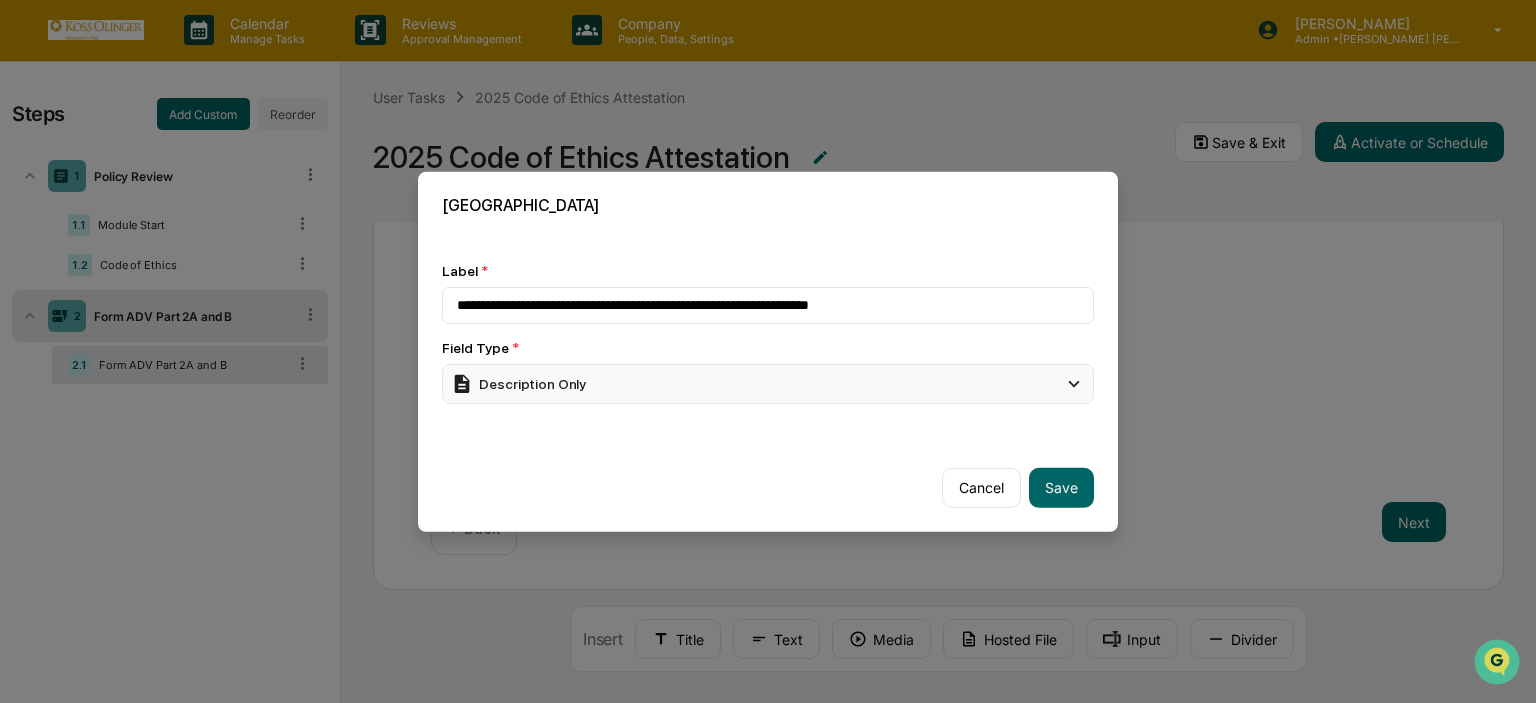 click on "Description Only" at bounding box center (768, 383) 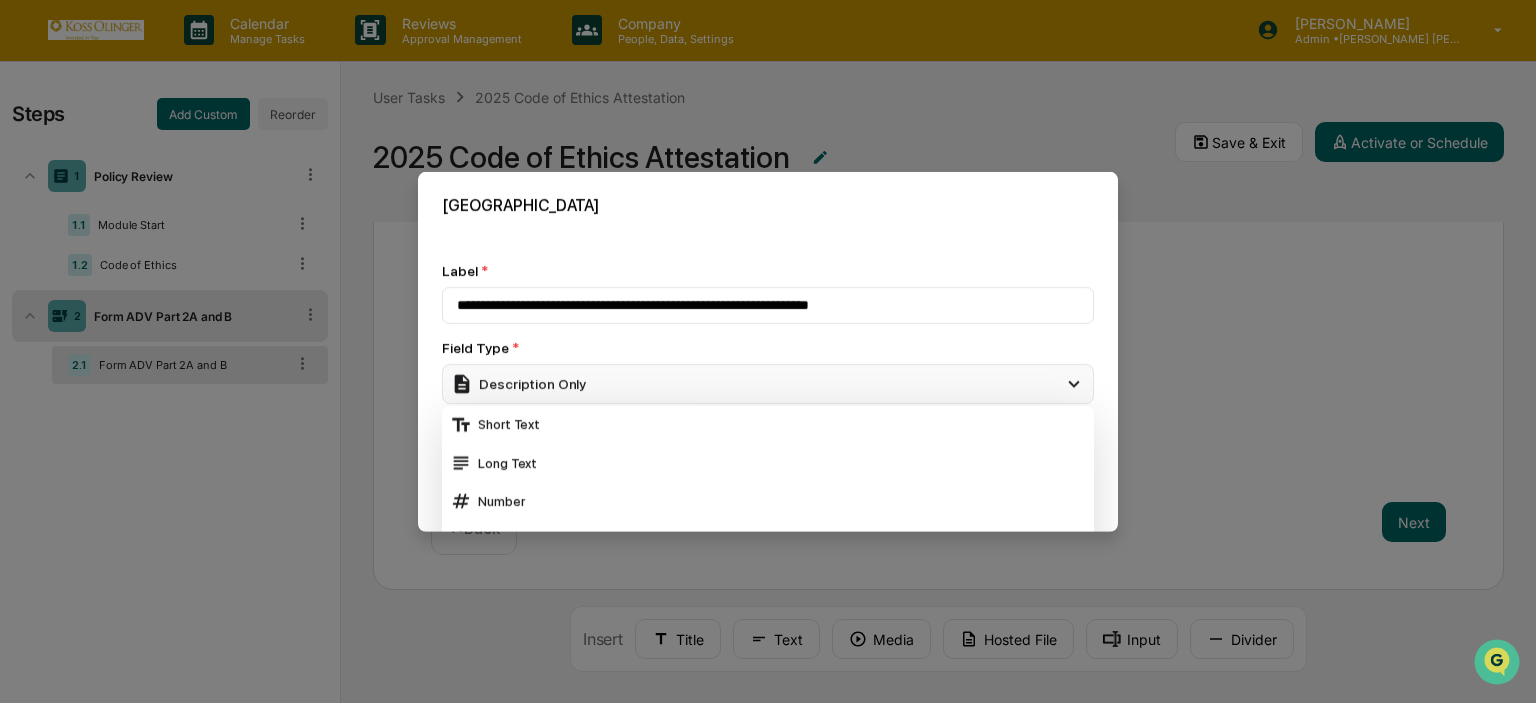 click on "Description Only" at bounding box center [768, 383] 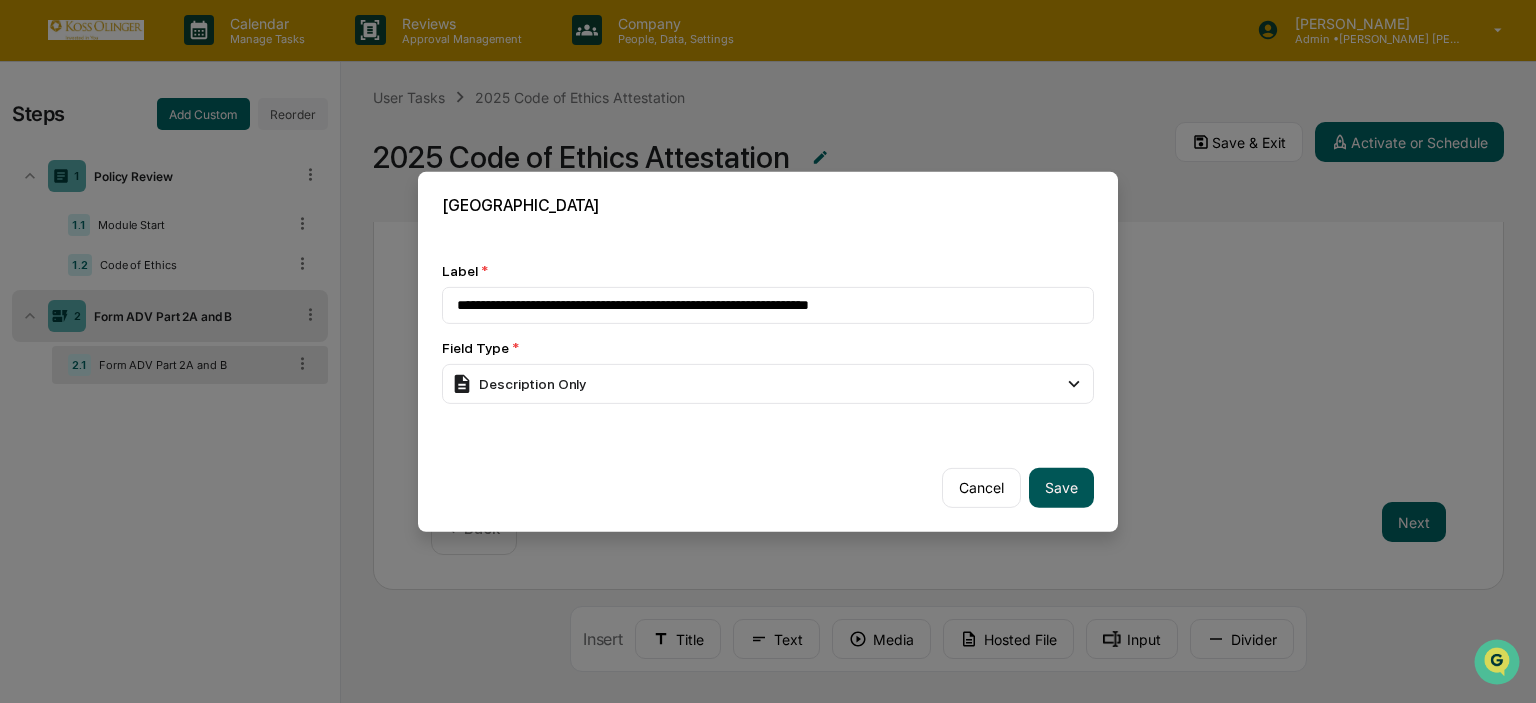 click on "Save" at bounding box center (1061, 488) 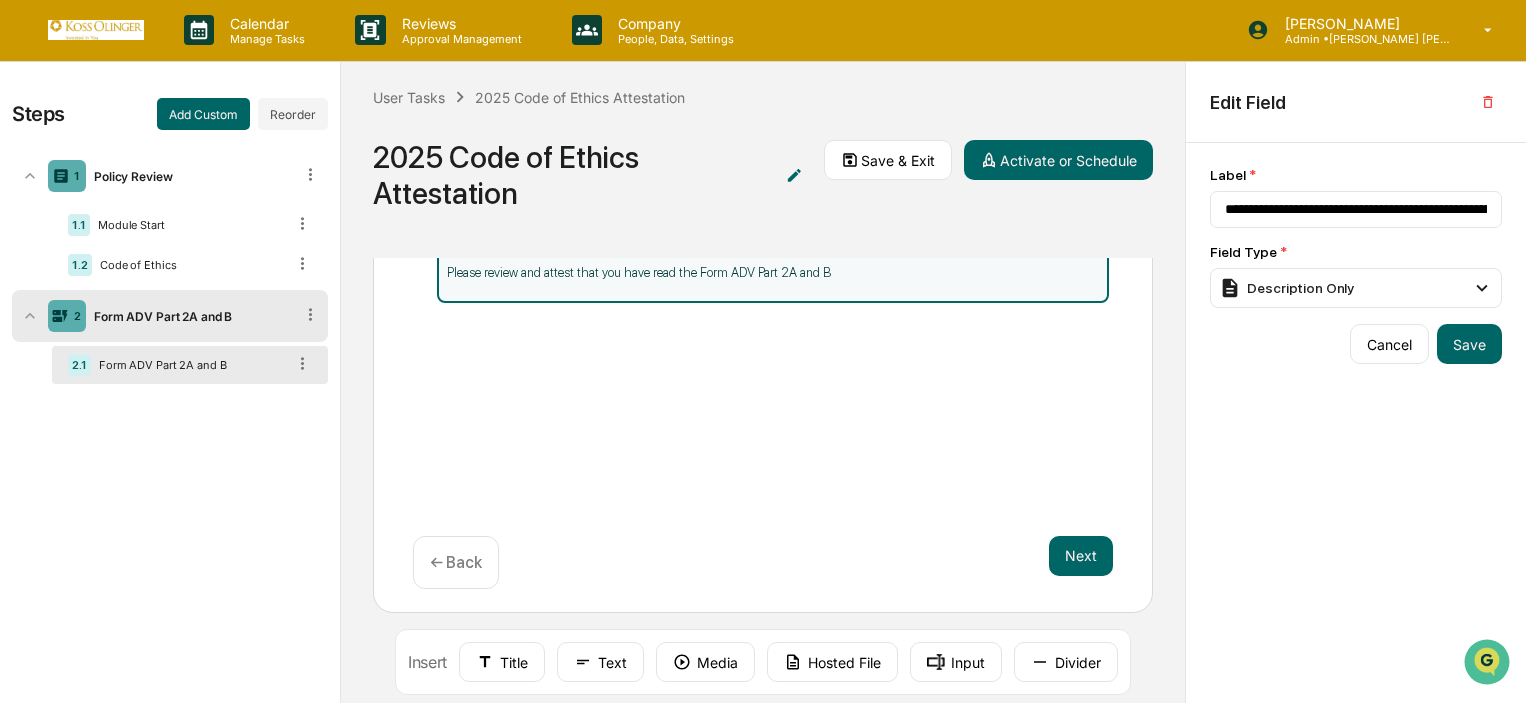 scroll, scrollTop: 249, scrollLeft: 0, axis: vertical 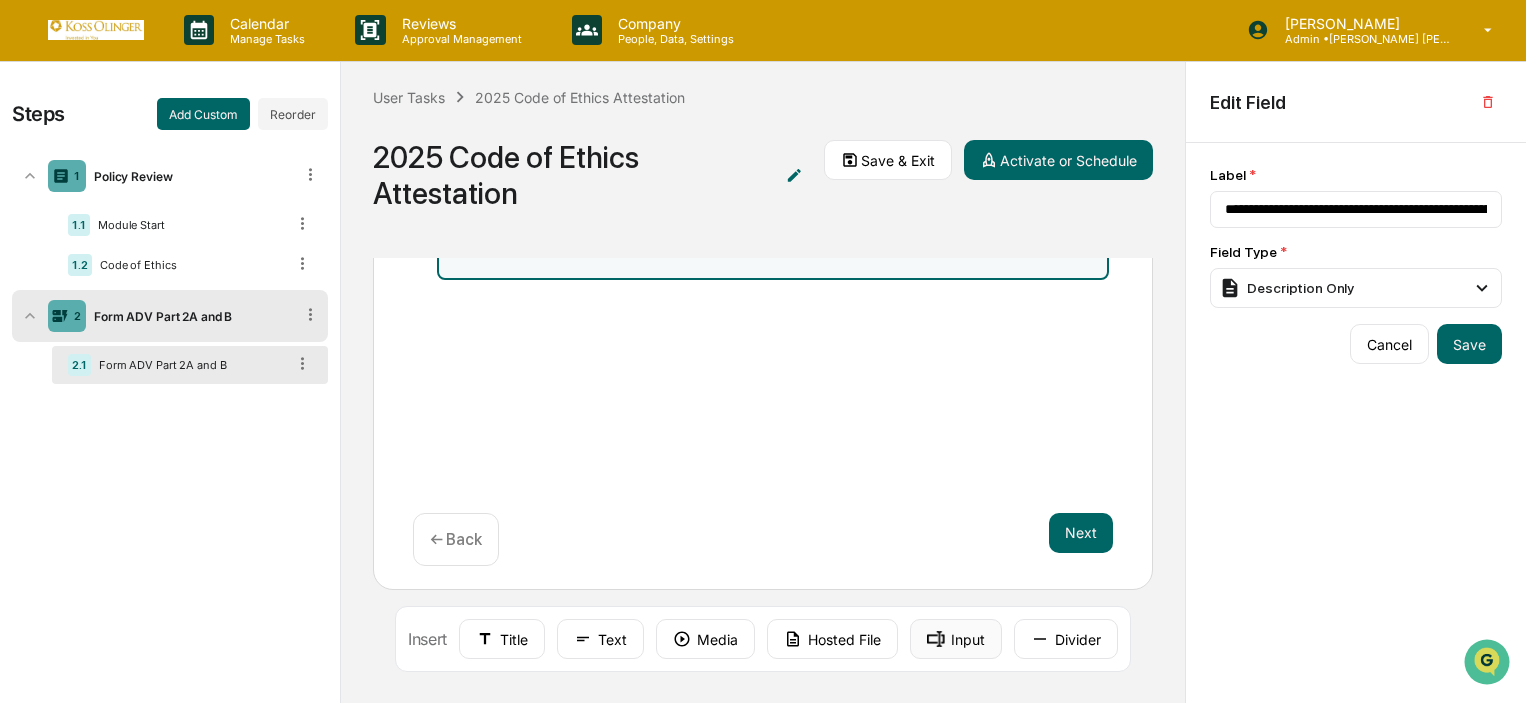 click on "Input" at bounding box center [956, 639] 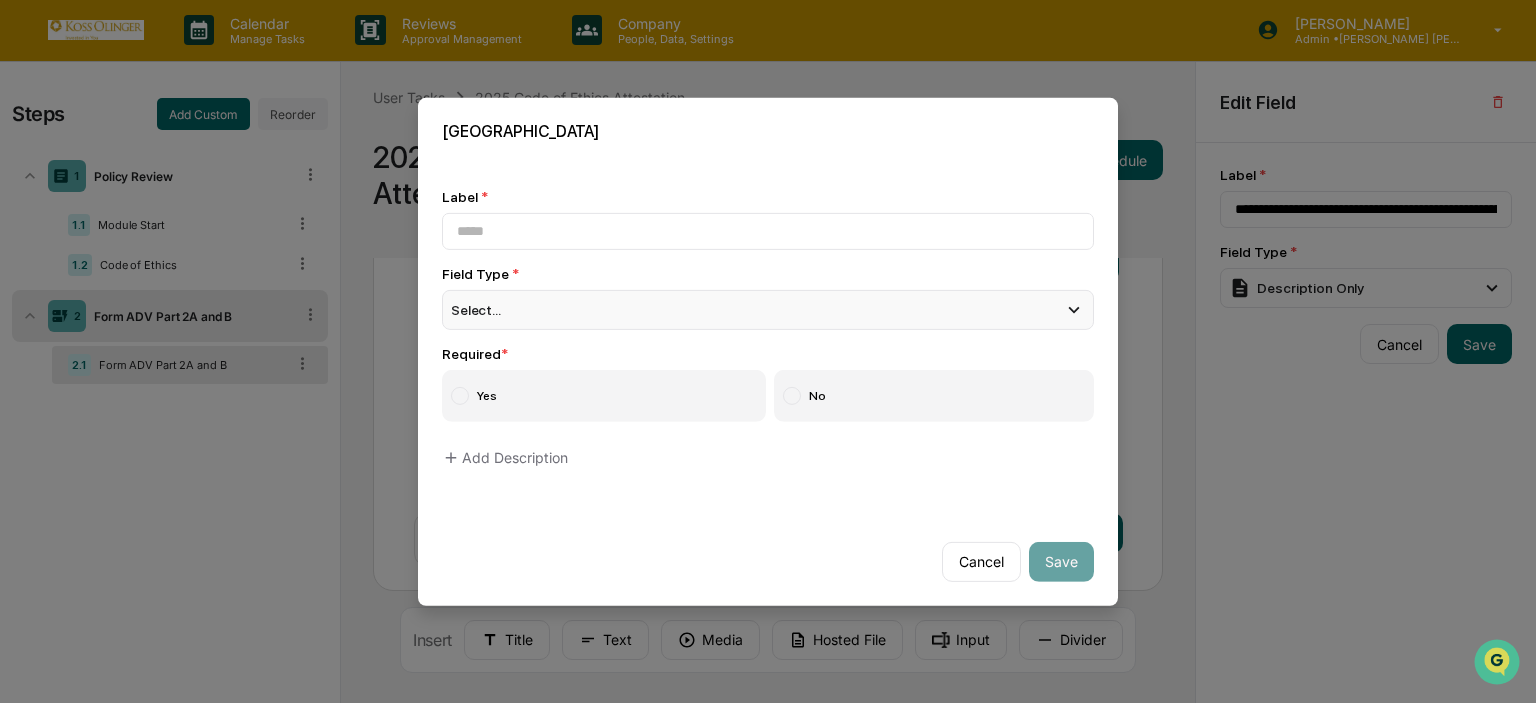 click on "Select..." at bounding box center [768, 309] 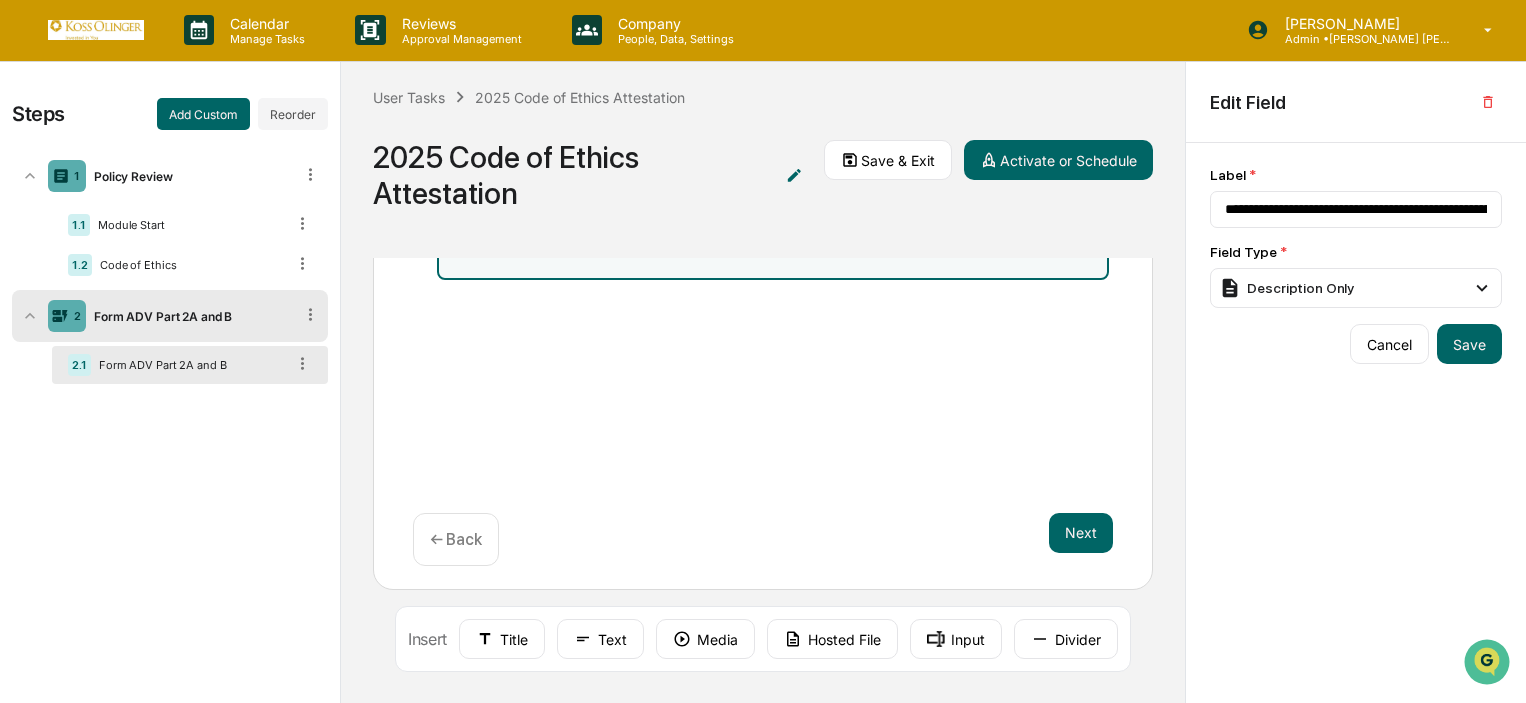 click on "User Tasks 2025 Code of Ethics Attestation 2025 Code of Ethics Attestation Save & Exit Activate or Schedule" at bounding box center (763, 160) 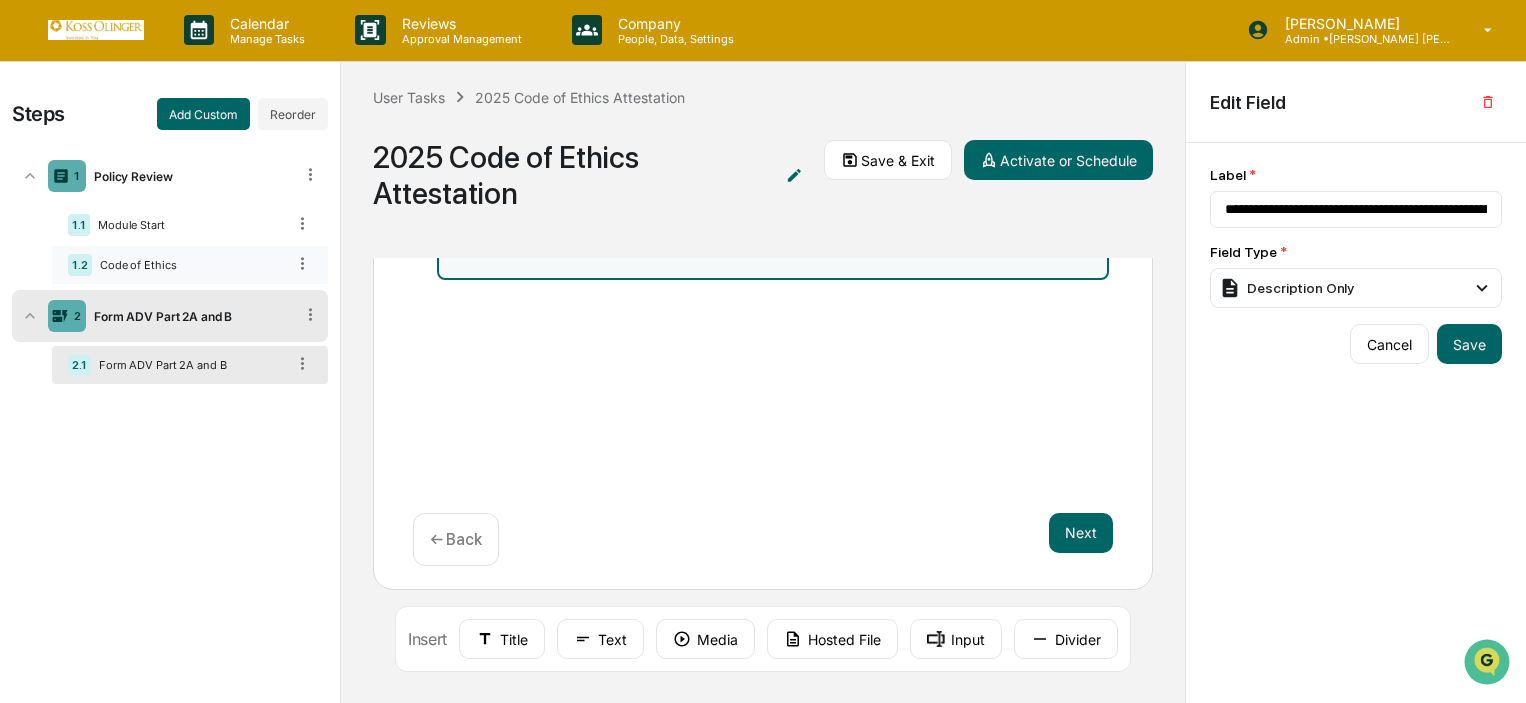 click on "1.2 Code of Ethics" at bounding box center [190, 265] 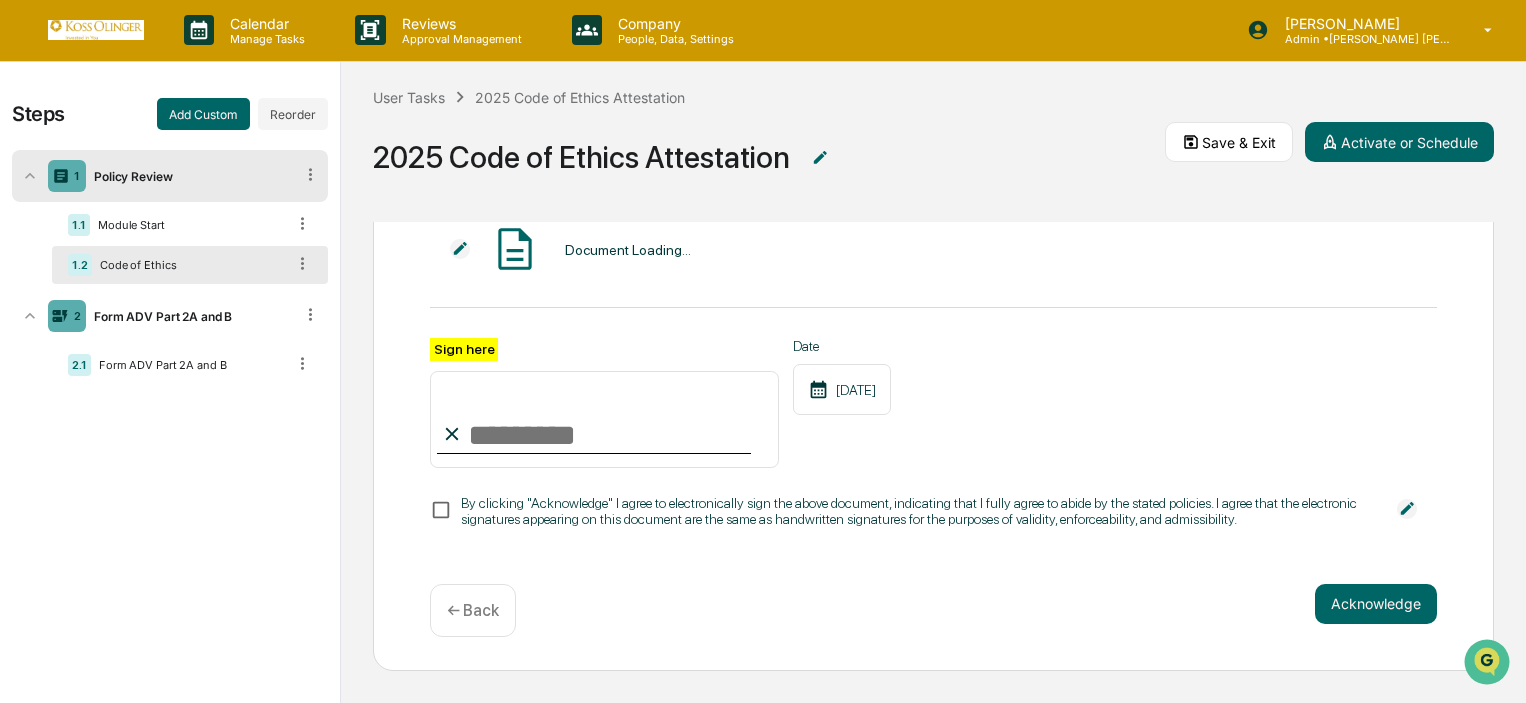 scroll, scrollTop: 196, scrollLeft: 0, axis: vertical 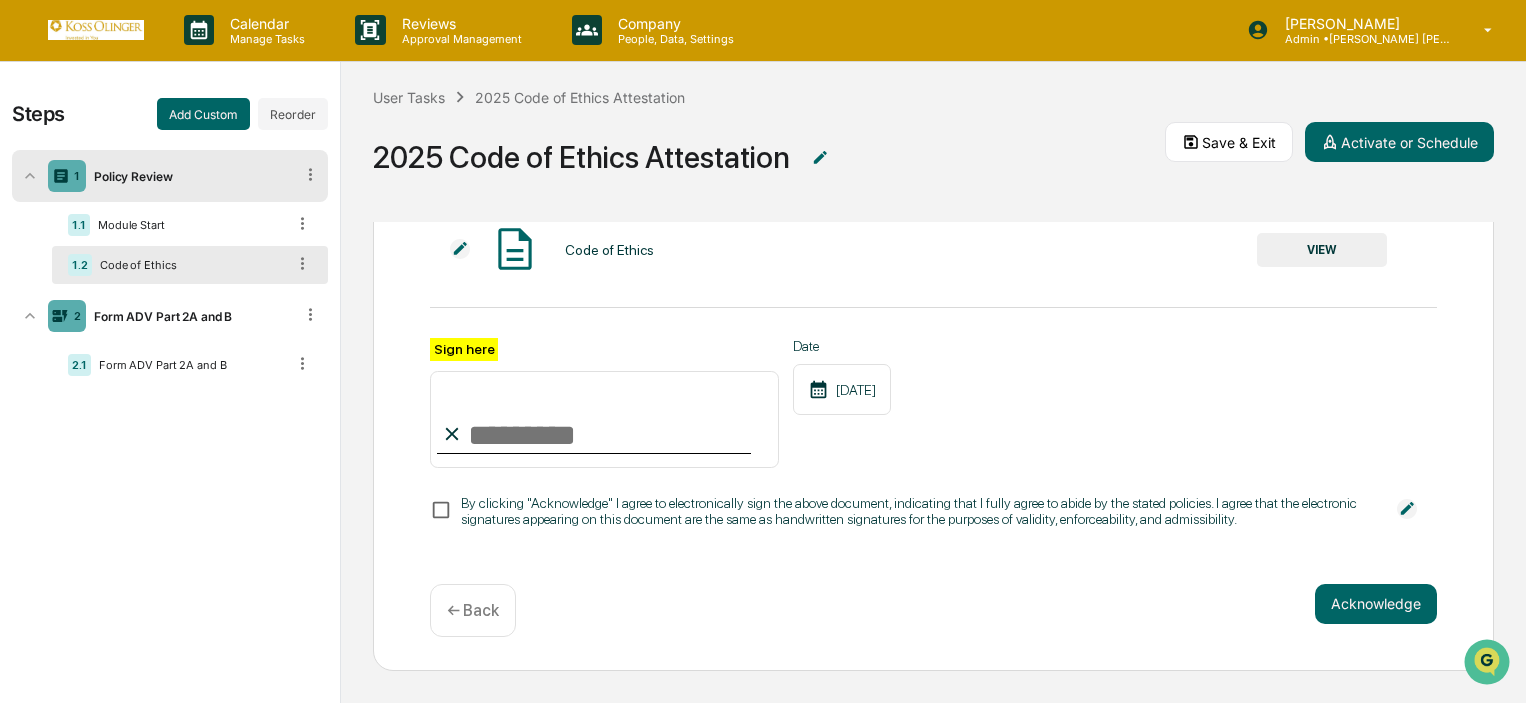 click 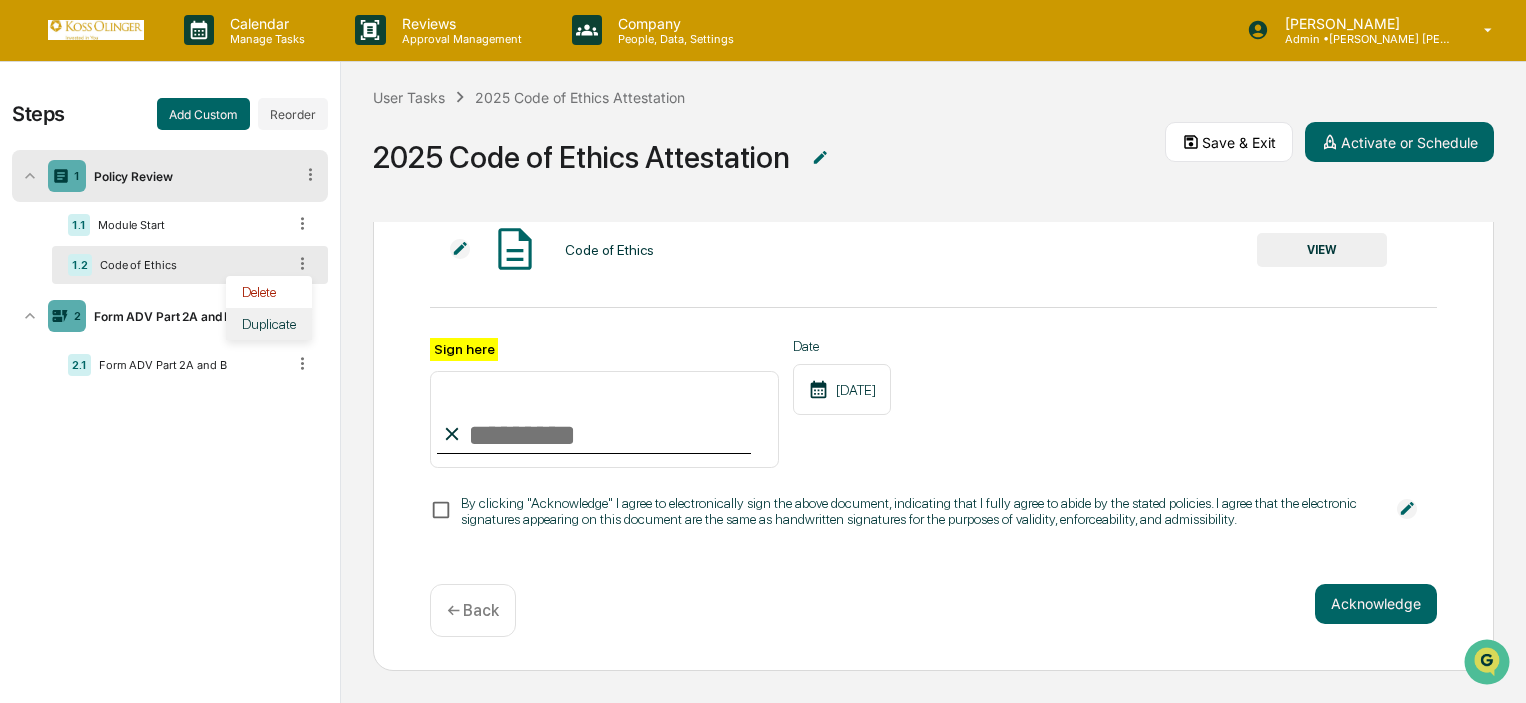 click on "Duplicate" at bounding box center (269, 324) 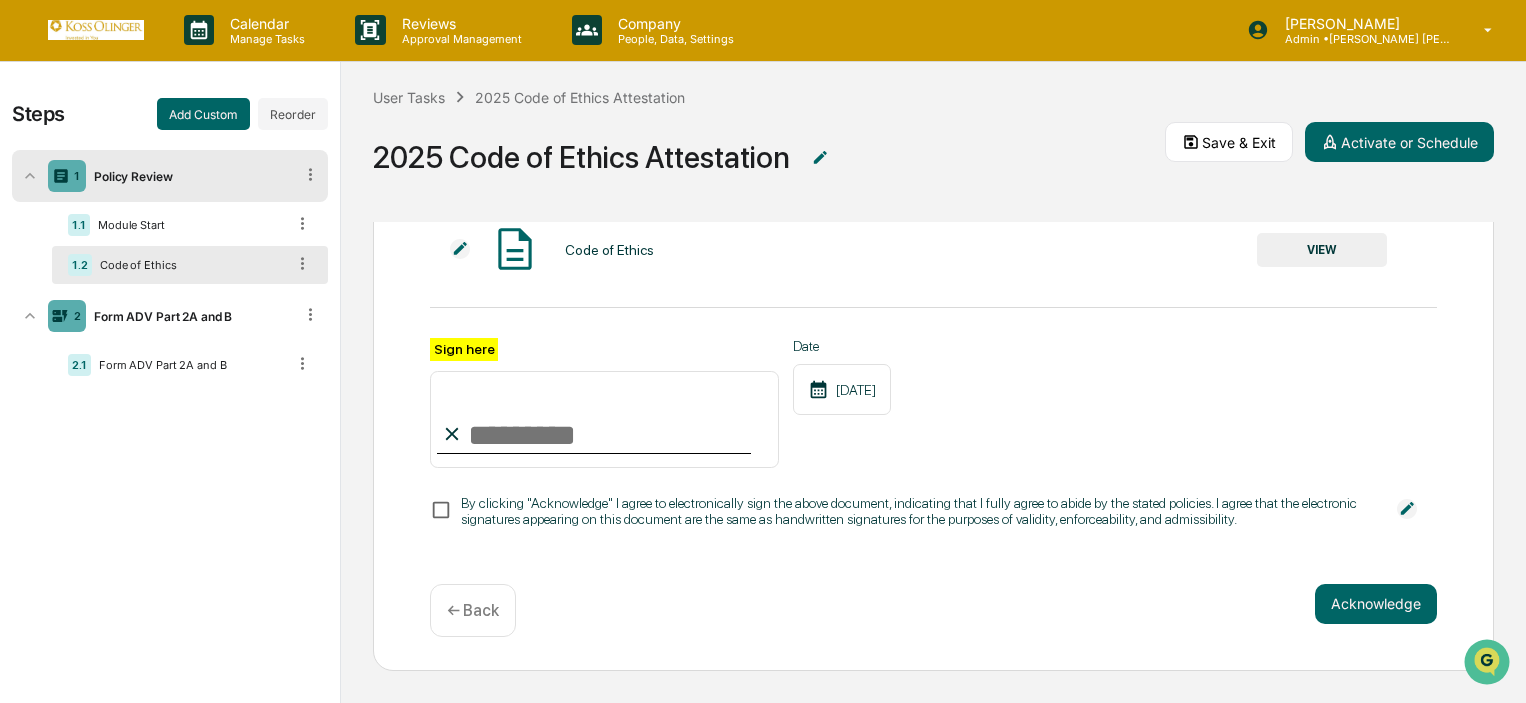 click 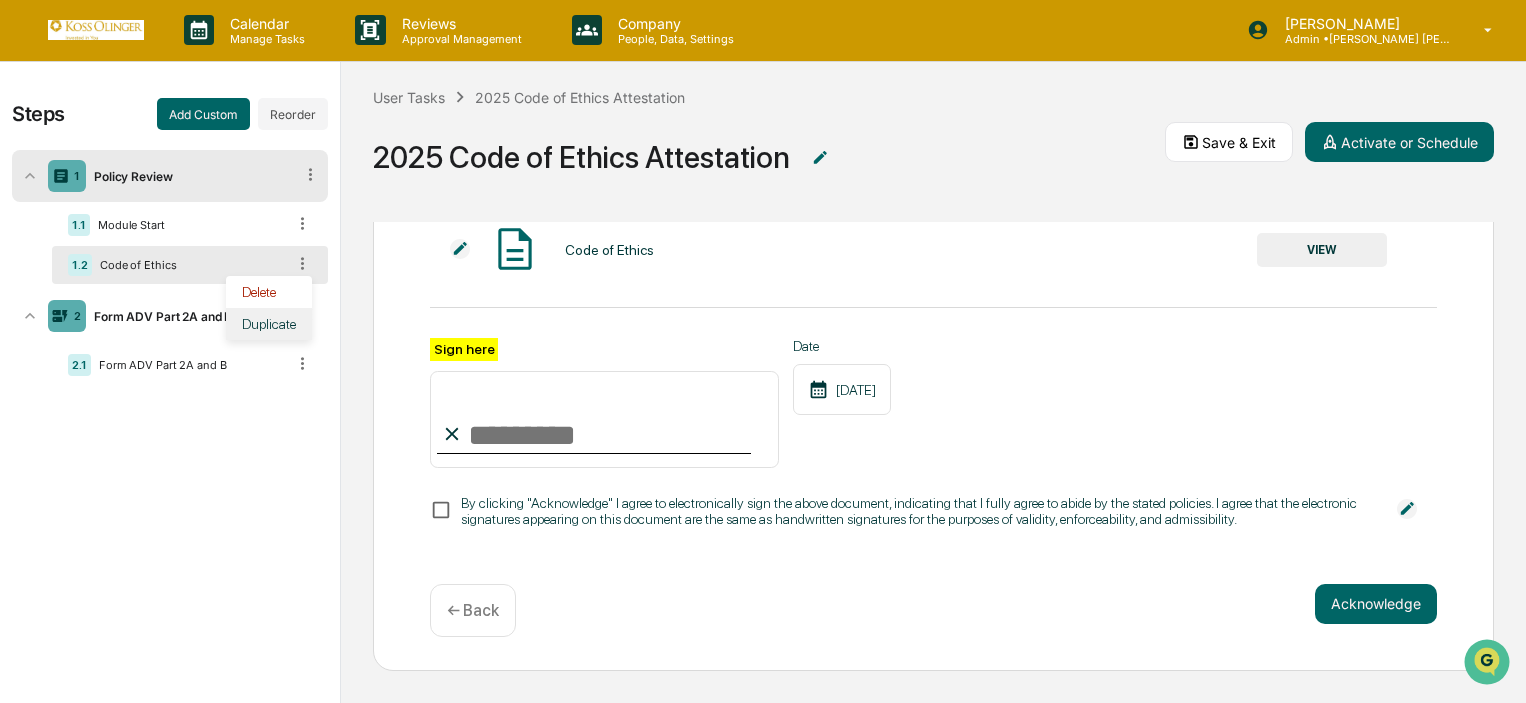 click on "Duplicate" at bounding box center (269, 324) 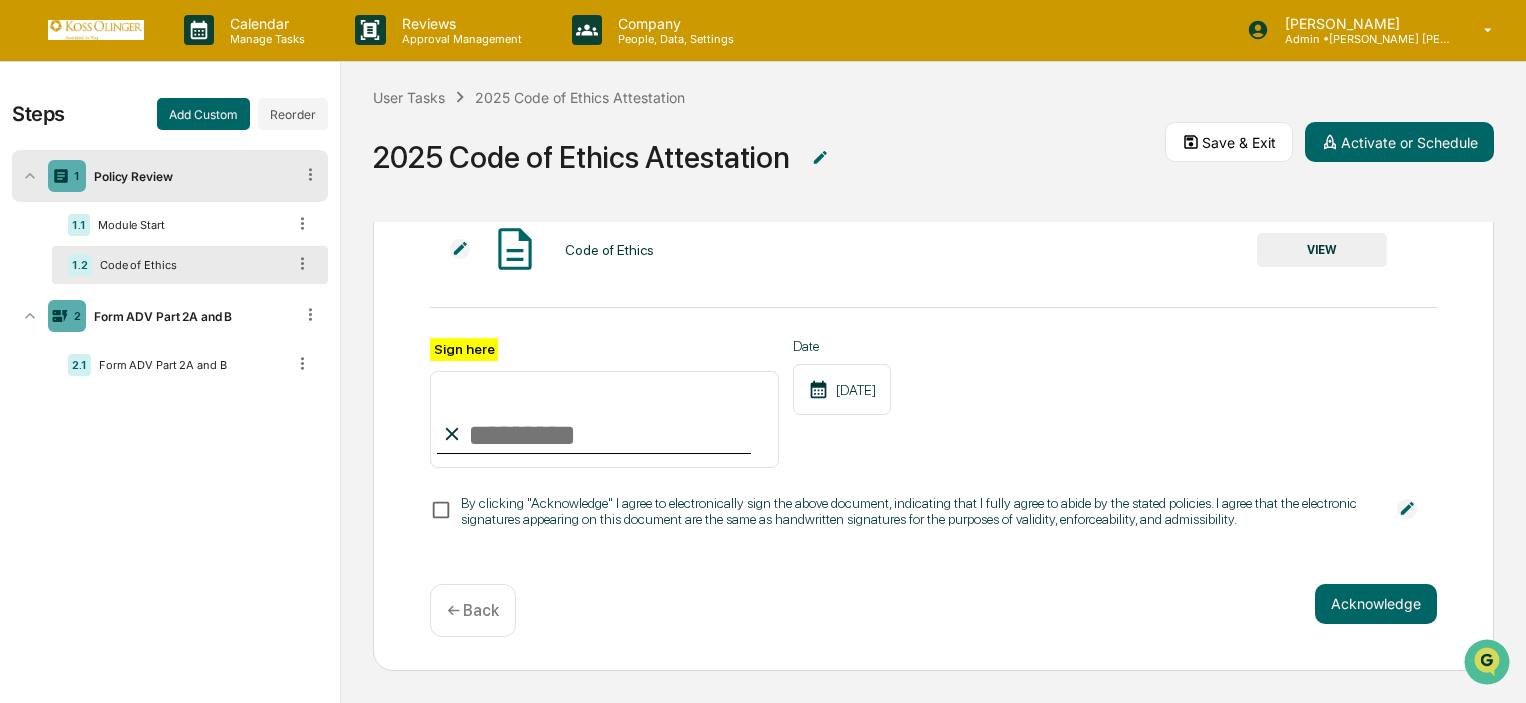 click on "1 Policy Review 1.1 Module Start 1.2 Code of Ethics 2 Form ADV Part 2A and B 2.1 Form ADV Part 2A and B" at bounding box center [170, 268] 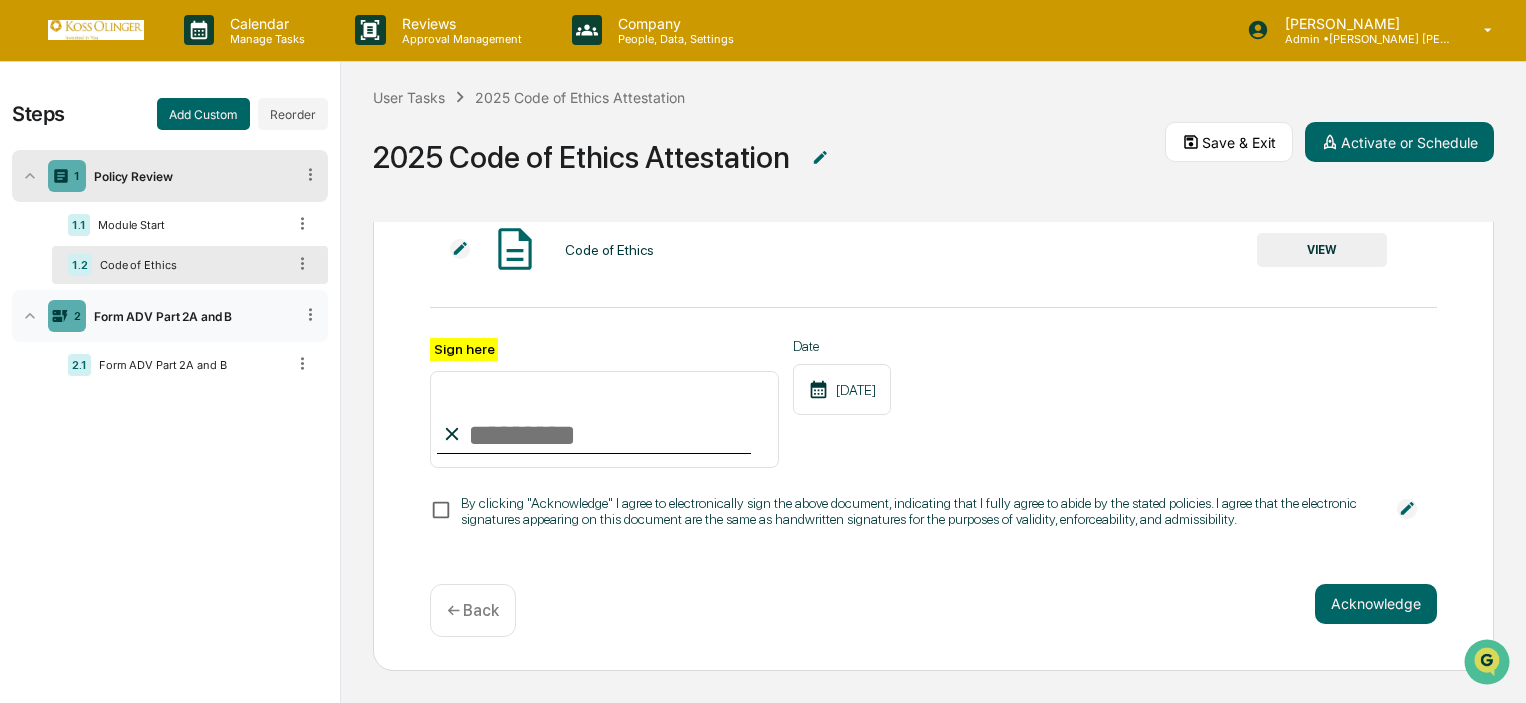 click on "Form ADV Part 2A and B" at bounding box center [189, 316] 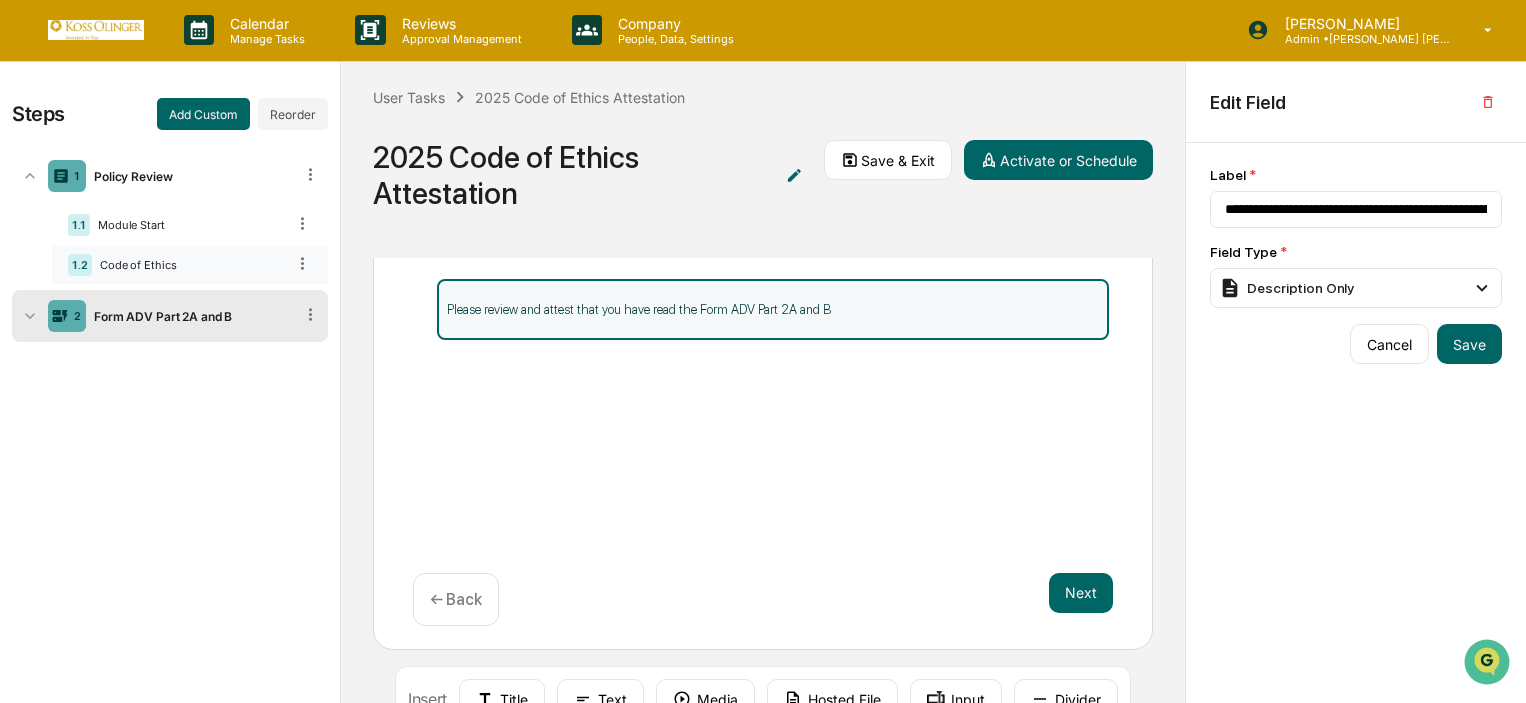 click 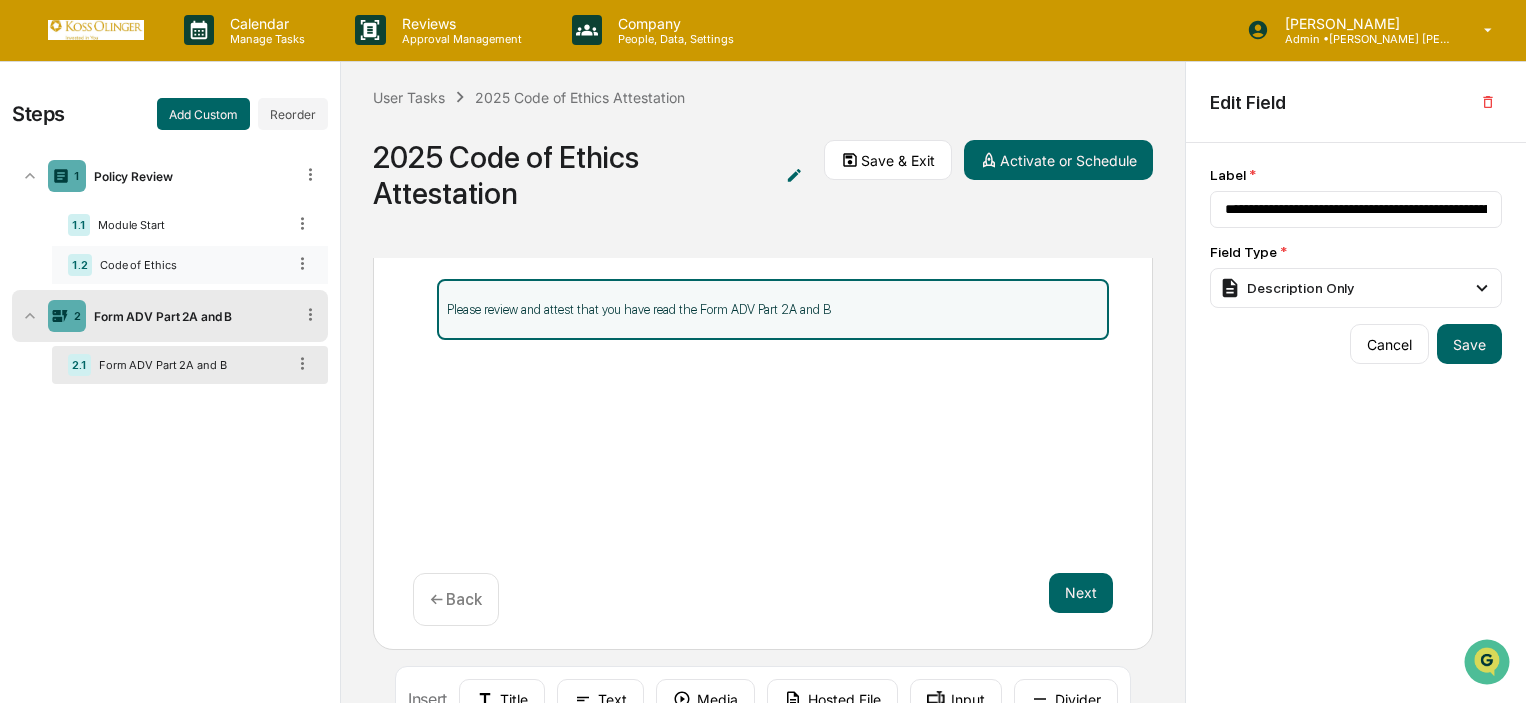 click on "2 Form ADV Part 2A and B" at bounding box center [170, 316] 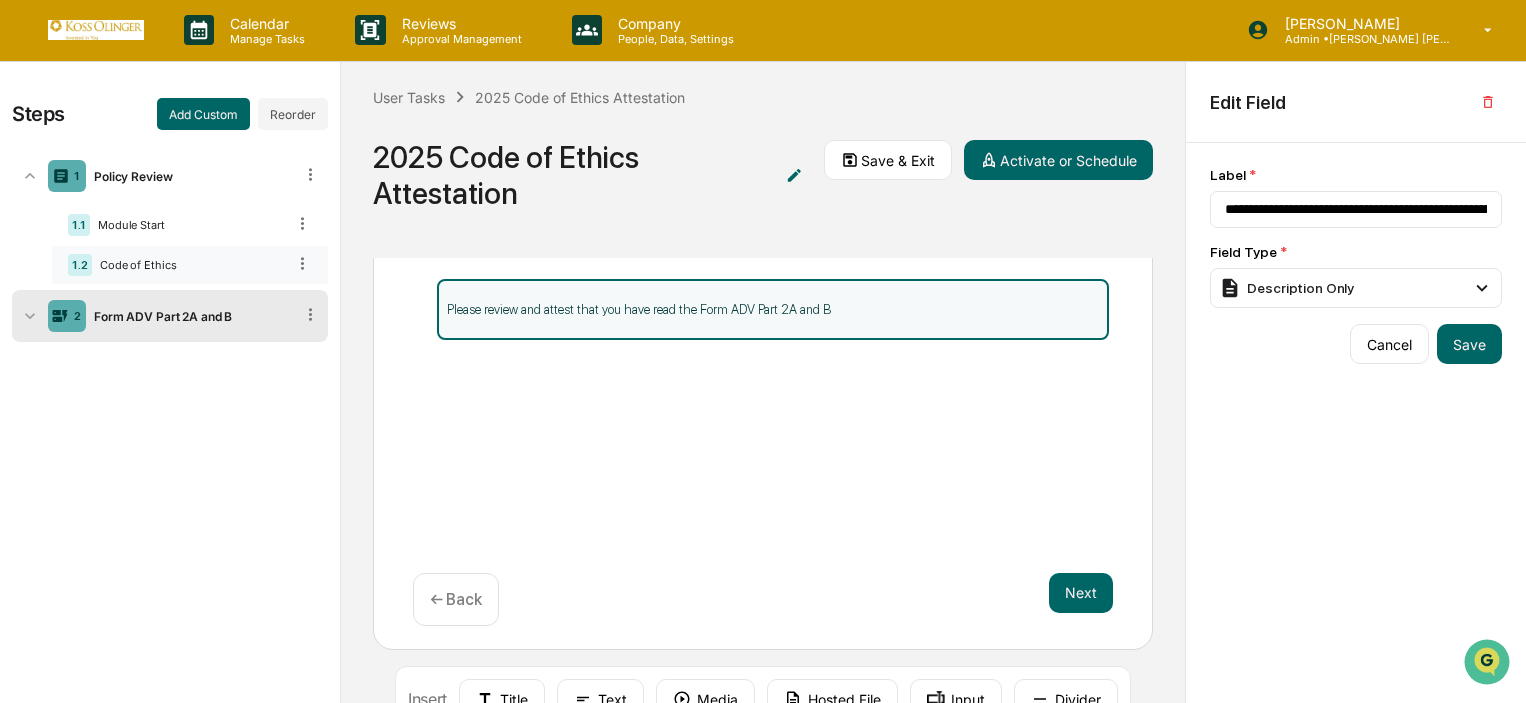 click on "Steps Add Custom Reorder 1 Policy Review 1.1 Module Start 1.2 Code of Ethics 2 Form ADV Part 2A and B" at bounding box center (170, 449) 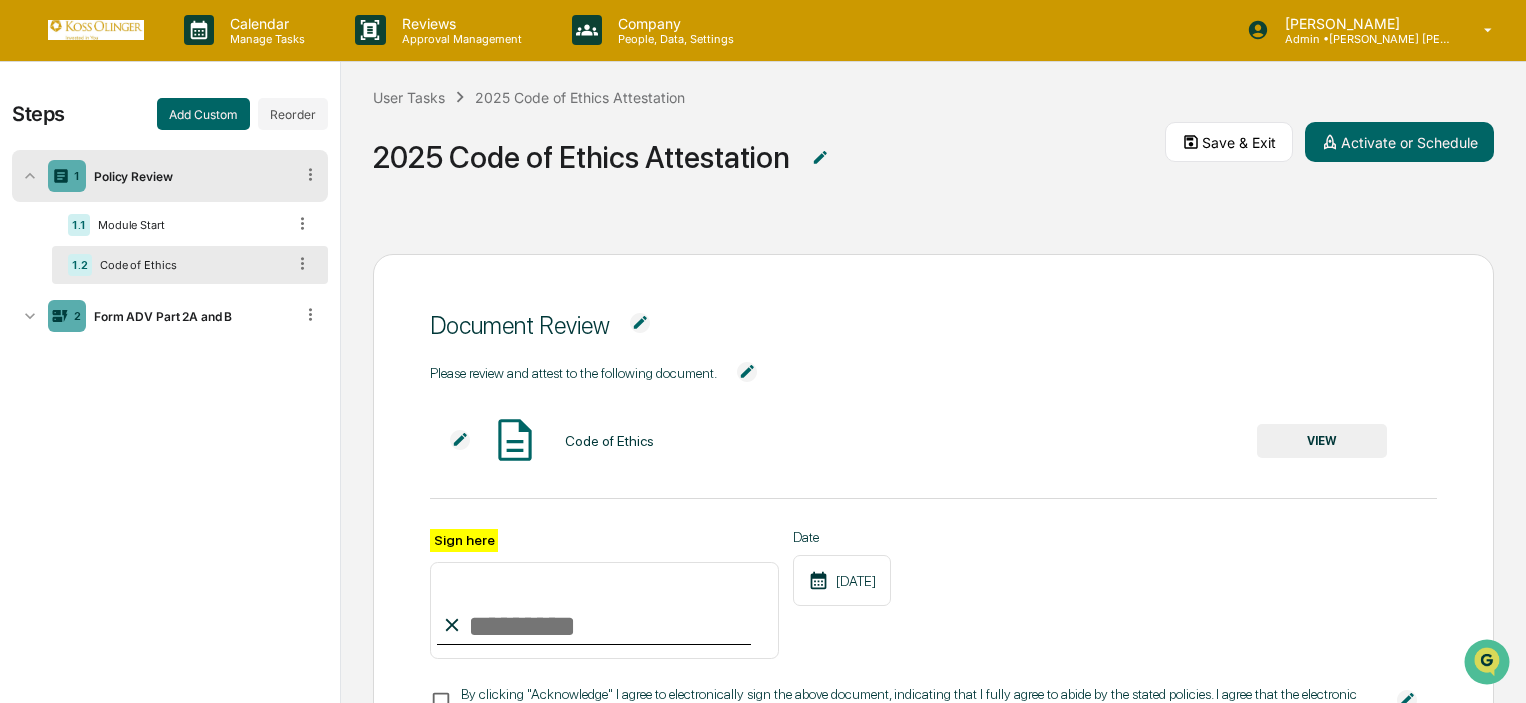 scroll, scrollTop: 196, scrollLeft: 0, axis: vertical 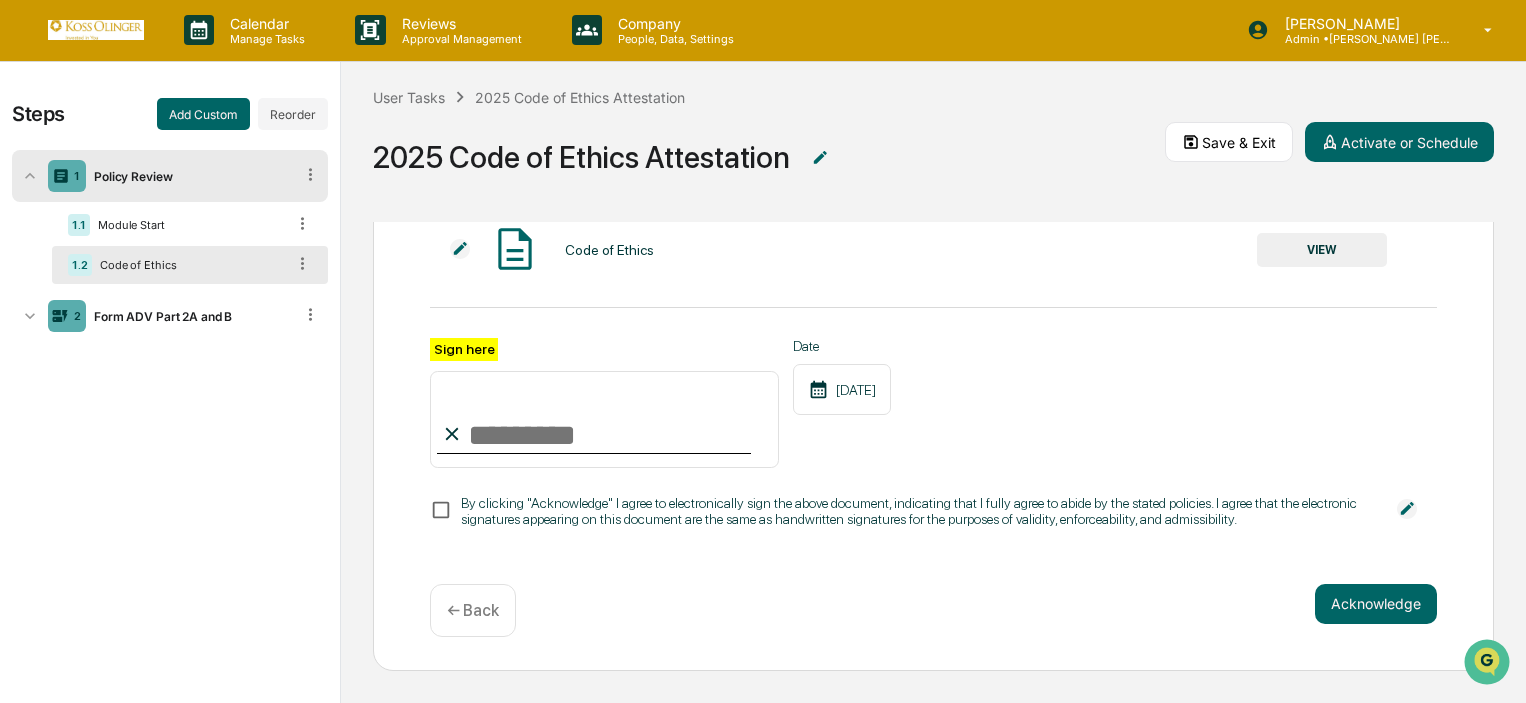 click 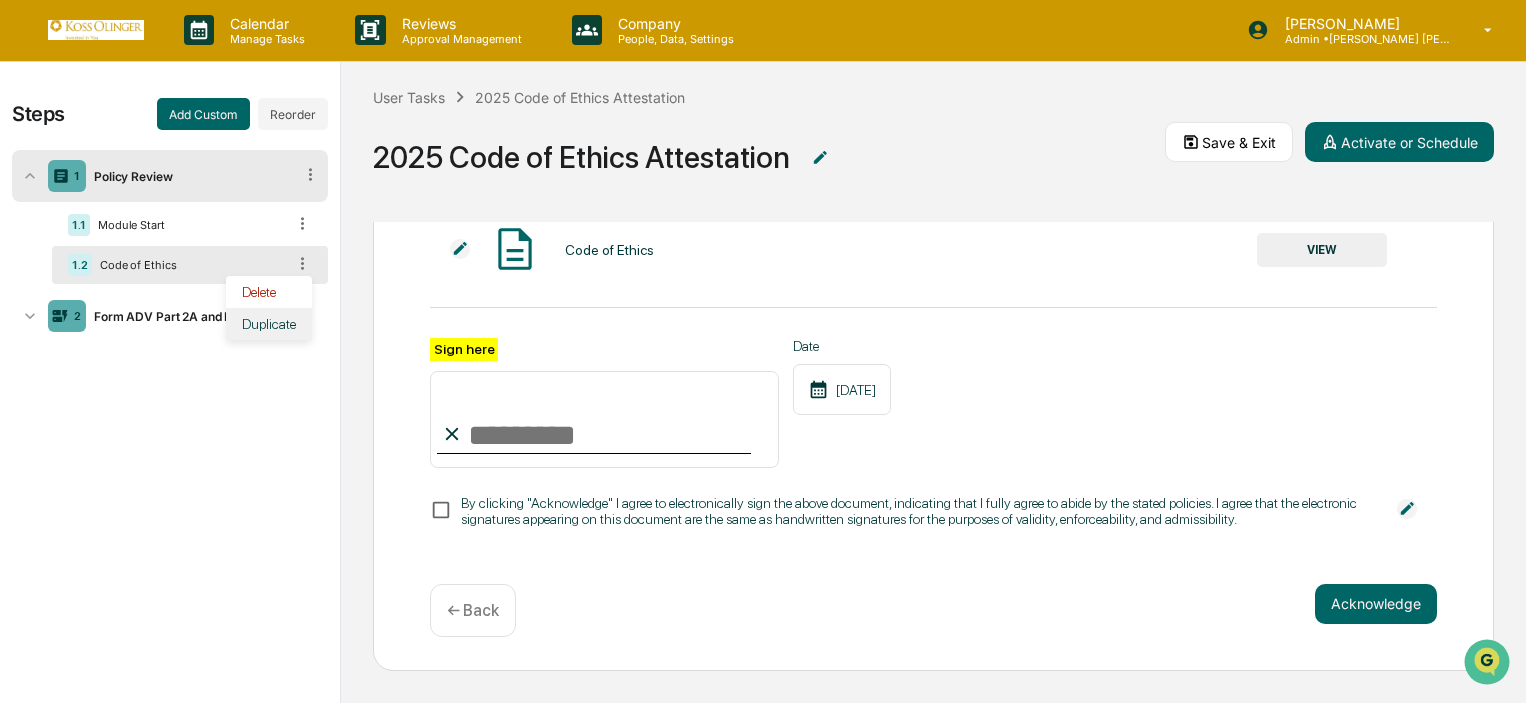 click on "Duplicate" at bounding box center [269, 324] 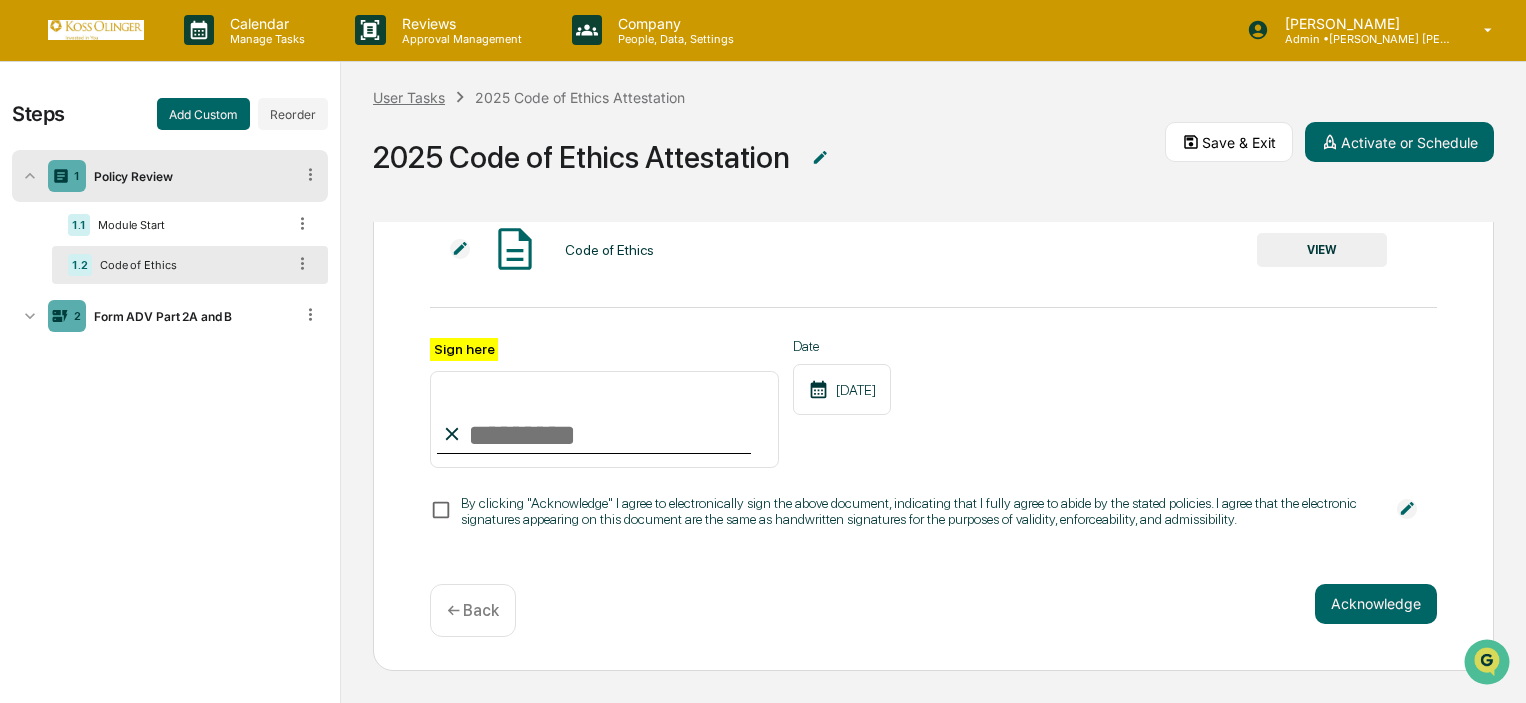 click on "User Tasks" at bounding box center (409, 97) 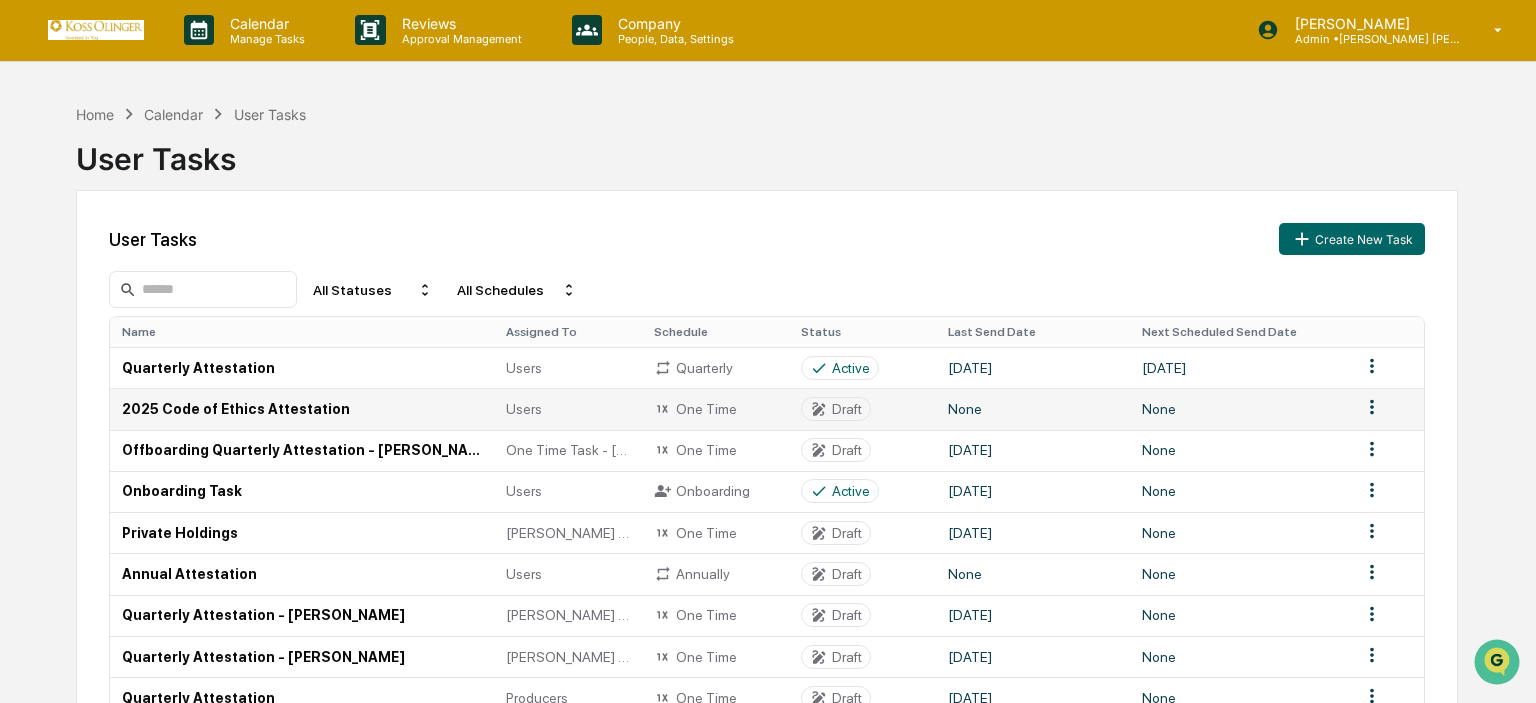 click on "Calendar Manage Tasks Reviews Approval Management Company People, Data, Settings [PERSON_NAME] Admin •  [PERSON_NAME] [PERSON_NAME] Consulting, LLC Home Calendar User Tasks User Tasks User Tasks Create New Task All Statuses All Schedules Name Assigned To Schedule Status Last Send Date Next Scheduled Send Date Quarterly Attestation Users   Quarterly Active [DATE] [DATE] 2025 Code of Ethics Attestation Users  One Time Draft None None Offboarding Quarterly Attestation - [PERSON_NAME] One Time Task - [PERSON_NAME]  One Time Draft [DATE] None Onboarding Task Users  Onboarding Active [DATE] None Private Holdings [PERSON_NAME] - One Time Task  One Time Draft [DATE] None Annual Attestation  Users   Annually Draft None None Quarterly Attestation - [PERSON_NAME] [PERSON_NAME] - One Time Task  One Time Draft [DATE] None Quarterly Attestation - [PERSON_NAME] [PERSON_NAME] - One Time Task  One Time Draft [DATE] None Quarterly Attestation Producers  One Time Draft None None" at bounding box center (768, 350) 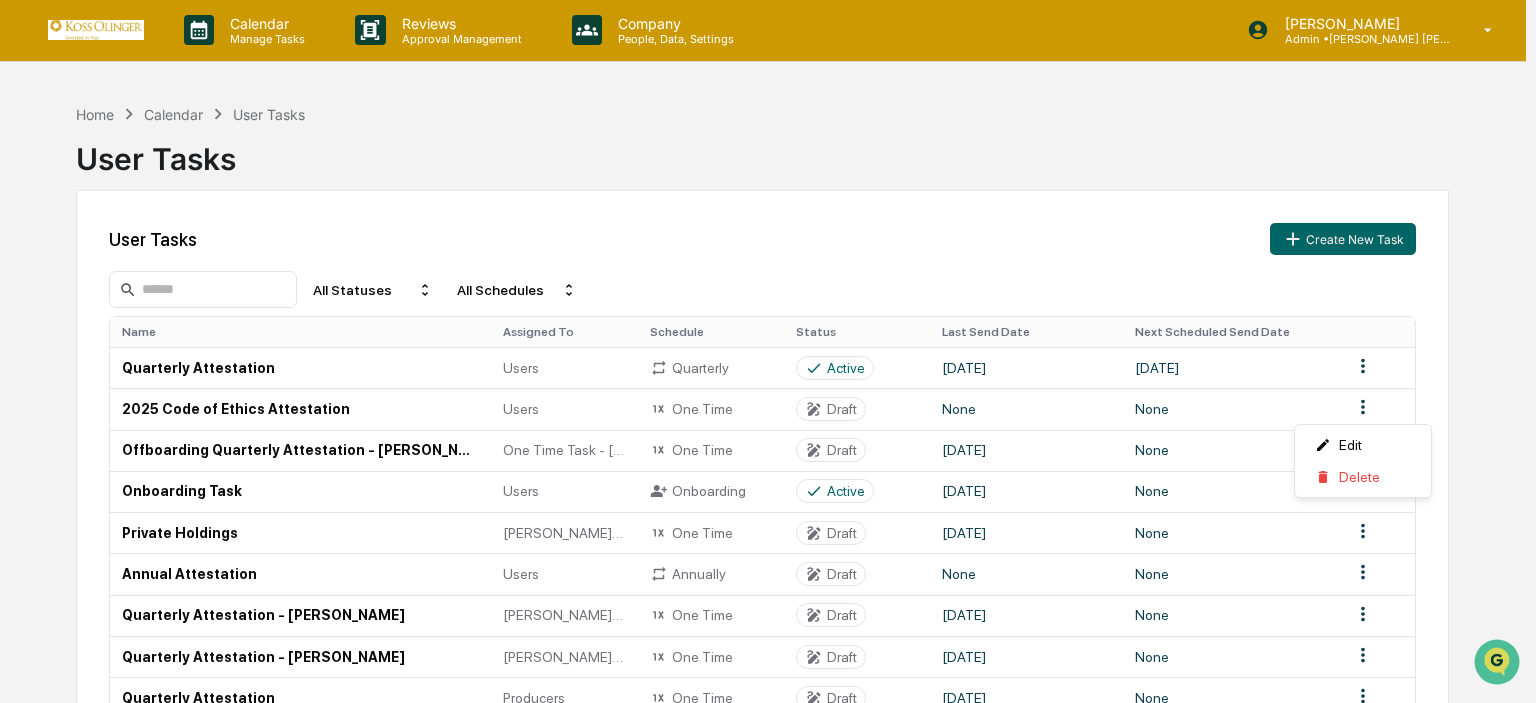 click on "Calendar Manage Tasks Reviews Approval Management Company People, Data, Settings [PERSON_NAME] Admin •  [PERSON_NAME] [PERSON_NAME] Consulting, LLC Home Calendar User Tasks User Tasks User Tasks Create New Task All Statuses All Schedules Name Assigned To Schedule Status Last Send Date Next Scheduled Send Date Quarterly Attestation Users   Quarterly Active [DATE] [DATE] 2025 Code of Ethics Attestation Users  One Time Draft None None Offboarding Quarterly Attestation - [PERSON_NAME] One Time Task - [PERSON_NAME]  One Time Draft [DATE] None Onboarding Task Users  Onboarding Active [DATE] None Private Holdings [PERSON_NAME] - One Time Task  One Time Draft [DATE] None Annual Attestation  Users   Annually Draft None None Quarterly Attestation - [PERSON_NAME] [PERSON_NAME] - One Time Task  One Time Draft [DATE] None Quarterly Attestation - [PERSON_NAME] [PERSON_NAME] - One Time Task  One Time Draft [DATE] None Quarterly Attestation Producers  One Time Draft None None" at bounding box center [768, 350] 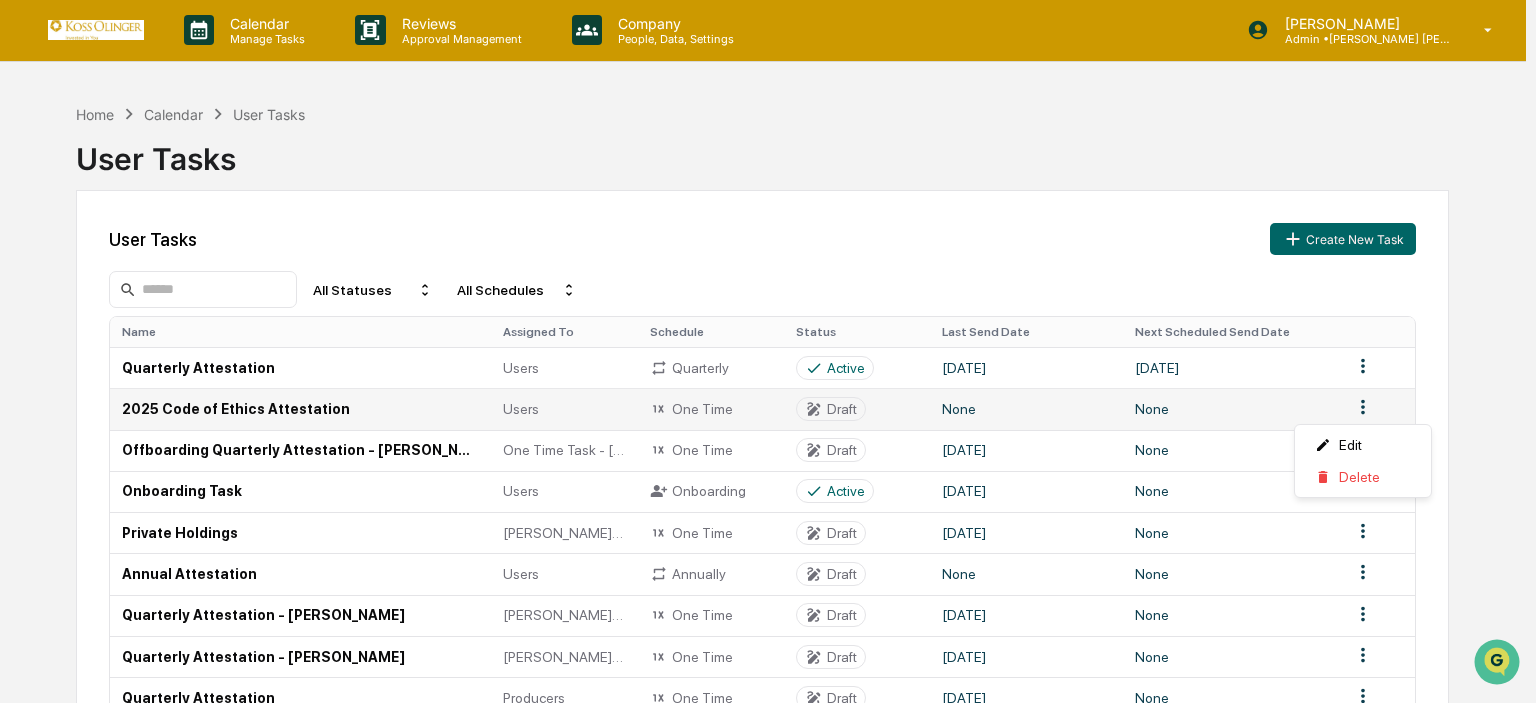 click on "Calendar Manage Tasks Reviews Approval Management Company People, Data, Settings [PERSON_NAME] Admin •  [PERSON_NAME] [PERSON_NAME] Consulting, LLC Home Calendar User Tasks User Tasks User Tasks Create New Task All Statuses All Schedules Name Assigned To Schedule Status Last Send Date Next Scheduled Send Date Quarterly Attestation Users   Quarterly Active [DATE] [DATE] 2025 Code of Ethics Attestation Users  One Time Draft None None Offboarding Quarterly Attestation - [PERSON_NAME] One Time Task - [PERSON_NAME]  One Time Draft [DATE] None Onboarding Task Users  Onboarding Active [DATE] None Private Holdings [PERSON_NAME] - One Time Task  One Time Draft [DATE] None Annual Attestation  Users   Annually Draft None None Quarterly Attestation - [PERSON_NAME] [PERSON_NAME] - One Time Task  One Time Draft [DATE] None Quarterly Attestation - [PERSON_NAME] [PERSON_NAME] - One Time Task  One Time Draft [DATE] None Quarterly Attestation Producers  One Time Draft None None" at bounding box center [768, 350] 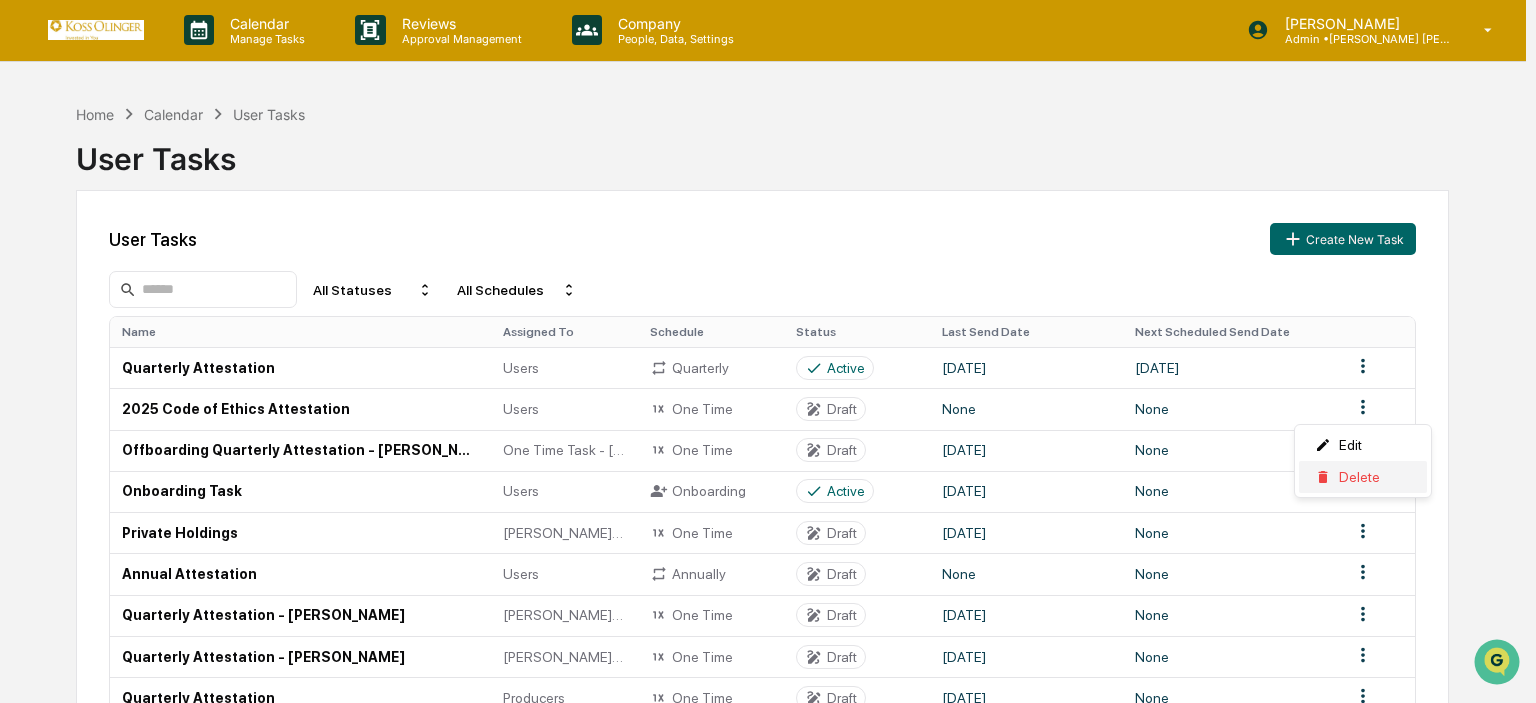 click on "Delete" at bounding box center [1363, 477] 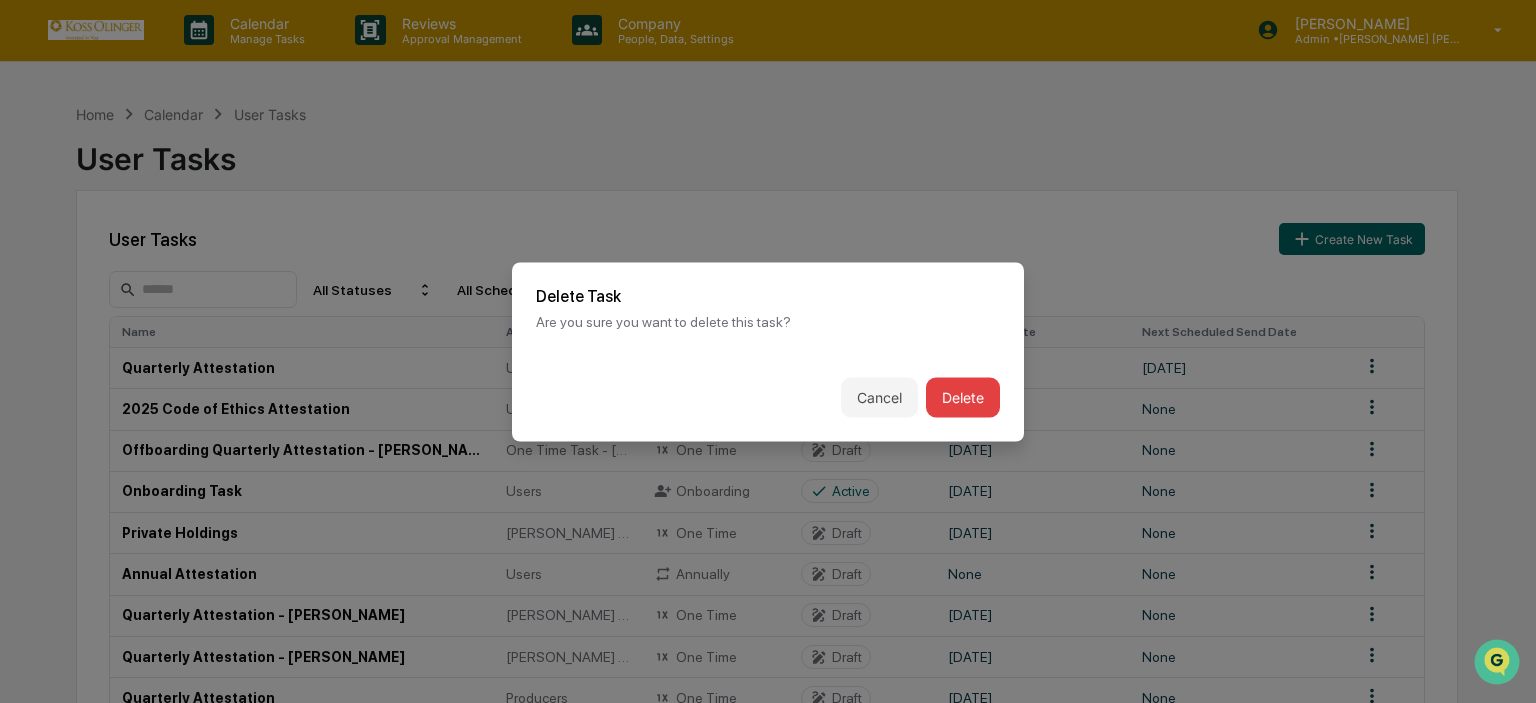 click on "Delete" at bounding box center [963, 397] 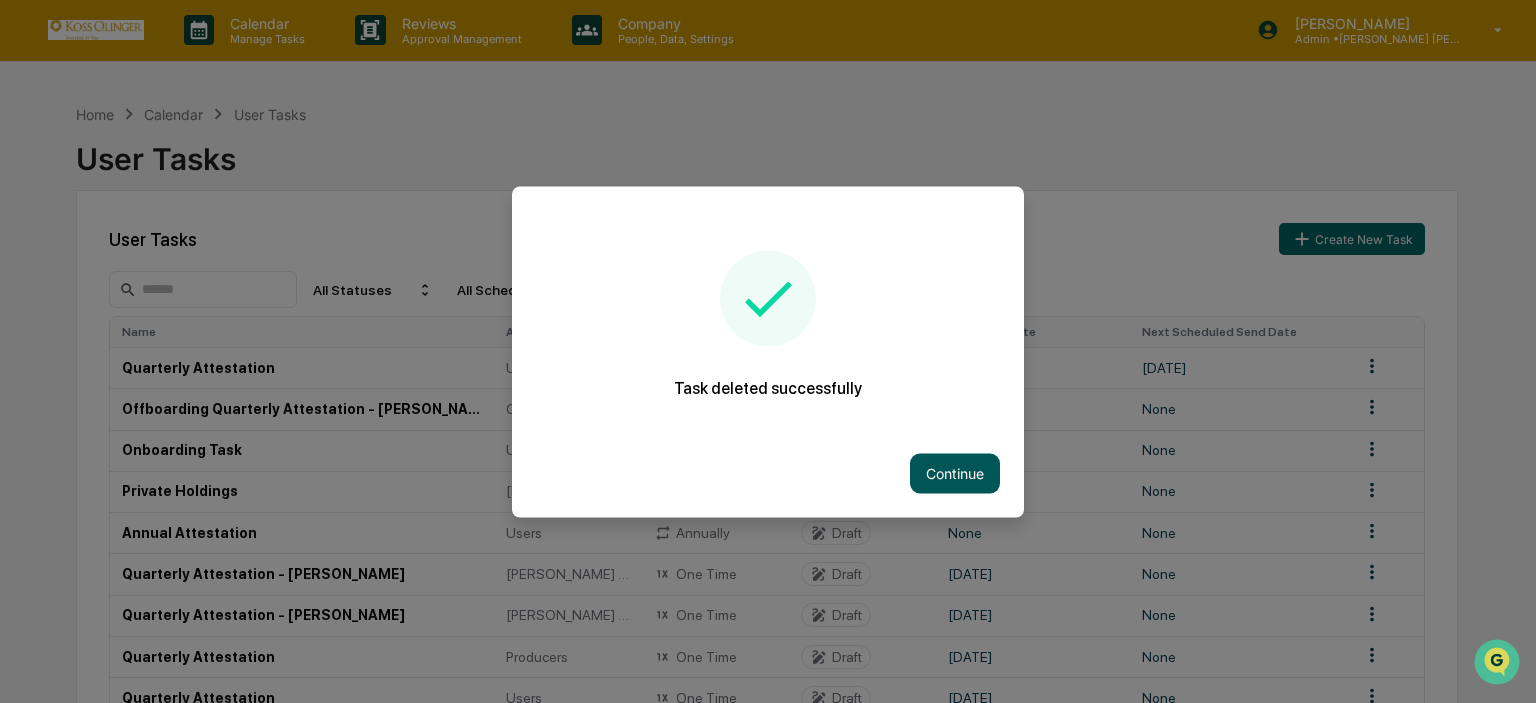 click on "Continue" at bounding box center [955, 473] 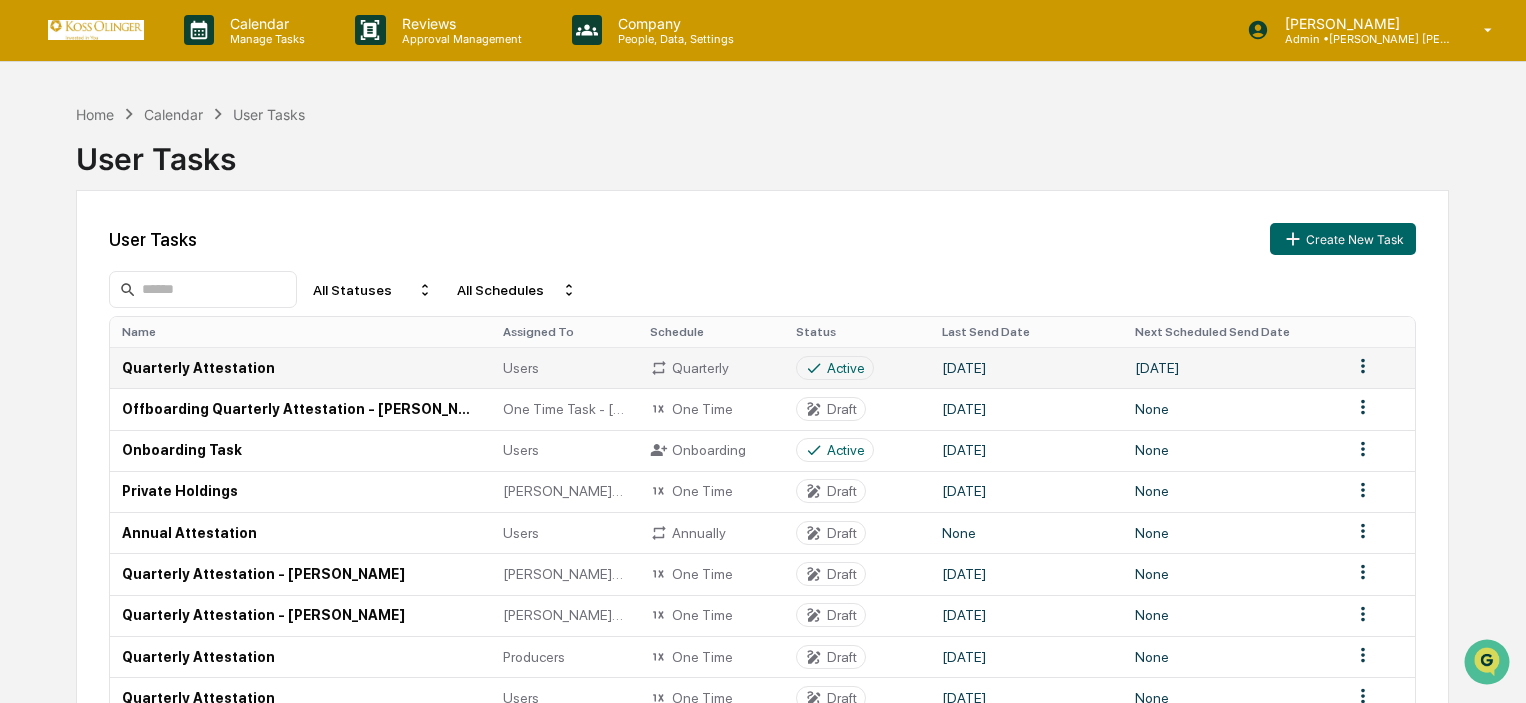 click on "Active" at bounding box center (835, 368) 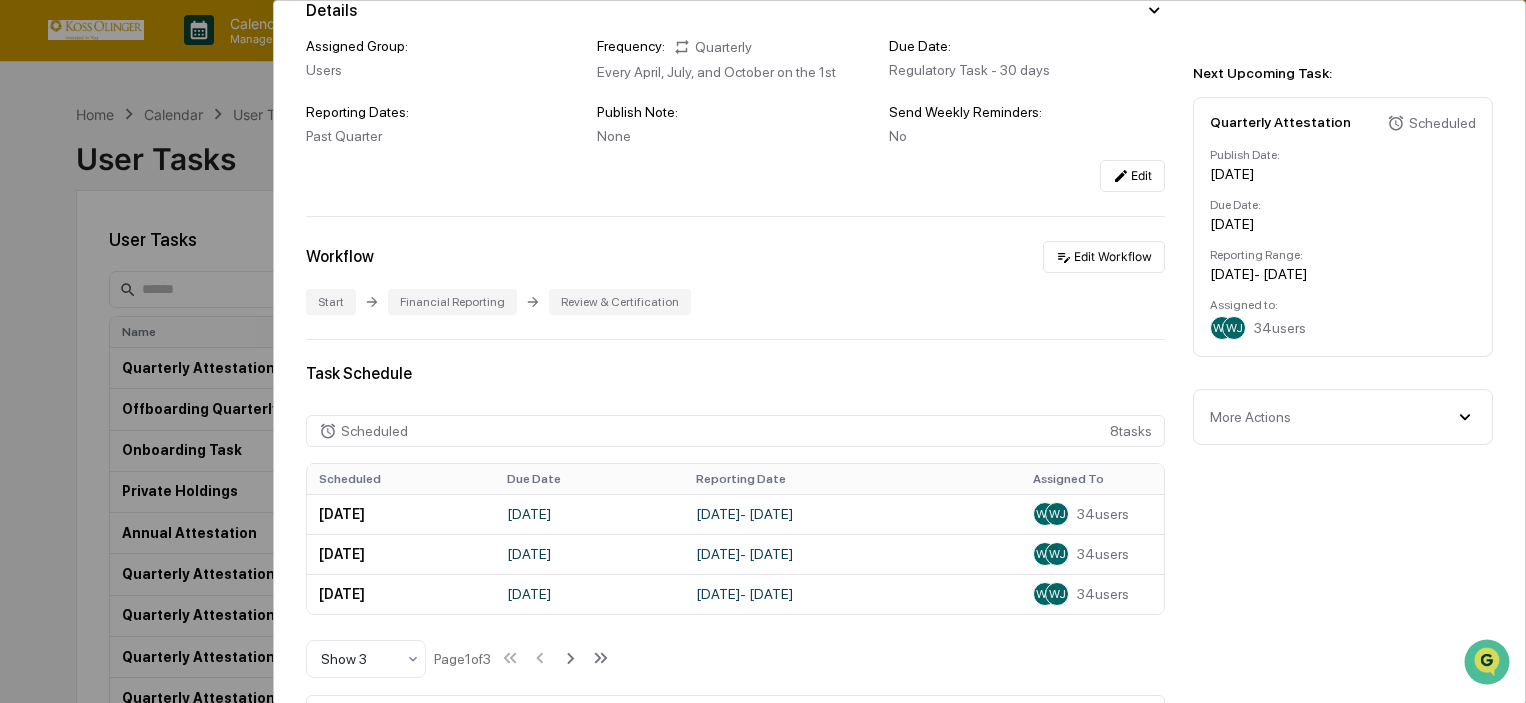 scroll, scrollTop: 0, scrollLeft: 0, axis: both 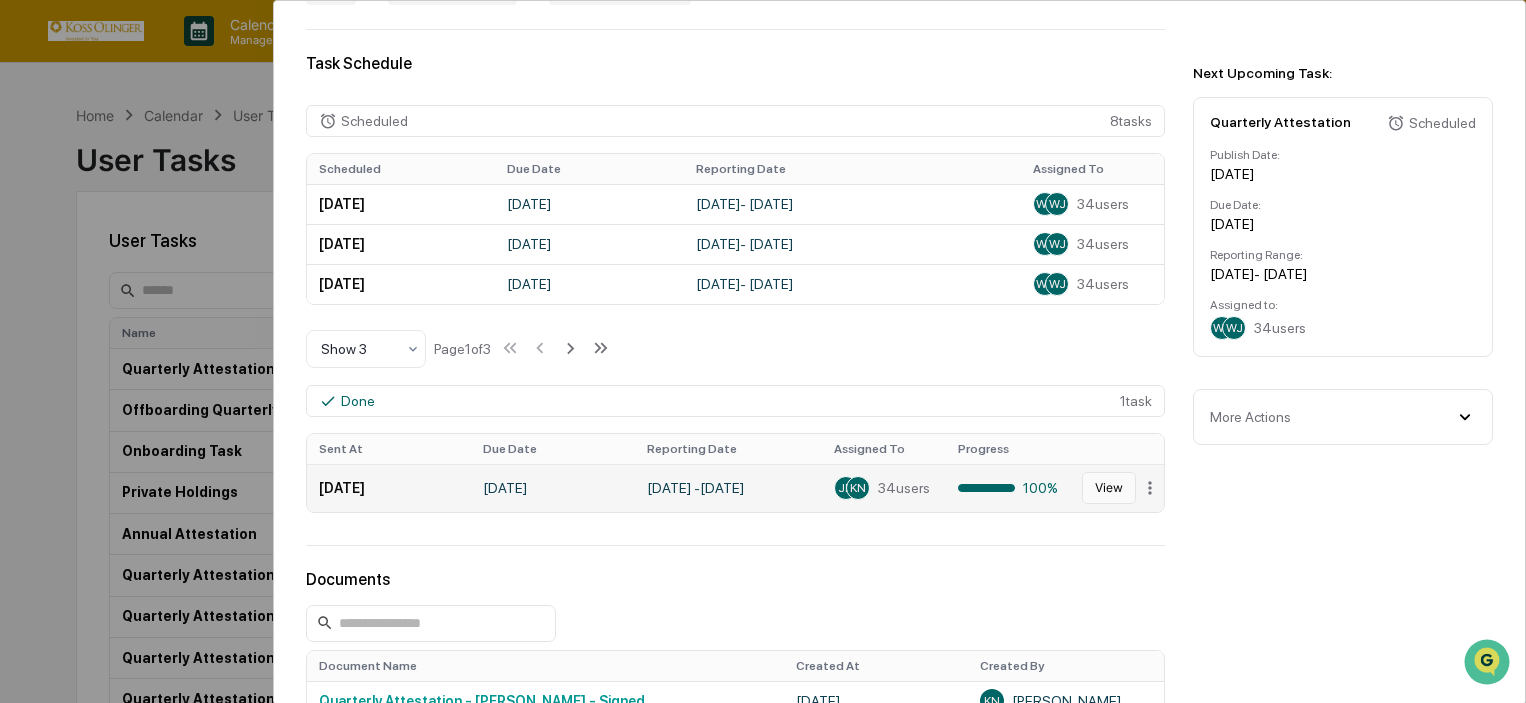 click on "View" at bounding box center (1109, 488) 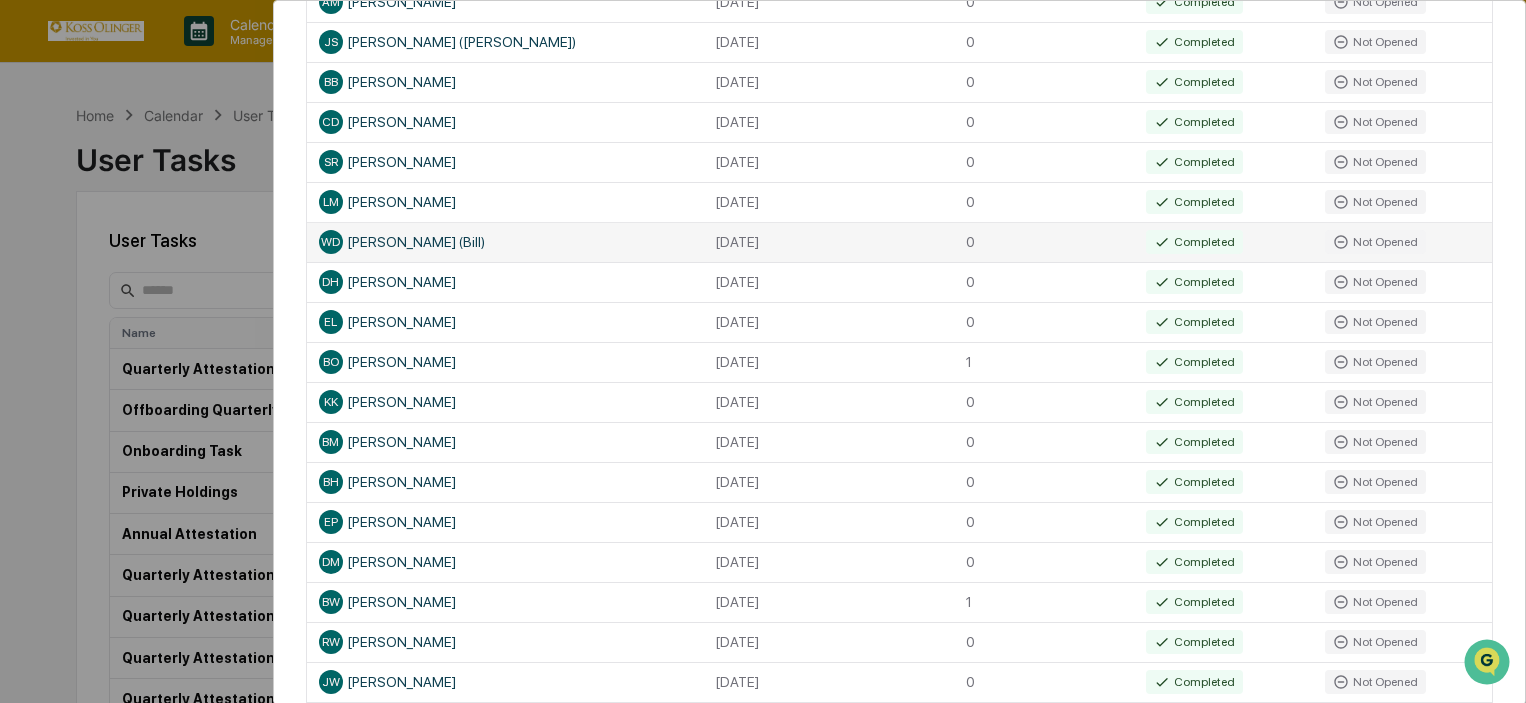 scroll, scrollTop: 800, scrollLeft: 0, axis: vertical 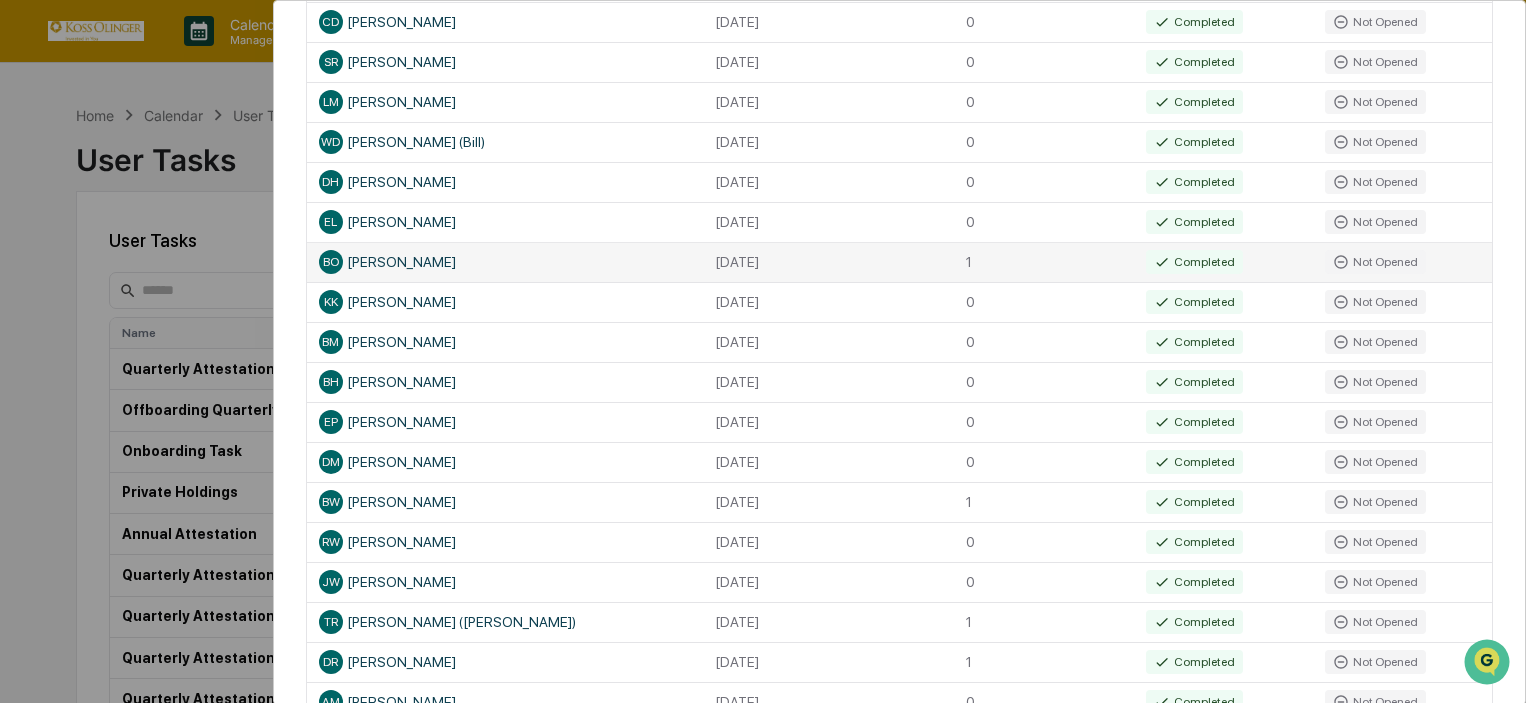 click on "Completed" at bounding box center (1194, 262) 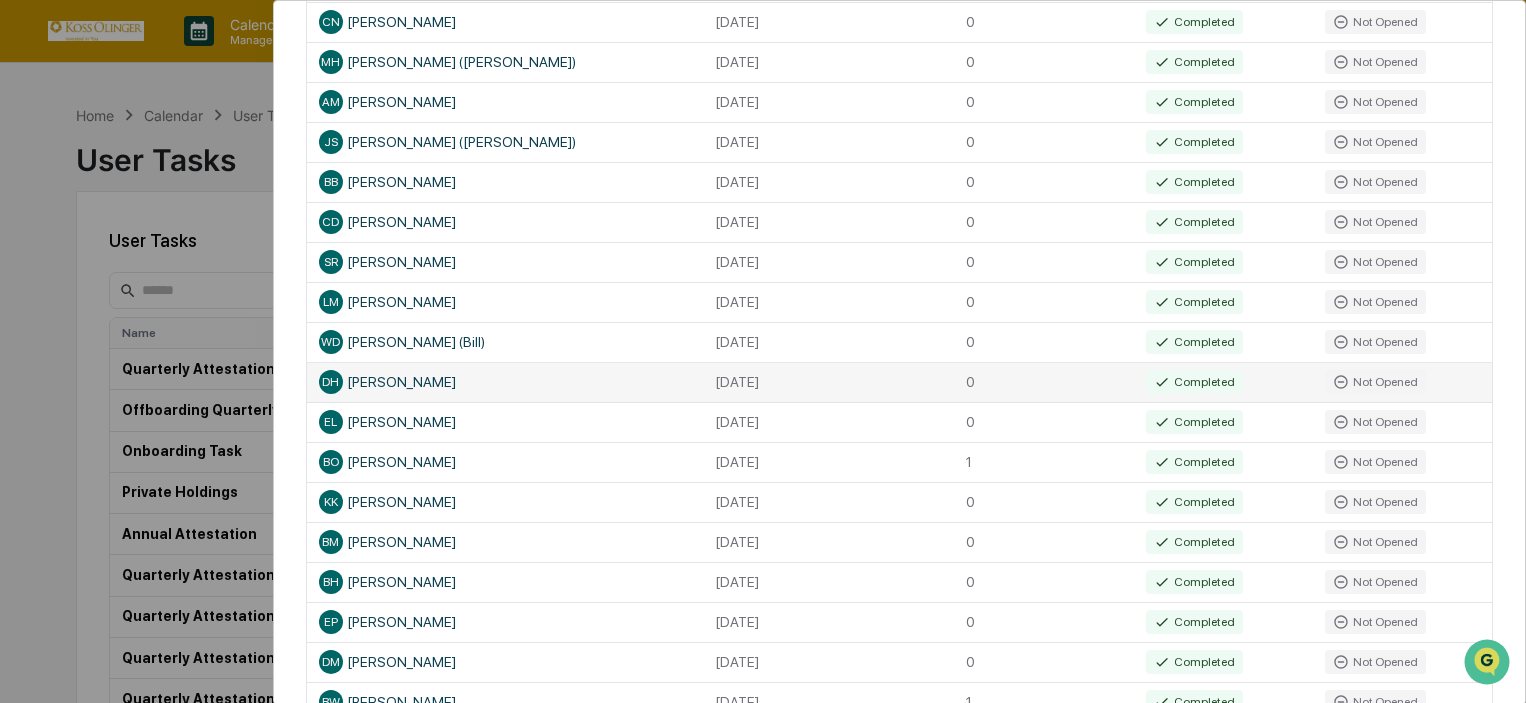 scroll, scrollTop: 800, scrollLeft: 0, axis: vertical 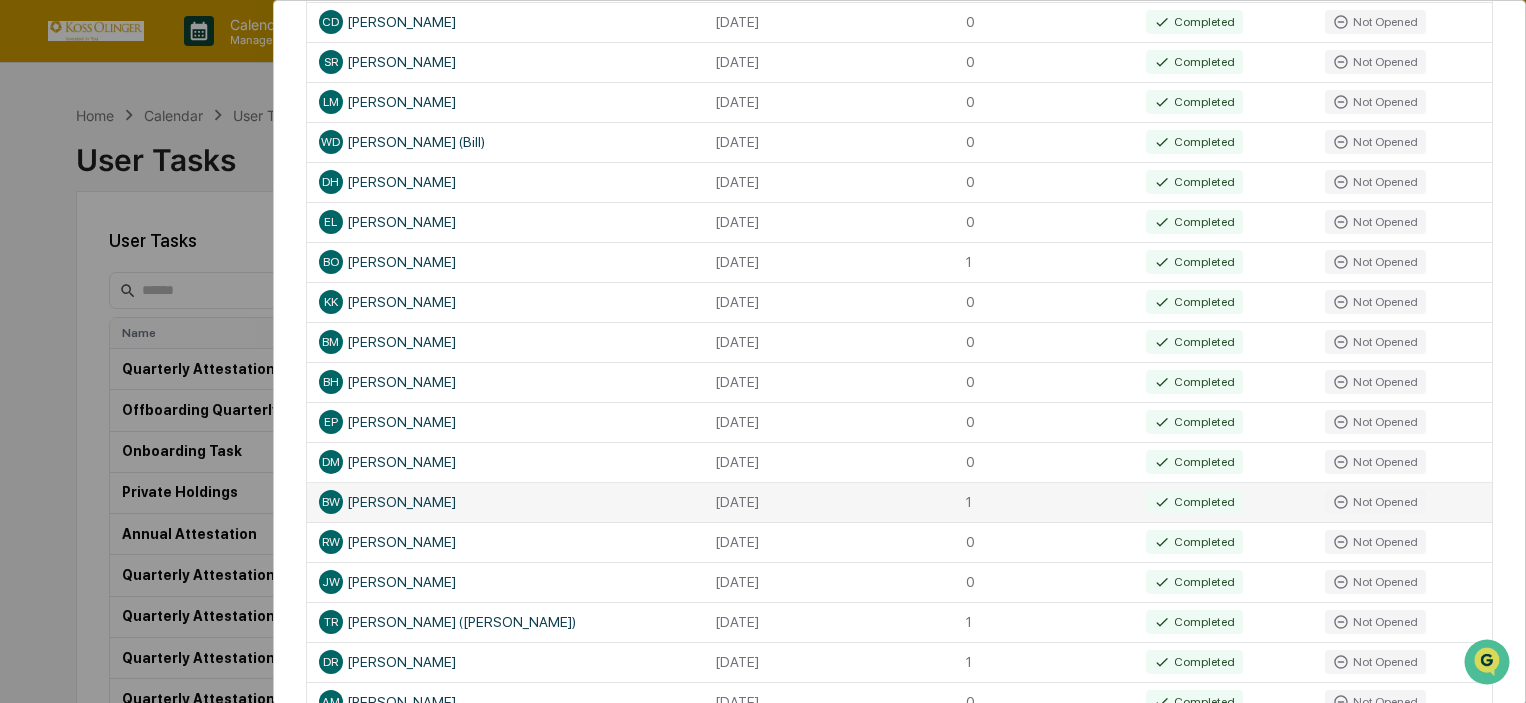 click on "BW" at bounding box center (331, 502) 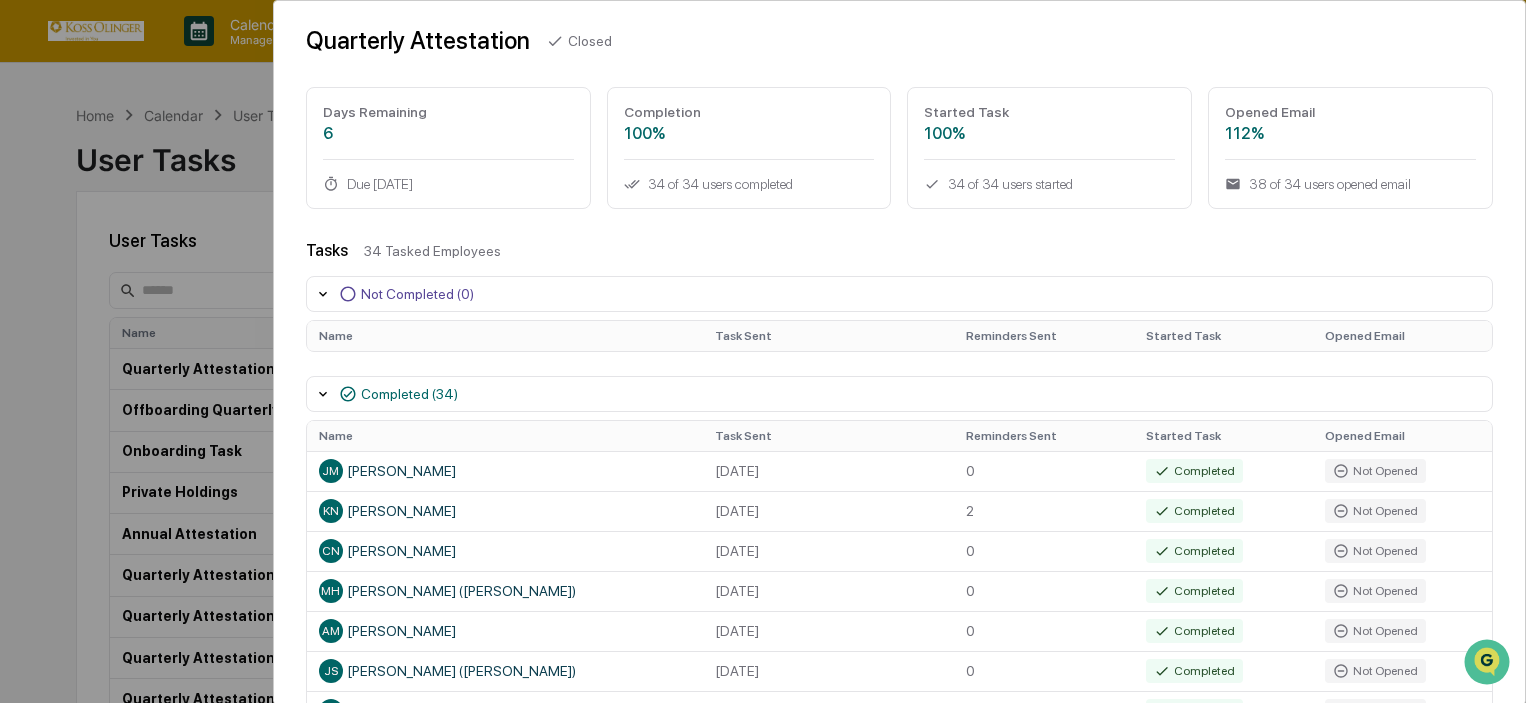scroll, scrollTop: 0, scrollLeft: 0, axis: both 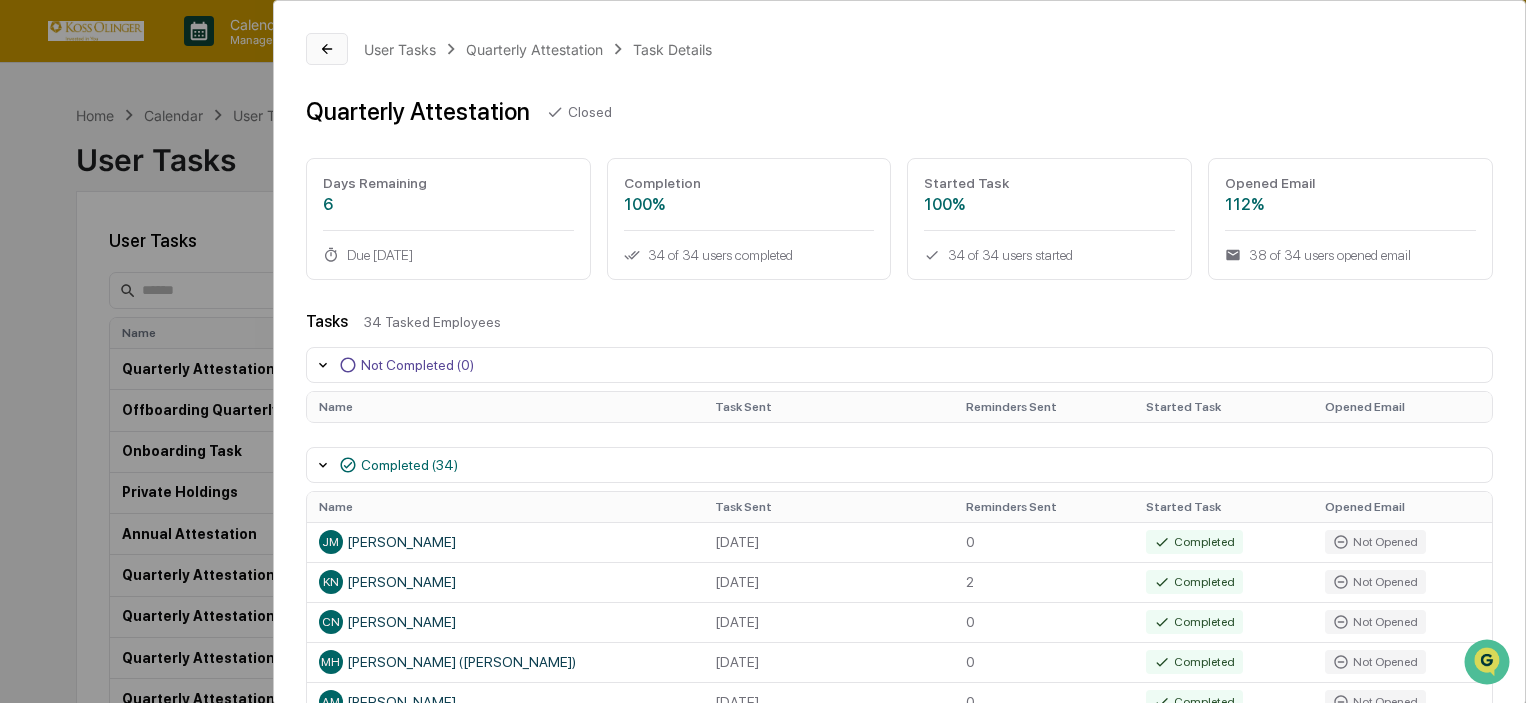 click 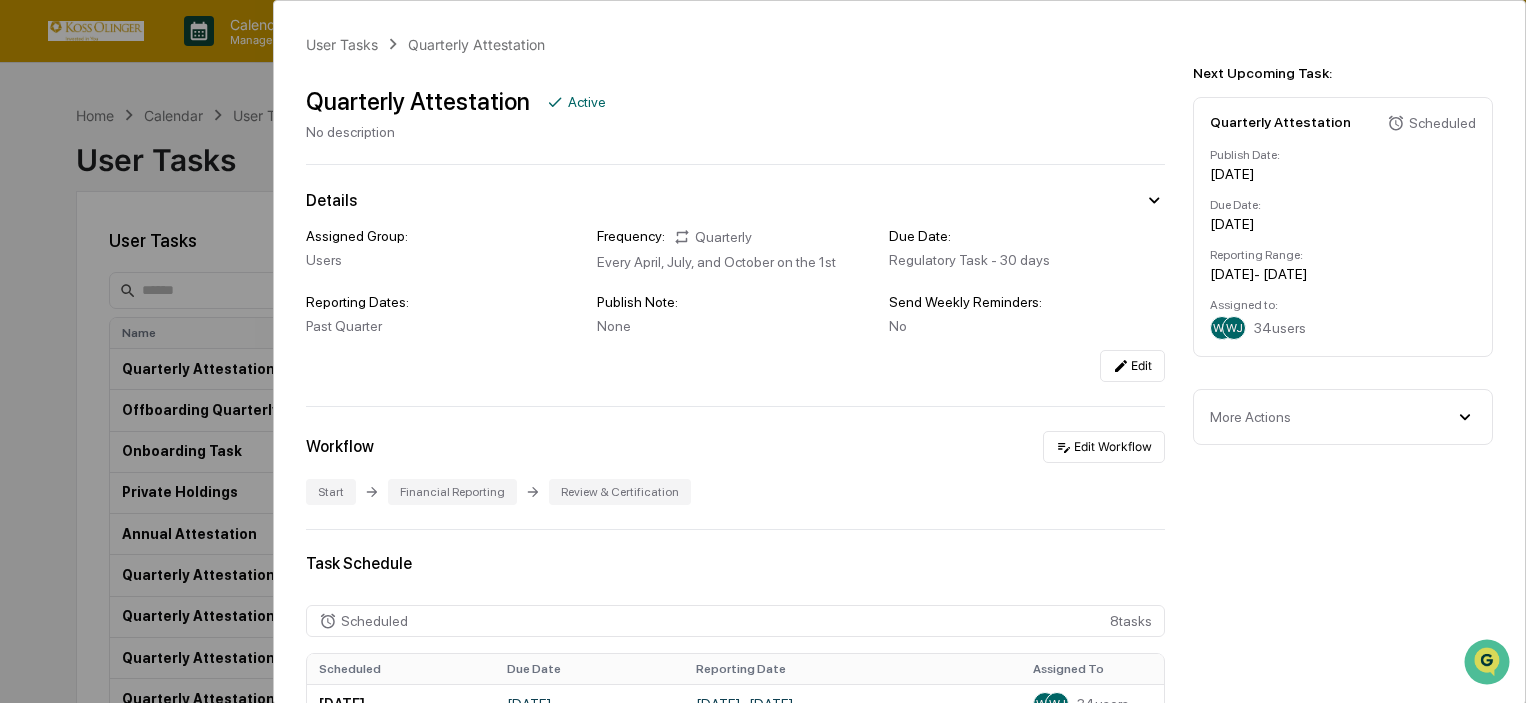 click on "More Actions Cancel All Scheduled Tasks Delete Task" at bounding box center (1343, 417) 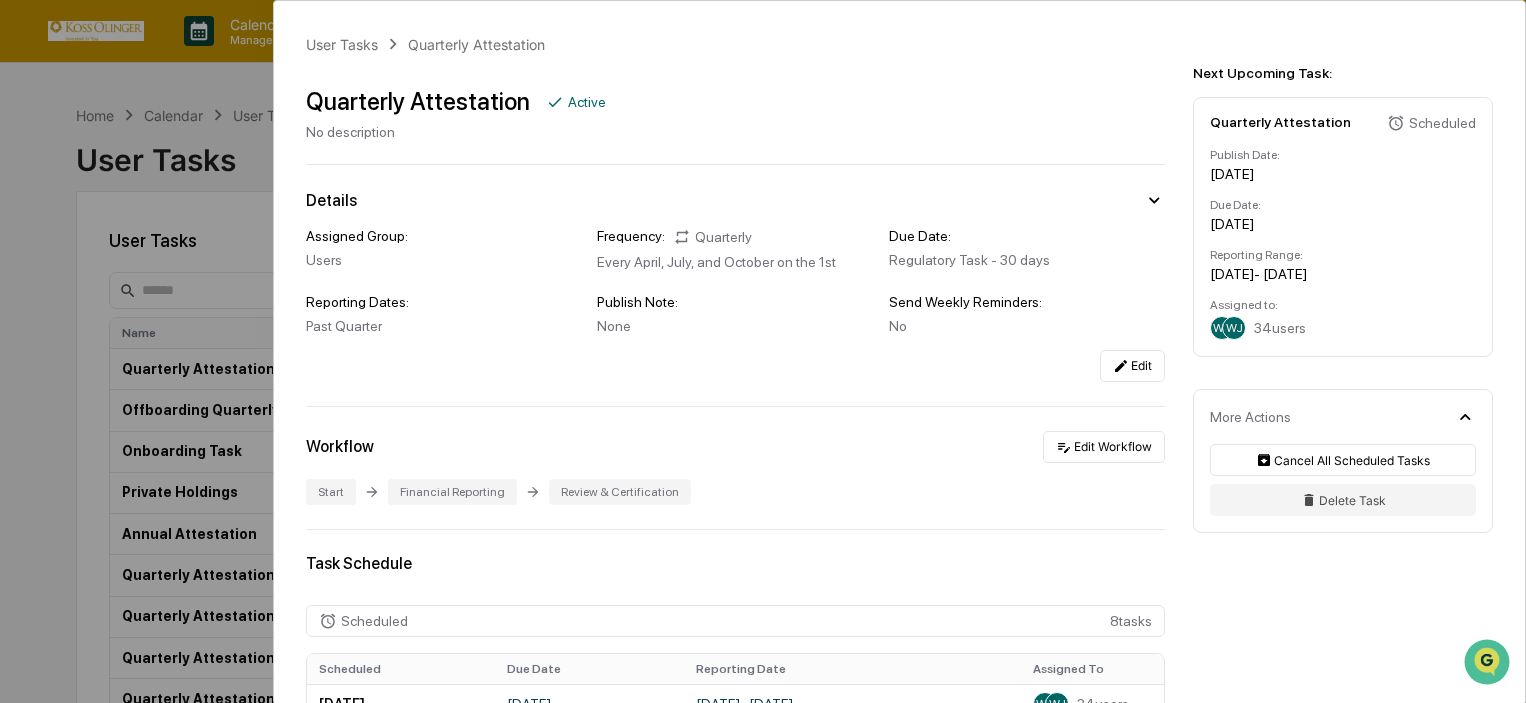 scroll, scrollTop: 141, scrollLeft: 0, axis: vertical 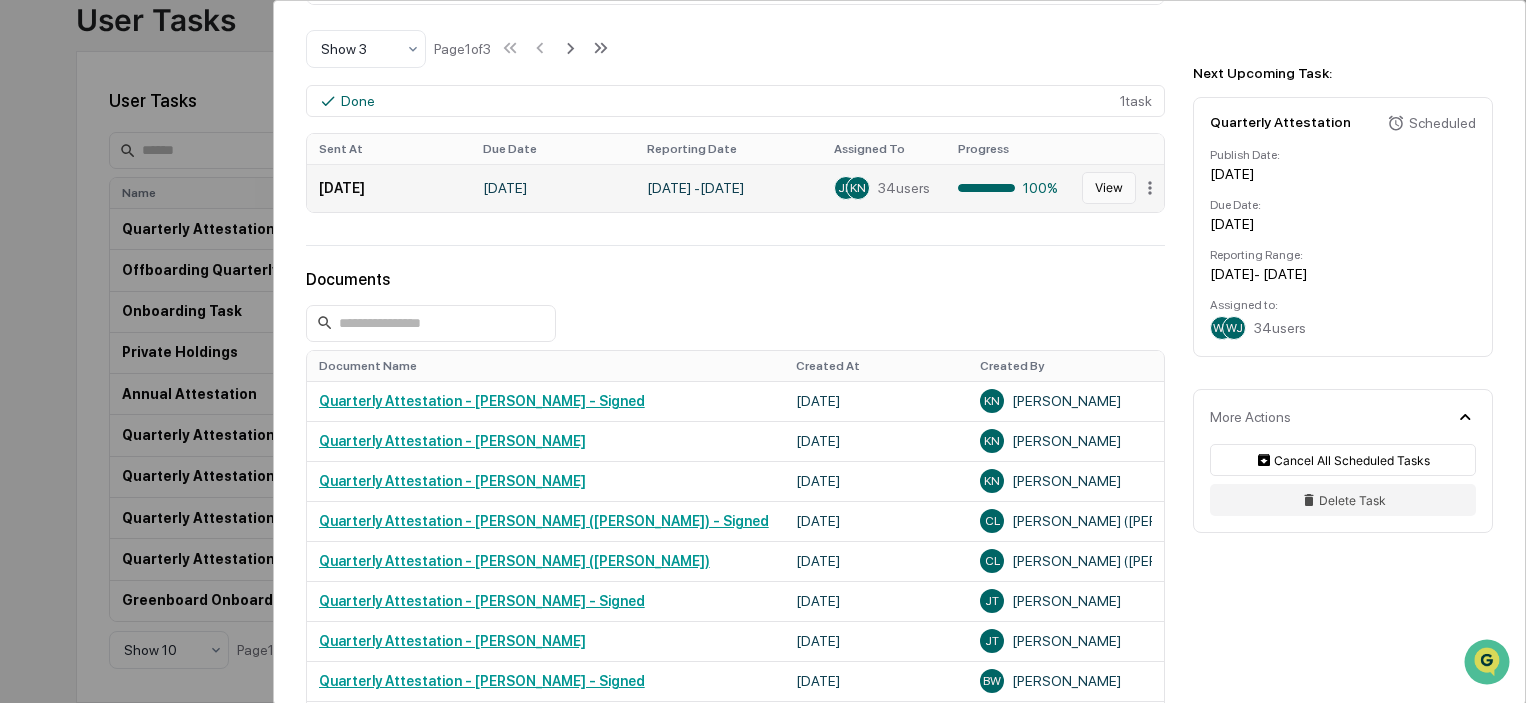 click on "View" at bounding box center [1109, 188] 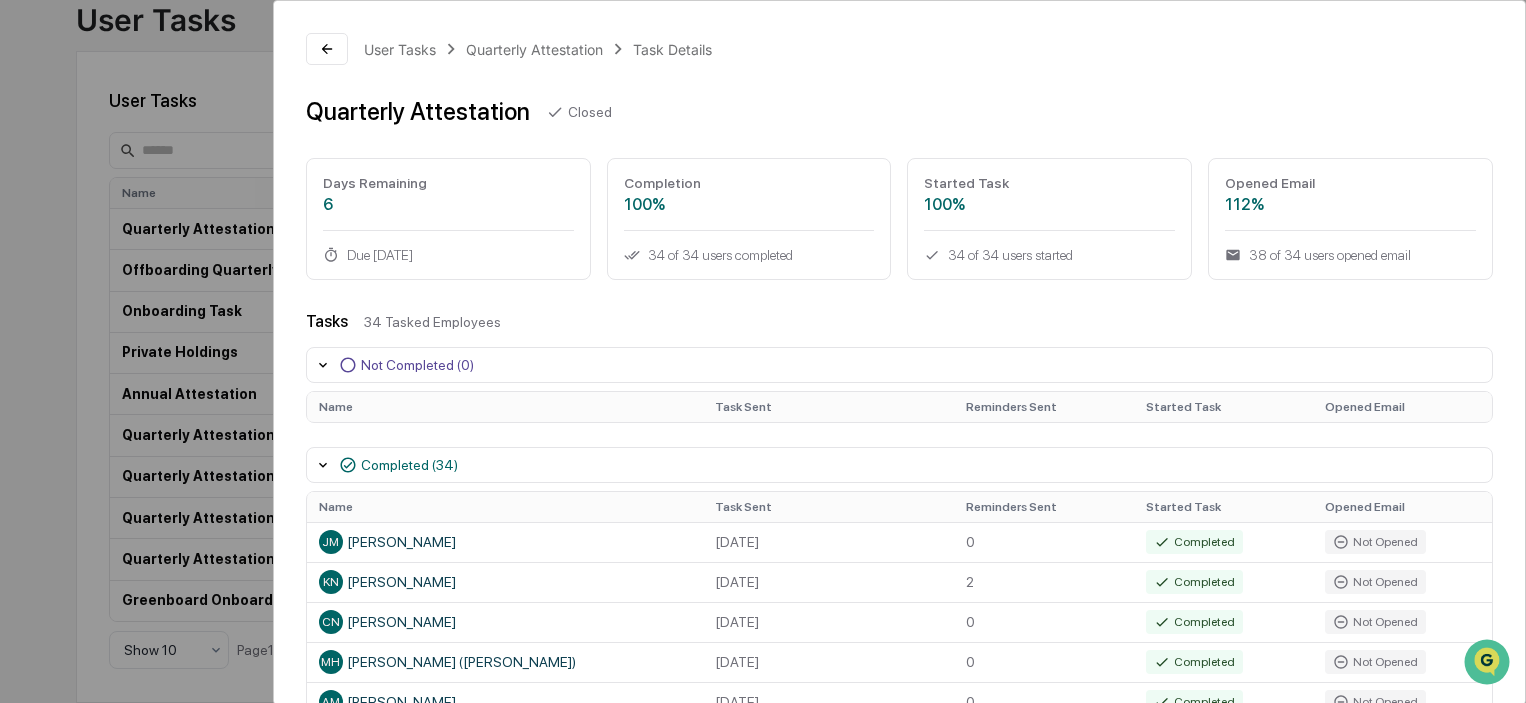 scroll, scrollTop: 46, scrollLeft: 0, axis: vertical 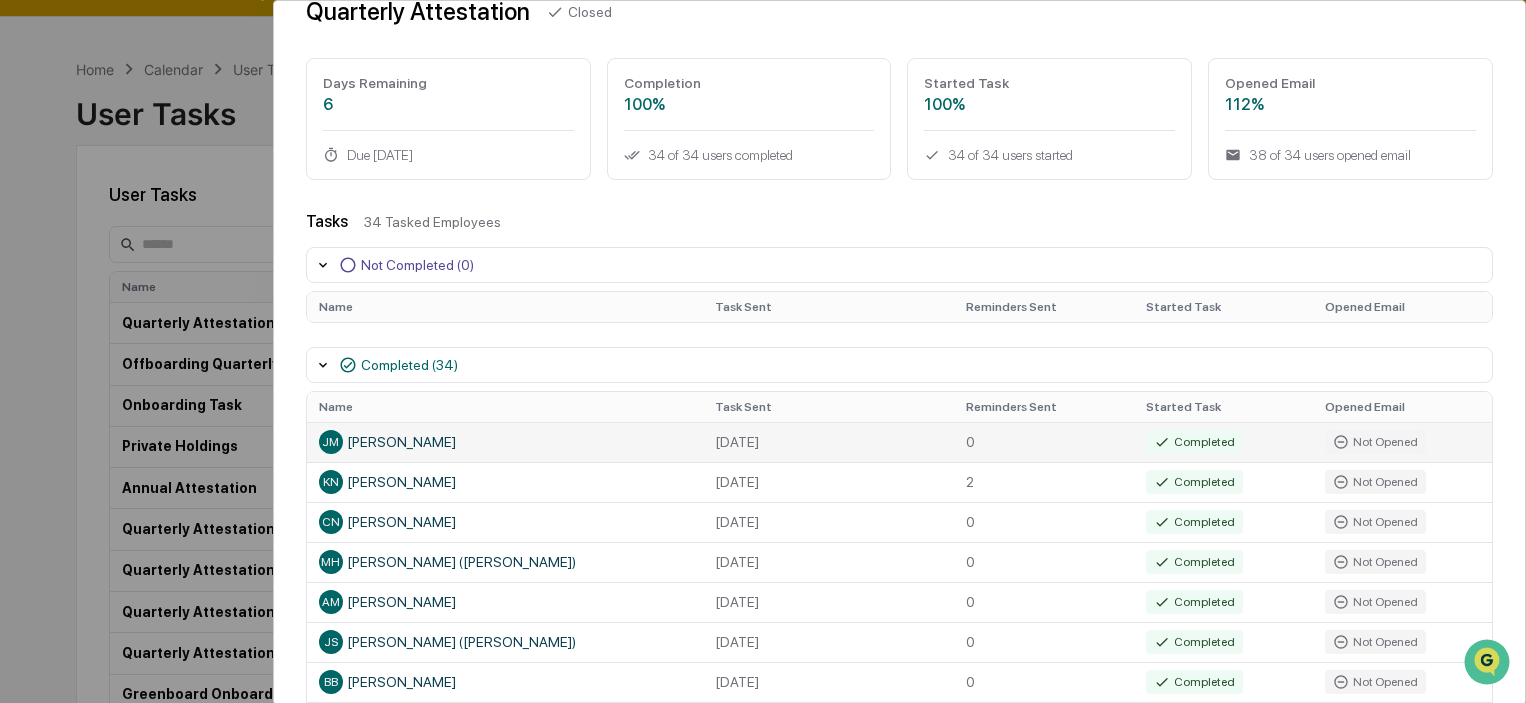 click on "JM" at bounding box center [331, 442] 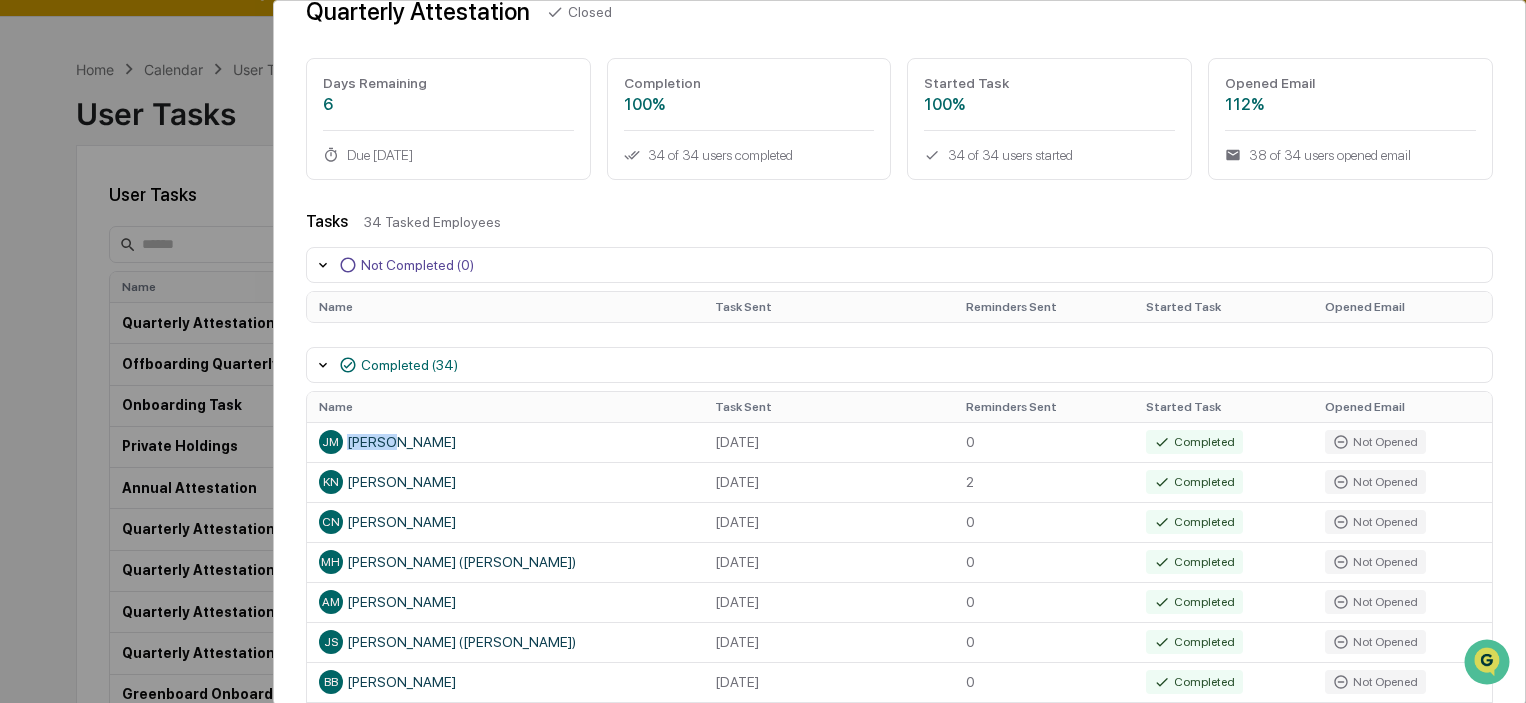 click on "Completed (34)" at bounding box center [899, 365] 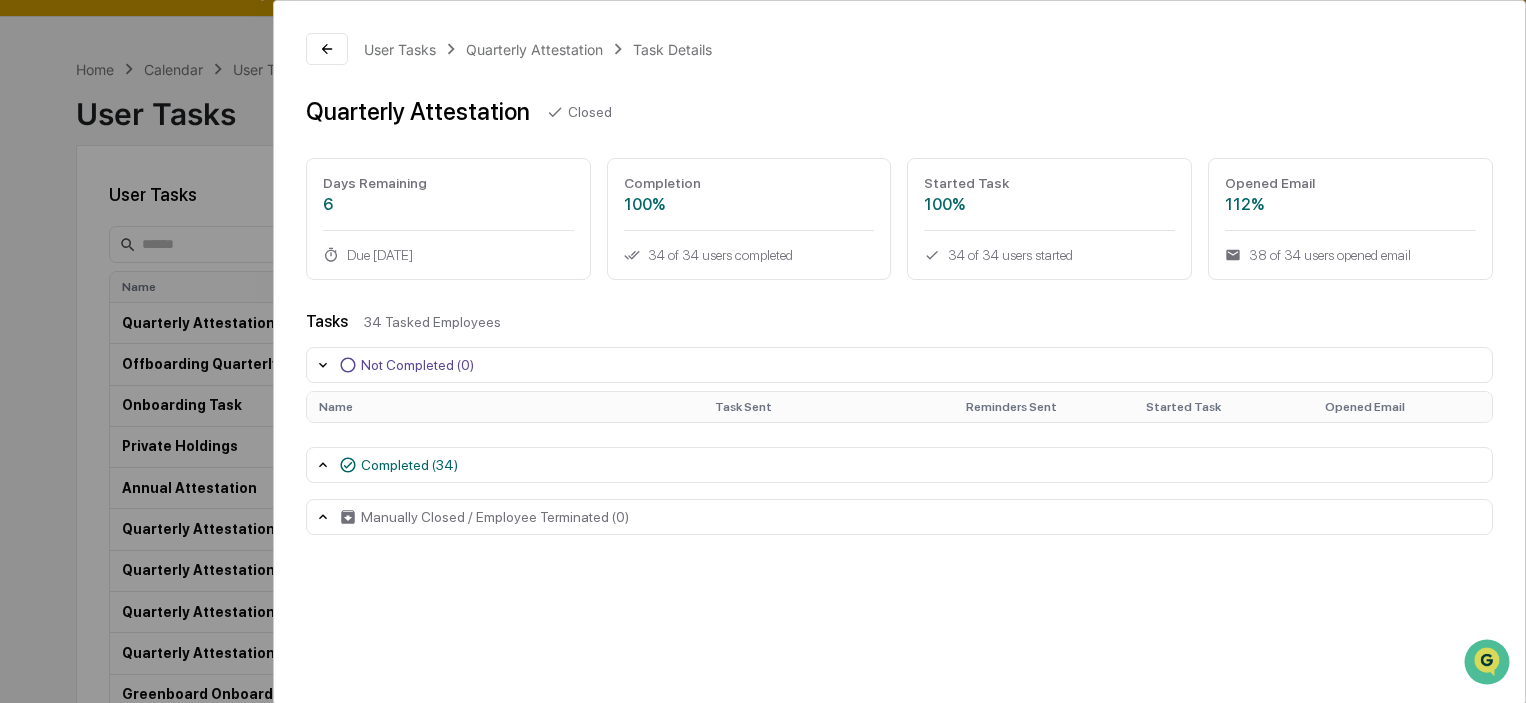 scroll, scrollTop: 0, scrollLeft: 0, axis: both 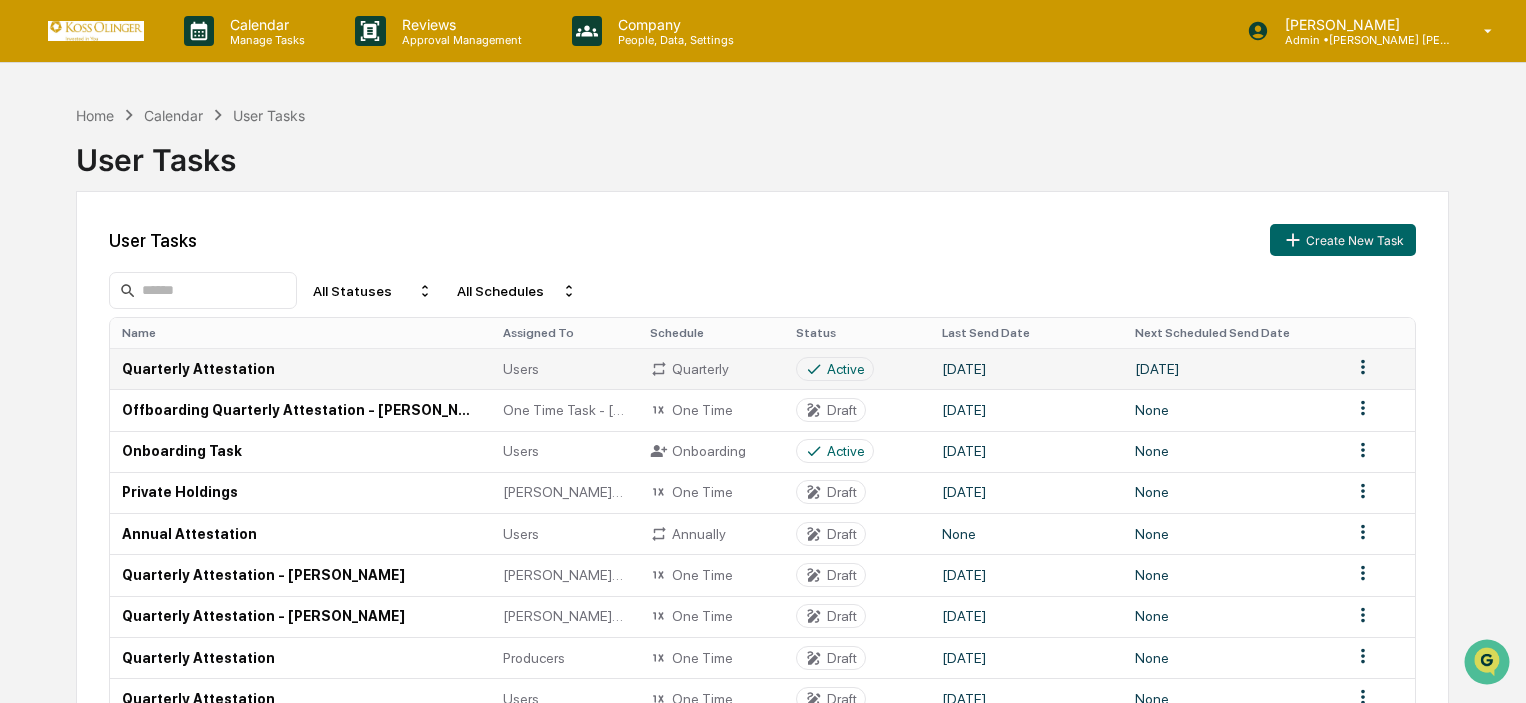 click on "Active" at bounding box center (846, 369) 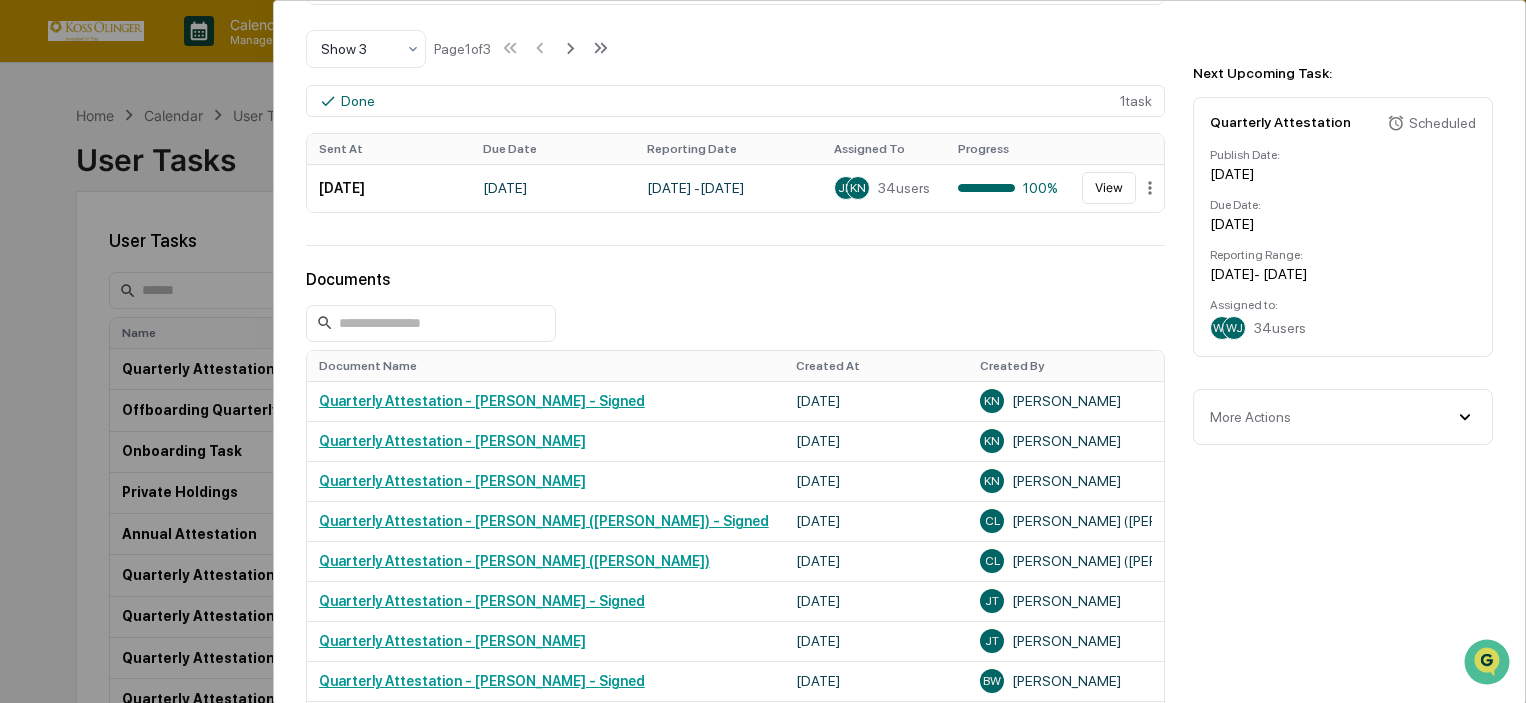 scroll, scrollTop: 1000, scrollLeft: 0, axis: vertical 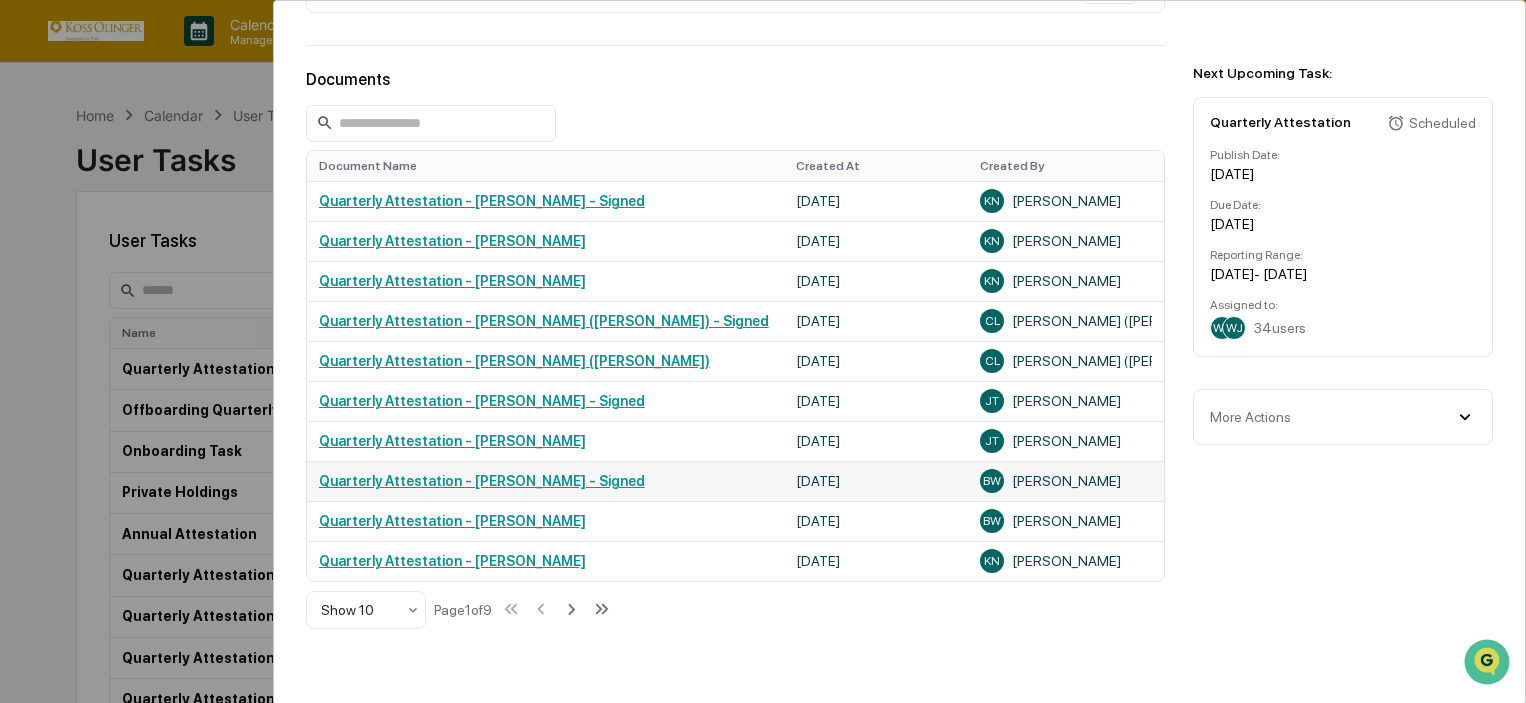 click on "Quarterly Attestation - [PERSON_NAME] - Signed" at bounding box center [482, 481] 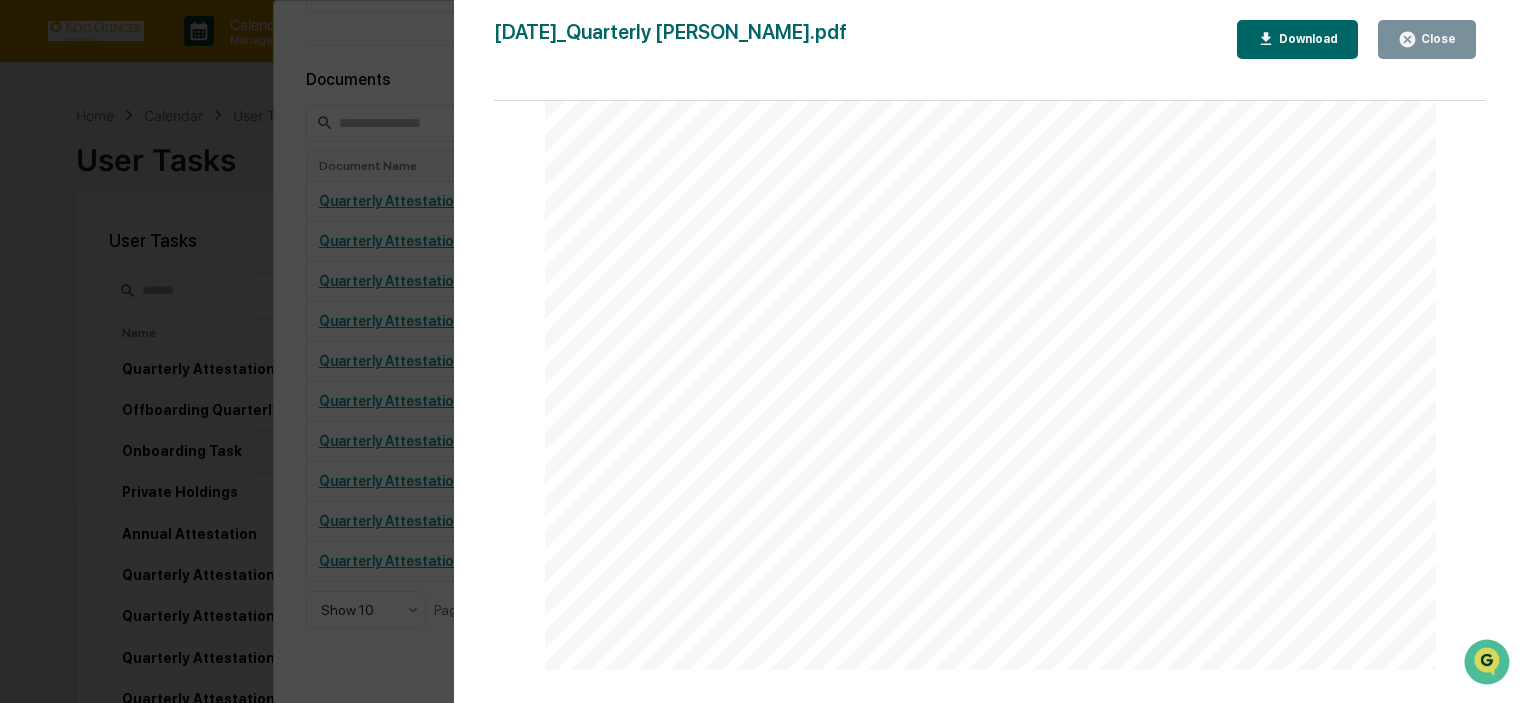 scroll, scrollTop: 11300, scrollLeft: 0, axis: vertical 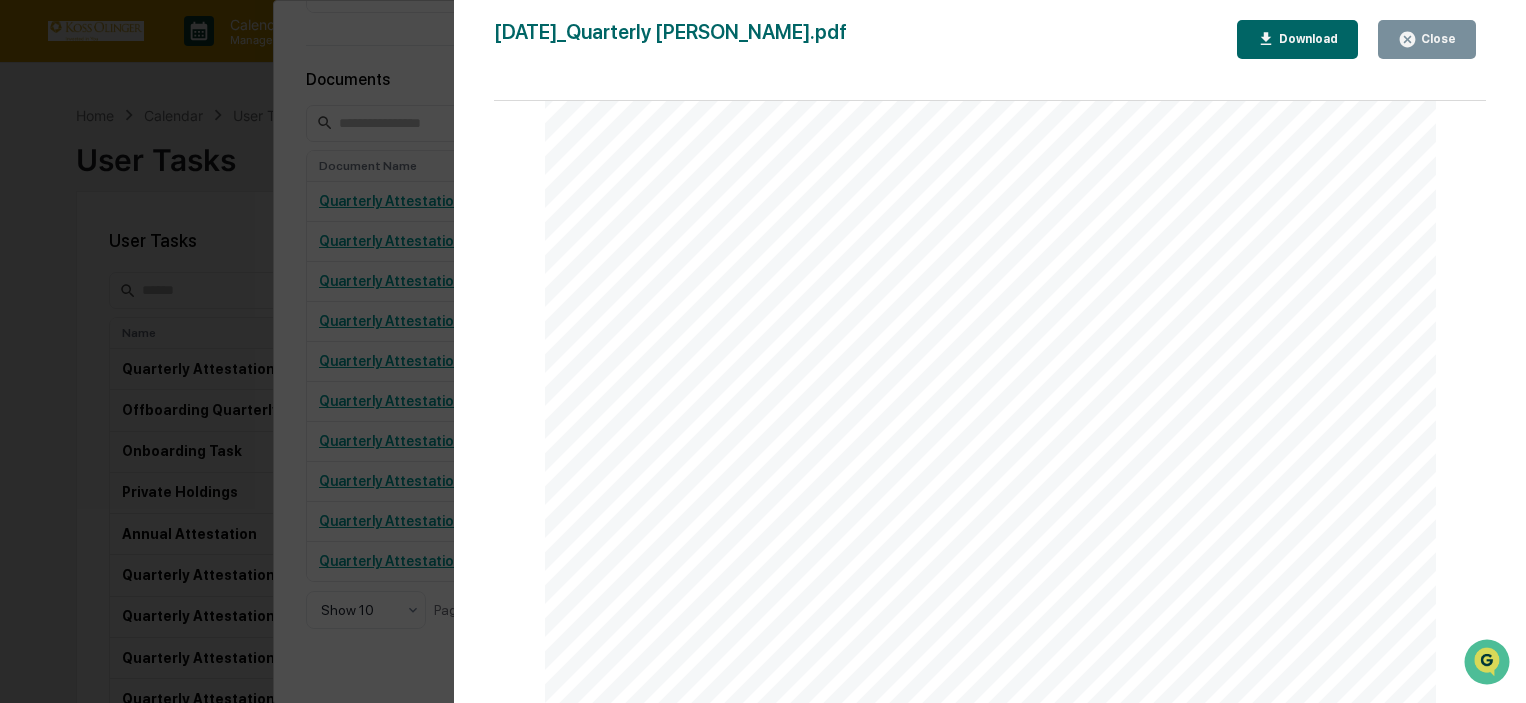 click on "Version History [DATE] 09:07 PM [PERSON_NAME] [DATE]_Quarterly [PERSON_NAME].pdf   Close   Download Page 1/12 [DATE] [PERSON_NAME]   [PERSON_NAME]   Consulting,   LLC Quarterly   Attestation   -   [PERSON_NAME] Contents Definitions   2 Financial   Reporting   6 Brokerage   Holdings:   [DATE]   6 Brokerage   Transactions:   [DATE]   to   [DATE]   7 Page   1   of   11 Page 2/12 Definitions Public   Security:   a   financial   instrument   or   investment   that   is   available   for   purchase   by   the   general   public,   and   that   is   freely   traded   on   an   exchange. Examples   of   public   securities   include: Stocks:   Shares   of   publicly- traded   companies   that   represent   ownership   in   the   company   and   provide   the   potential   for   capital   appreciation   and dividends. Bonds:   Debt   instruments   issued   by   governments   or   corporations   to   raise   capital,   typically   offering   periodic   interest   payments   and   the     of" at bounding box center (763, 351) 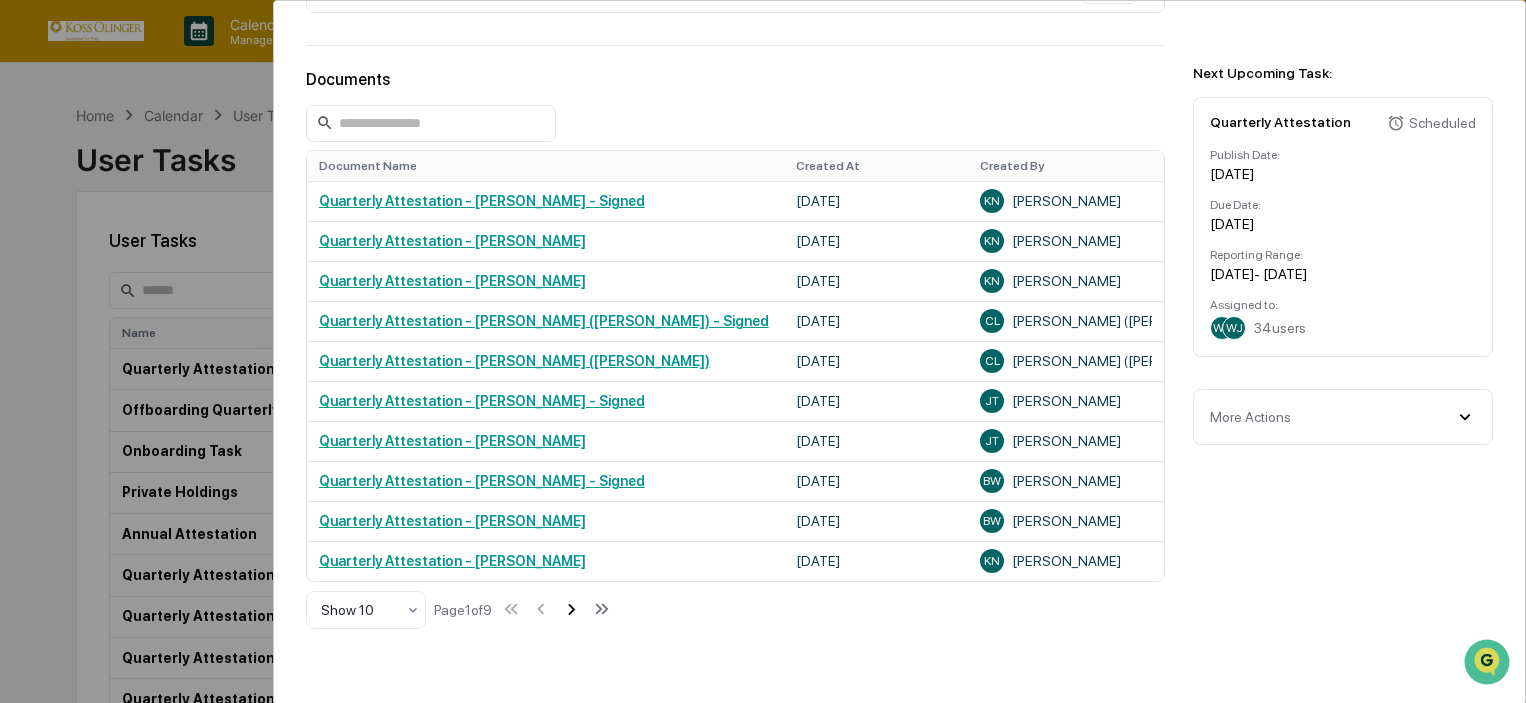 click 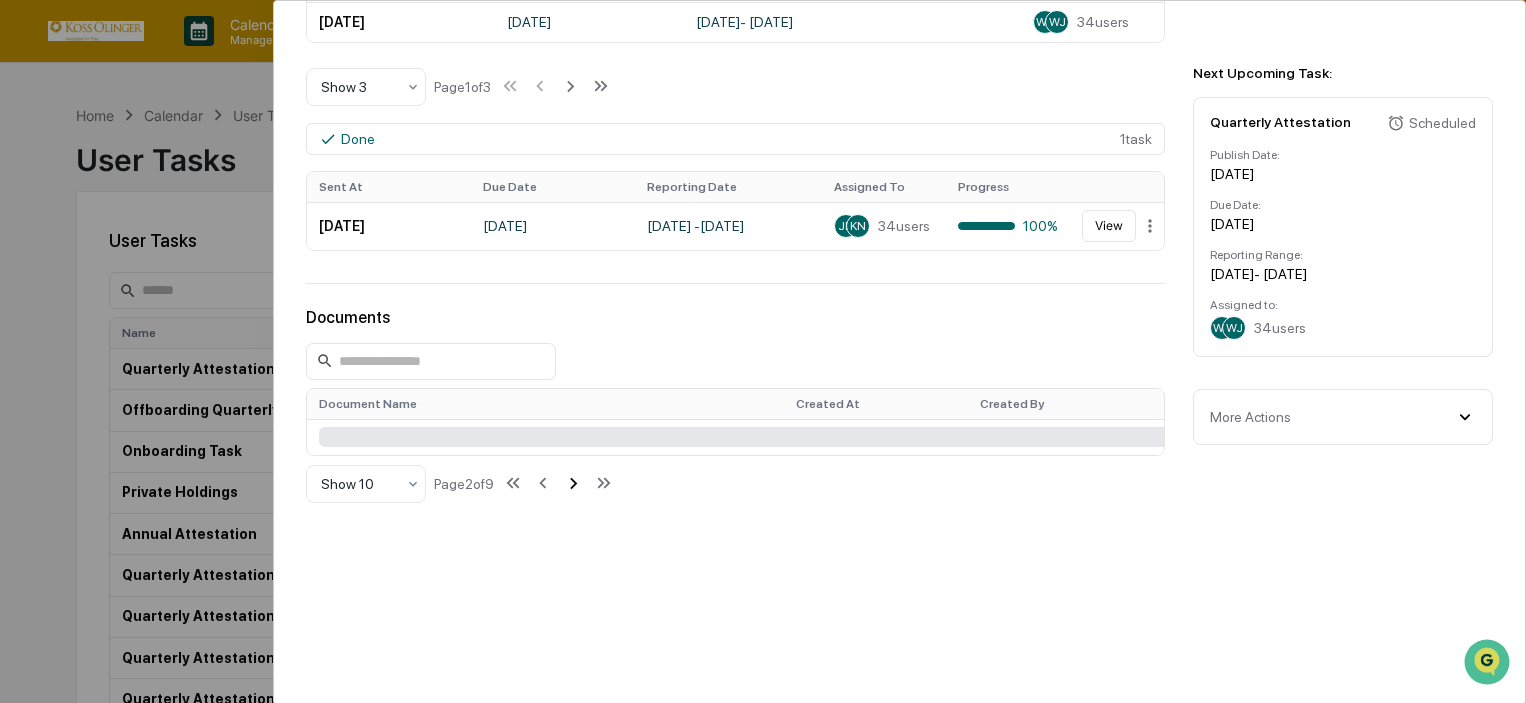 scroll, scrollTop: 1000, scrollLeft: 0, axis: vertical 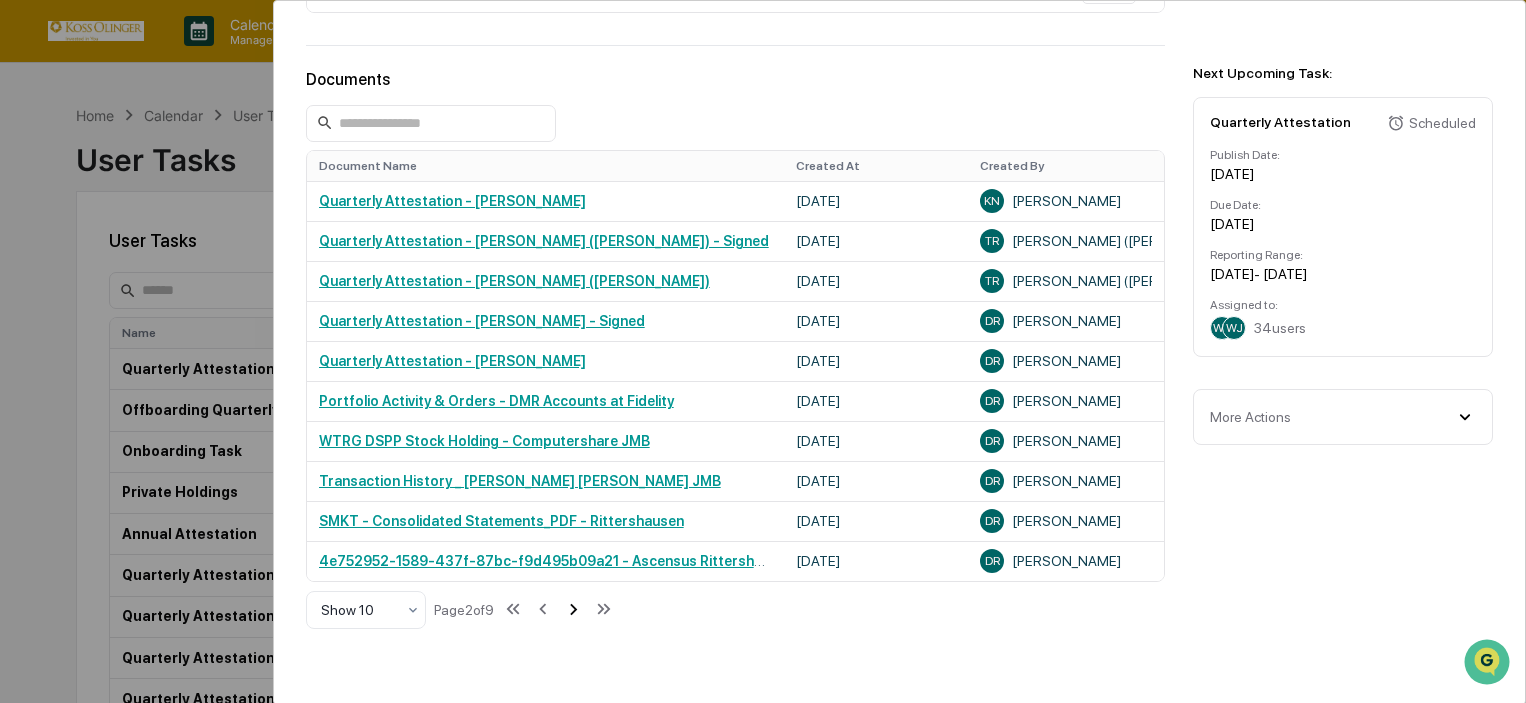 click 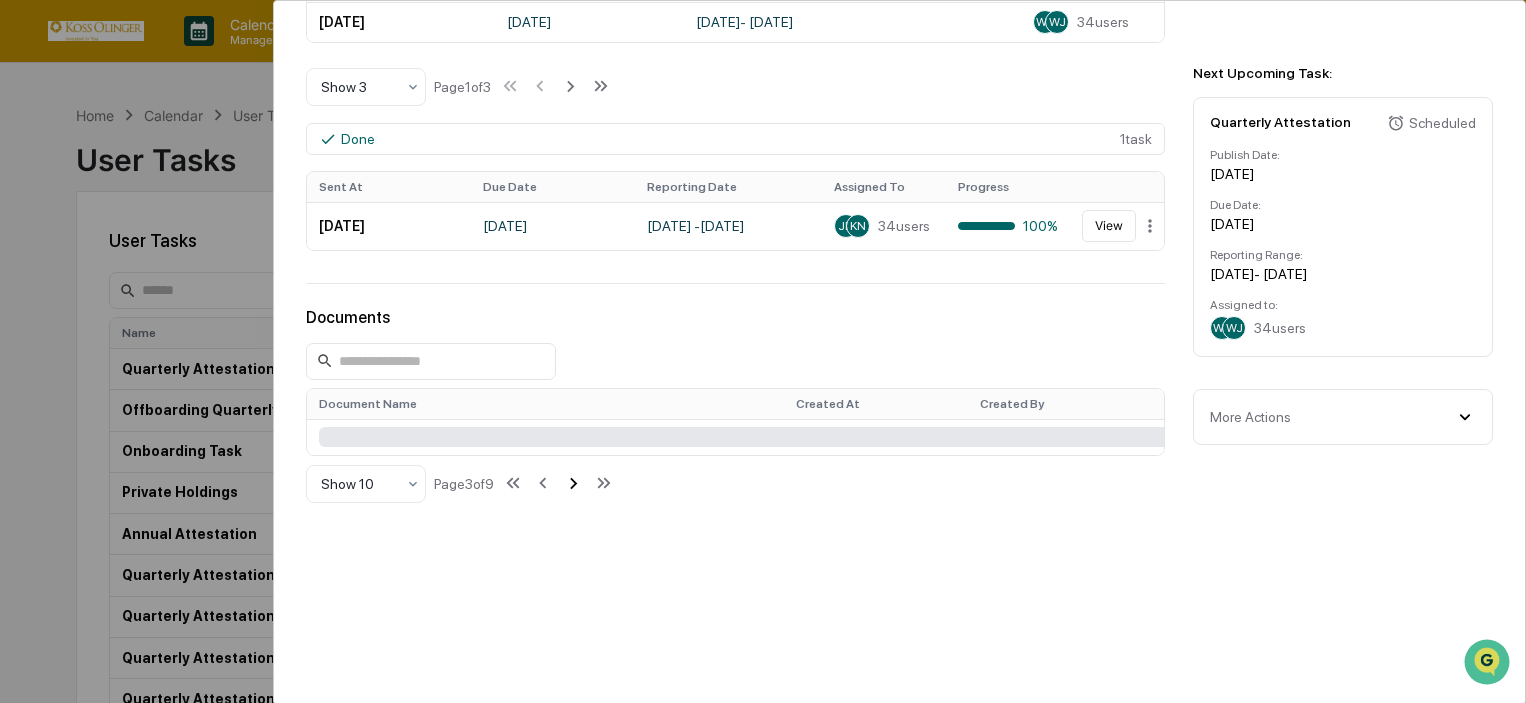 scroll, scrollTop: 1000, scrollLeft: 0, axis: vertical 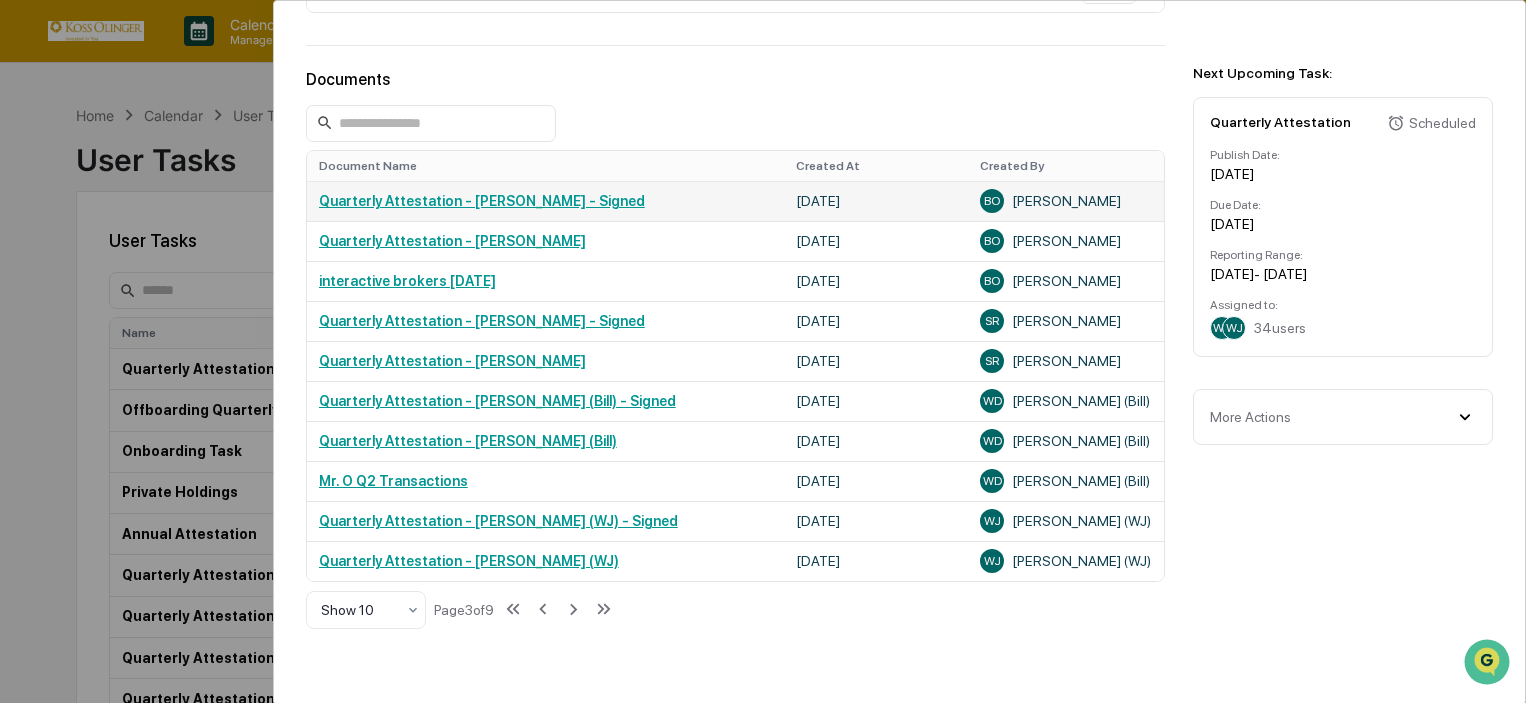 click on "Quarterly Attestation - [PERSON_NAME] - Signed" at bounding box center [482, 201] 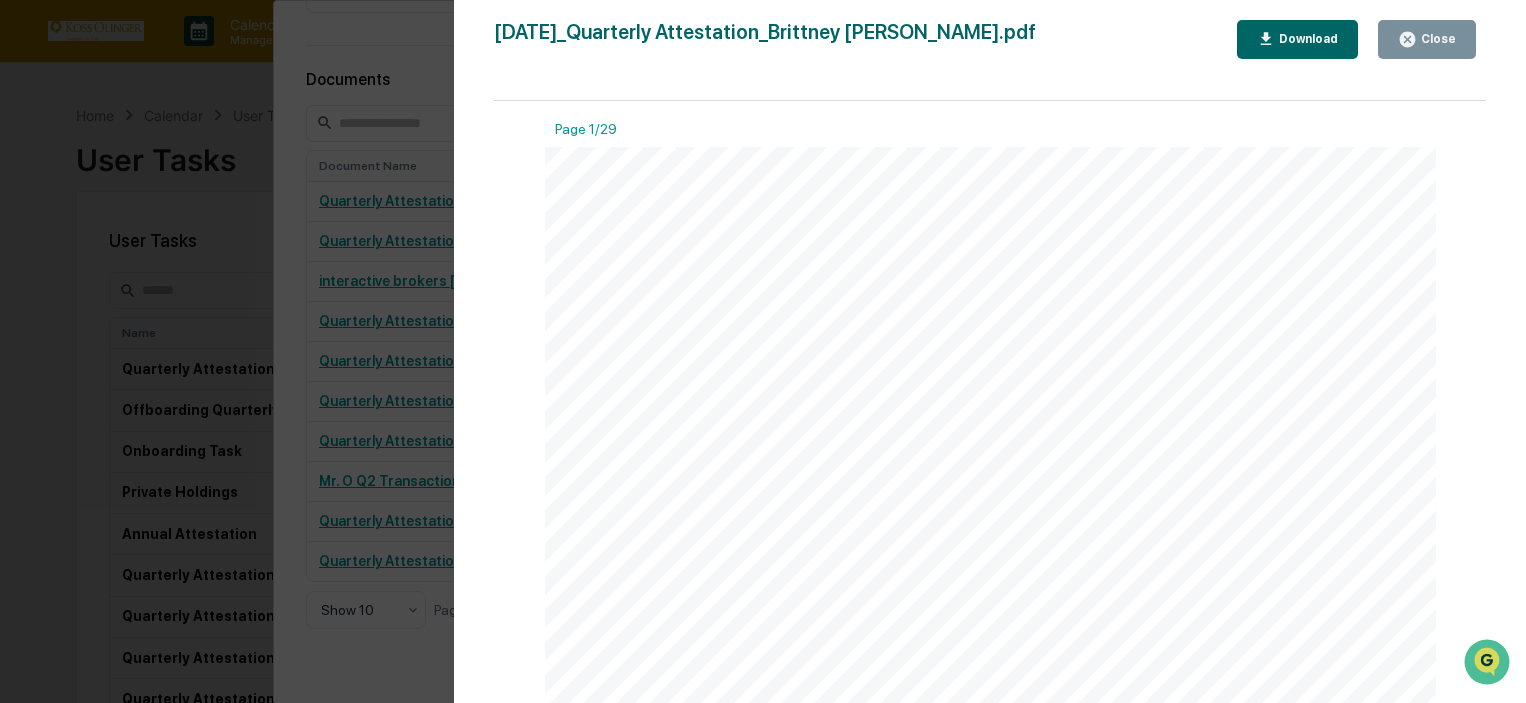 click on "[DATE] [PERSON_NAME]   [PERSON_NAME]   Consulting,   LLC Quarterly   Attestation   -   [PERSON_NAME] Contents Definitions   2 Financial   Reporting   6 Brokerage   Holdings:   [DATE]   6 Brokerage   Transactions:   [DATE]   to   [DATE]   6 Page   1   of   8" at bounding box center (991, 777) 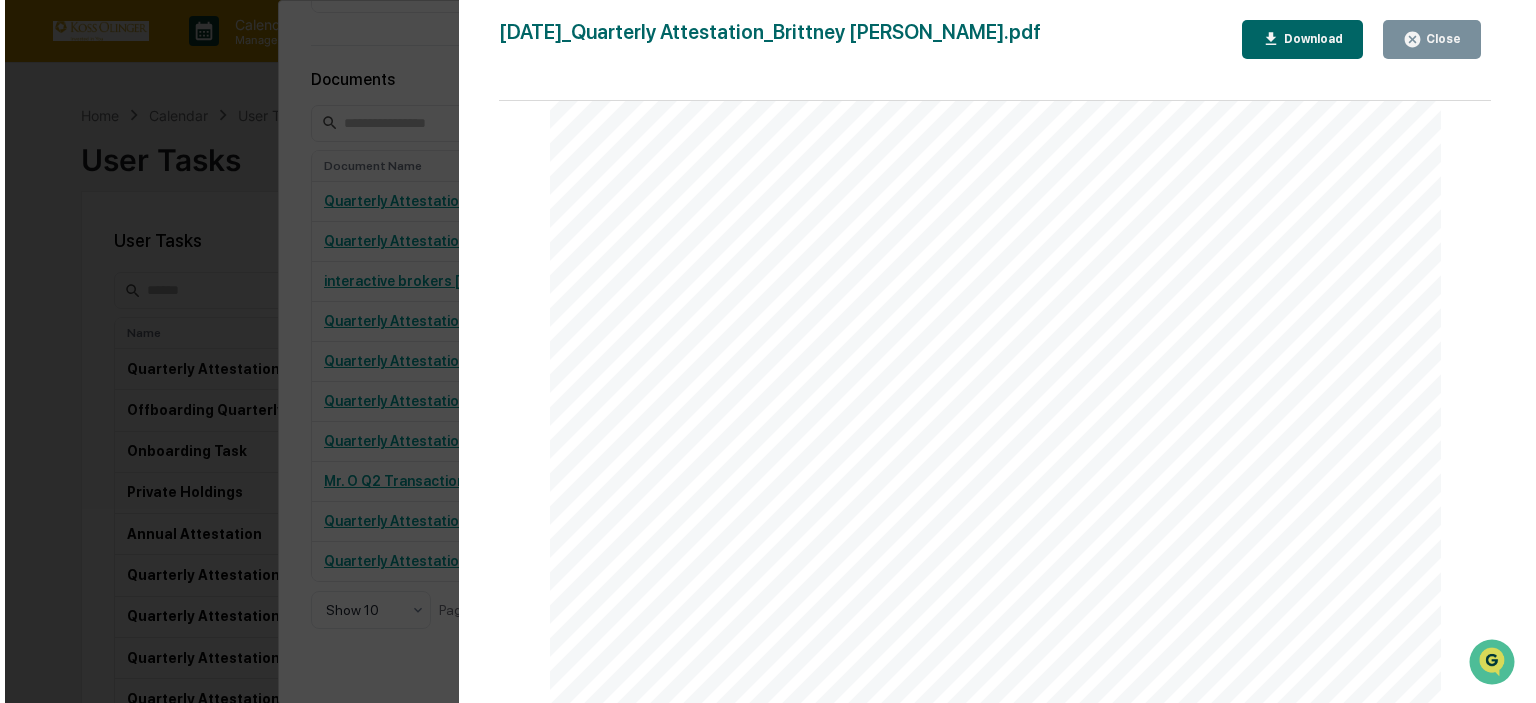 scroll, scrollTop: 25814, scrollLeft: 0, axis: vertical 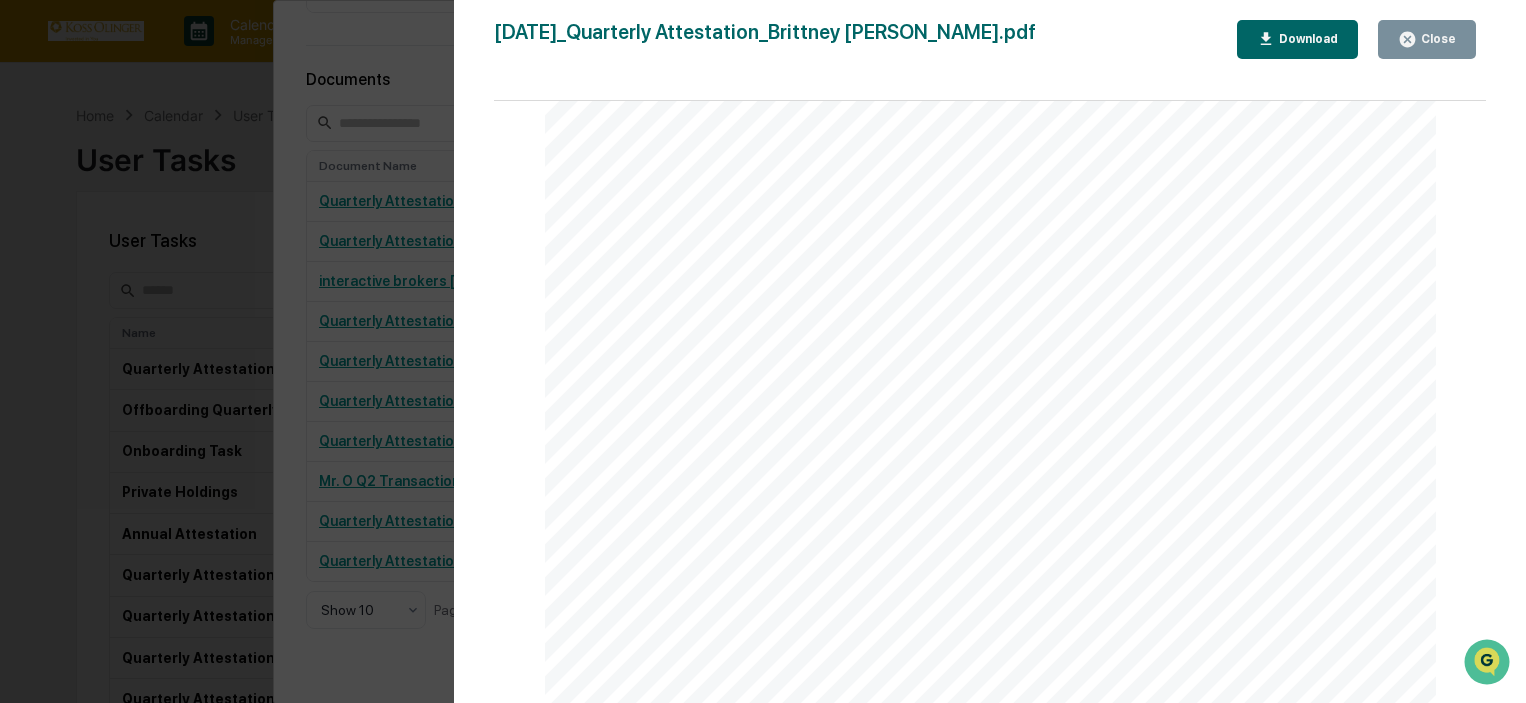 click on "Version History [DATE] 01:10 PM [PERSON_NAME] [DATE]_Quarterly Attestation_Brittney [PERSON_NAME].pdf   Close   Download Page 1/29 [DATE] [PERSON_NAME]   [PERSON_NAME]   Consulting,   LLC Quarterly   Attestation   -   [PERSON_NAME] Contents Definitions   2 Financial   Reporting   6 Brokerage   Holdings:   [DATE]   6 Brokerage   Transactions:   [DATE]   to   [DATE]   6 Page   1   of   8 Page 2/29 Definitions Public   Security:   a   financial   instrument   or   investment   that   is   available   for   purchase   by   the   general   public,   and   that   is   freely   traded   on   an   exchange. Examples   of   public   securities   include: Stocks:   Shares   of   publicly- traded   companies   that   represent   ownership   in   the   company   and   provide   the   potential   for   capital   appreciation   and dividends. Bonds:   Debt   instruments   issued   by   governments   or   corporations   to   raise   capital,   typically   offering   periodic   interest   payments   and" at bounding box center (763, 351) 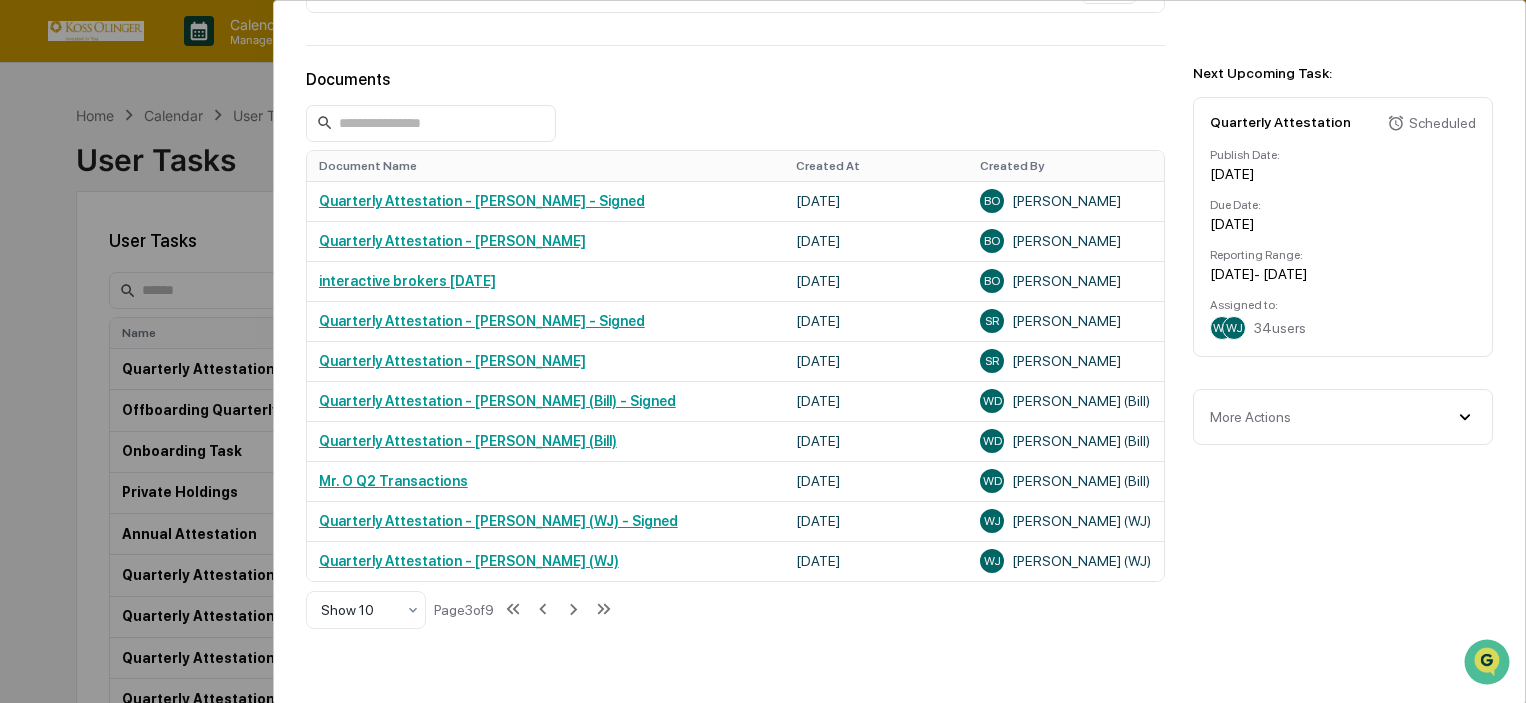 click on "User Tasks Quarterly Attestation Quarterly Attestation Active No description Details Assigned Group:  Users Frequency:    Quarterly Every April, July, and October on the 1st Due Date:  Regulatory Task - 30 days Reporting Dates:  Past Quarter Publish Note:  None Send Weekly Reminders:  No Edit Workflow Edit Workflow Start Financial Reporting Review & Certification Task Schedule Scheduled   8  task s Scheduled Due Date Reporting Date Assigned To [DATE] [DATE] July 1, 2025  -   [DATE] WD WJ 34  users [DATE] [DATE] January 1, 2026  -   [DATE] WD WJ 34  users [DATE] [DATE] April 1, 2026  -   [DATE] WD WJ 34  users Show 3 Page  1  of  3 Done   1  task Sent At Due Date Reporting Date Assigned To Progress [DATE] [DATE] April 1, 2025   -  [DATE] JM KN 34  users 100% View Documents Document Name Created At Created By Quarterly Attestation - [PERSON_NAME] - Signed [DATE] [PERSON_NAME] [DATE] BO [PERSON_NAME] SR 3" at bounding box center [763, 351] 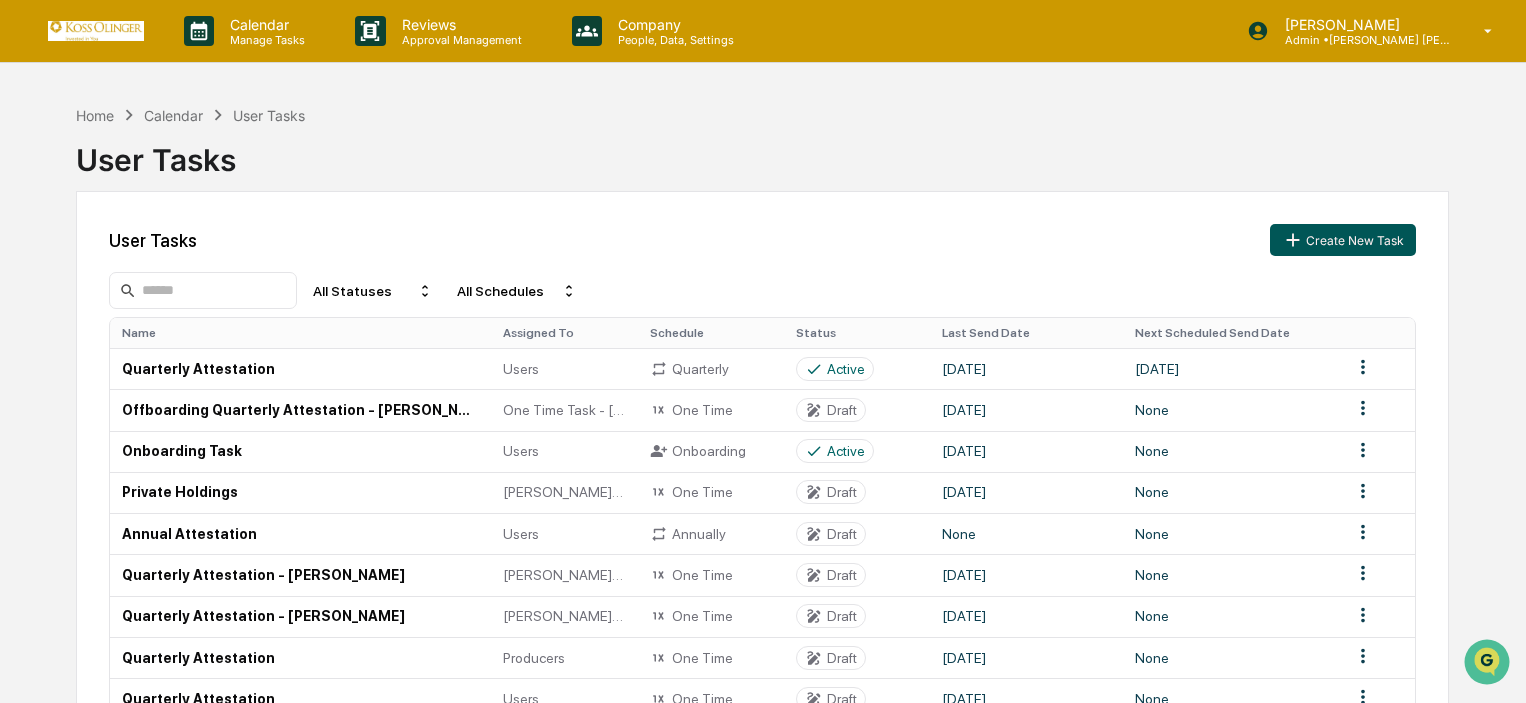 click on "Create New Task" at bounding box center [1343, 240] 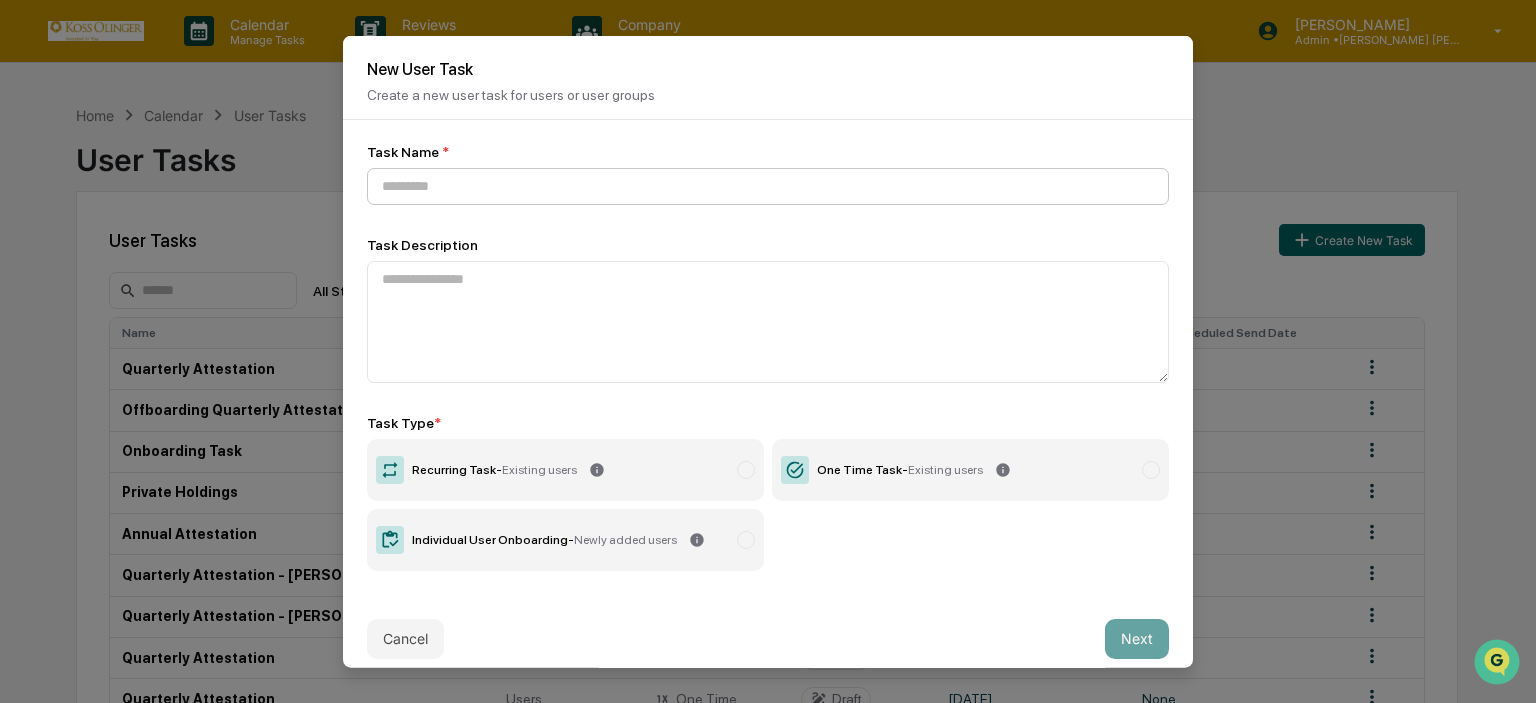 click at bounding box center [768, 185] 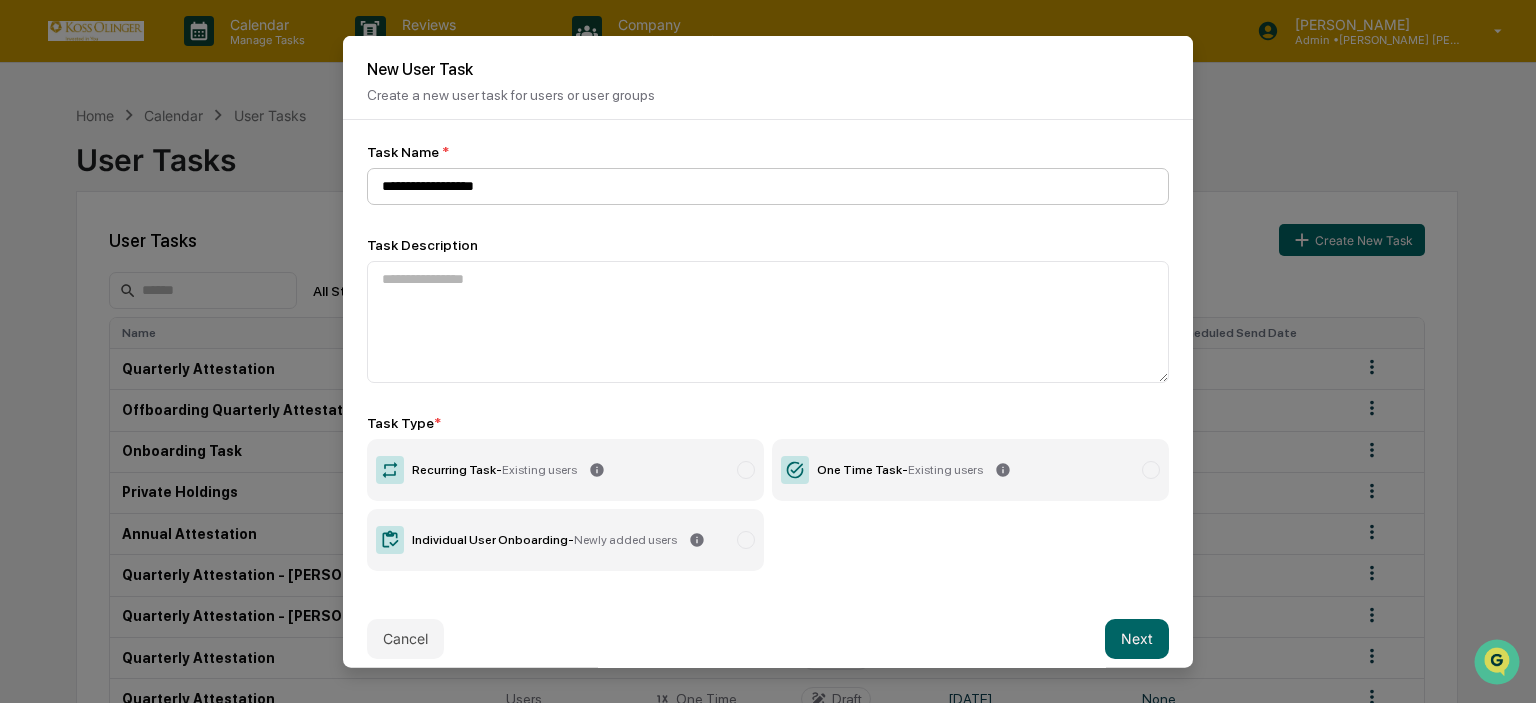 click on "**********" at bounding box center (768, 185) 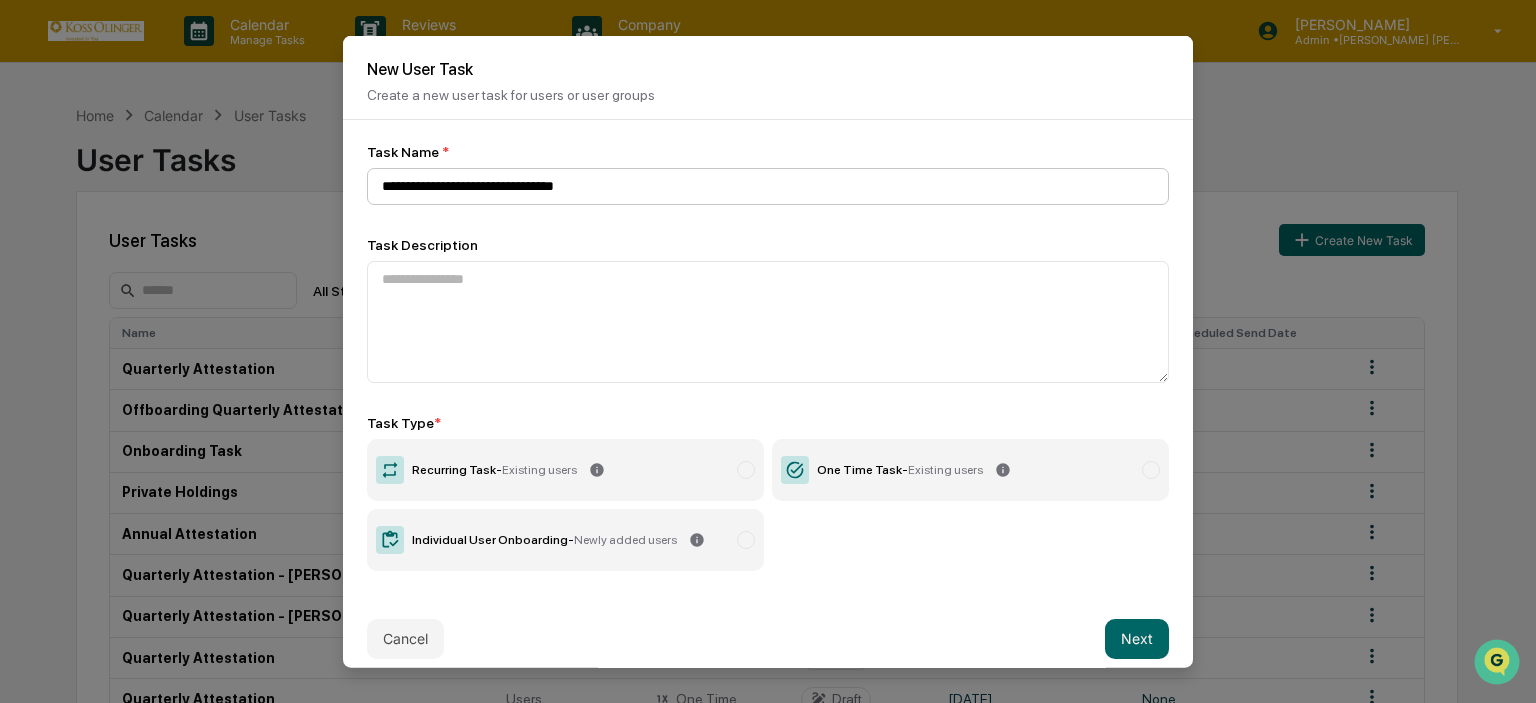 click on "**********" at bounding box center [768, 185] 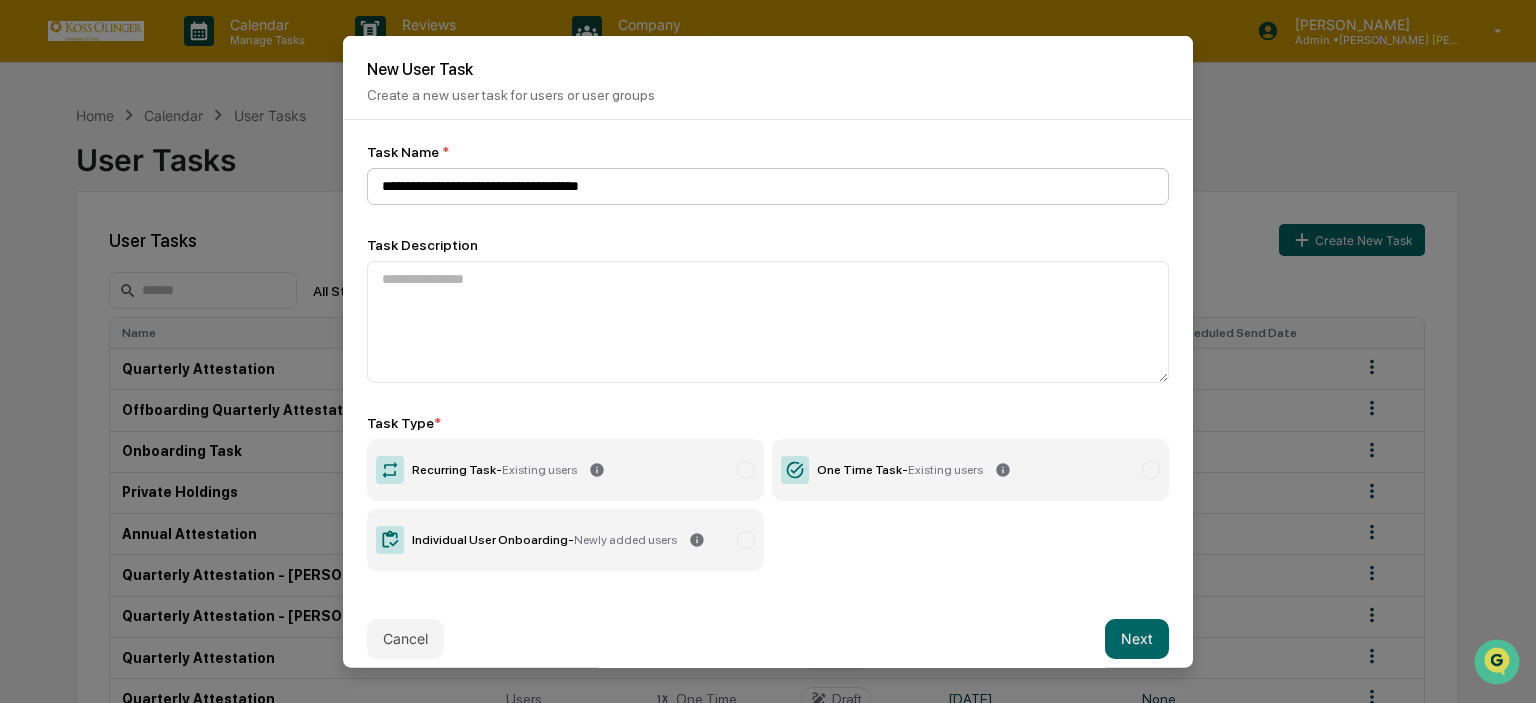 click on "**********" at bounding box center (768, 185) 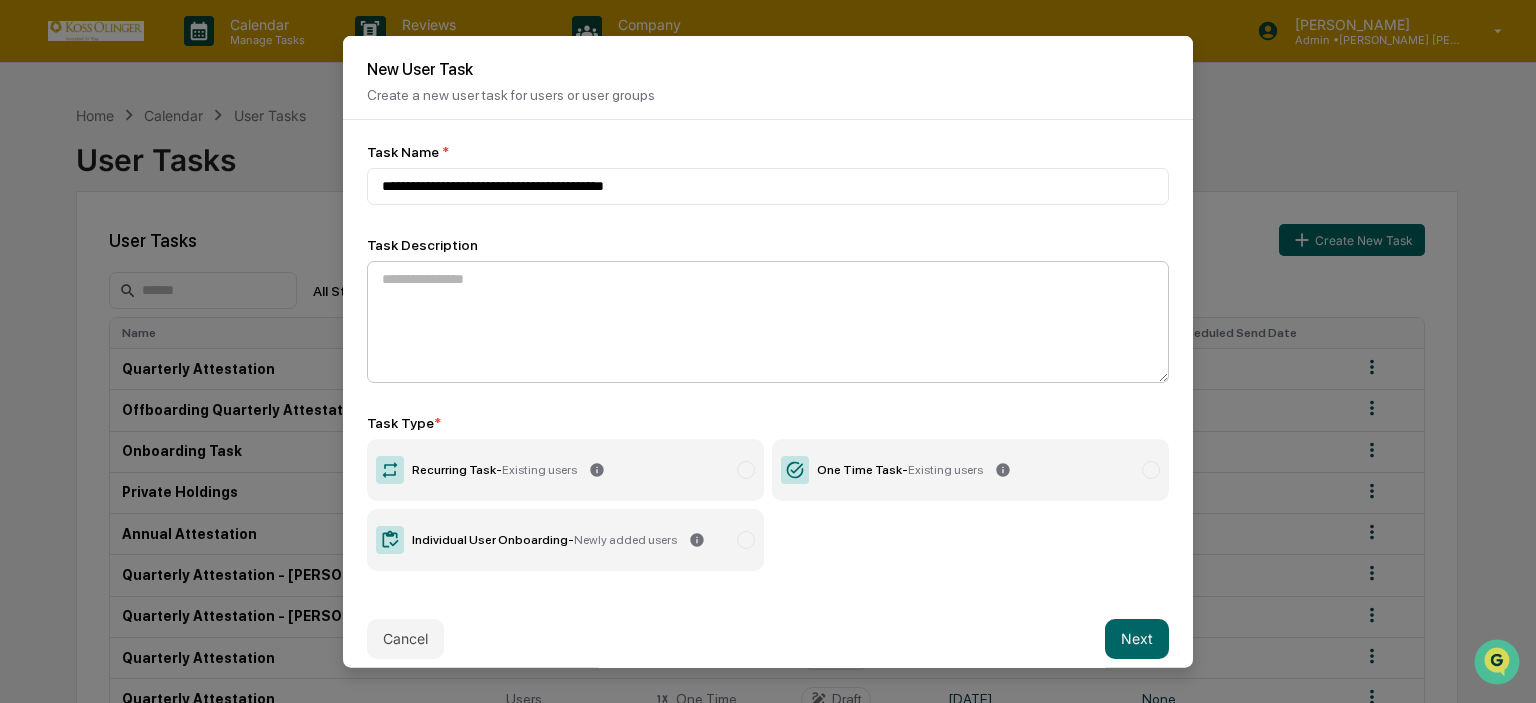 type on "**********" 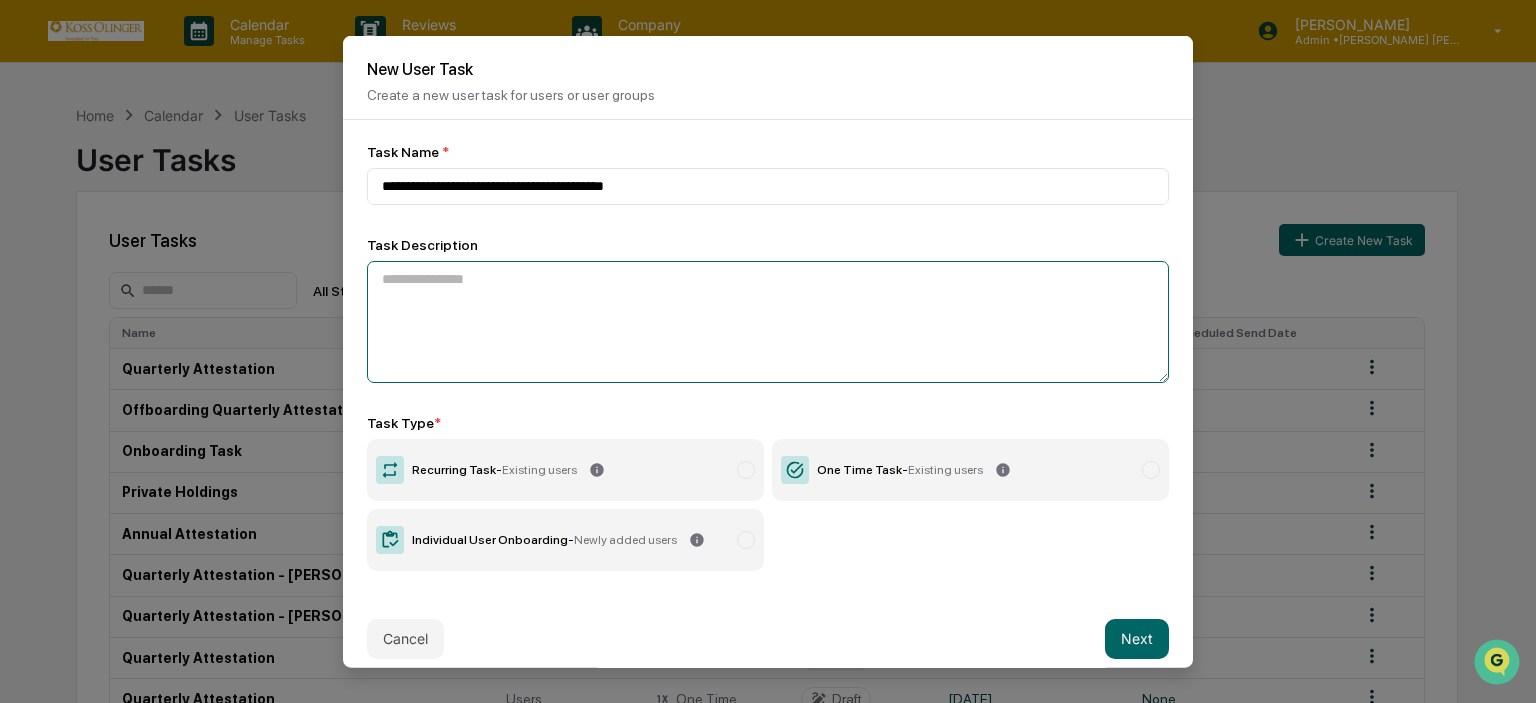 click at bounding box center (768, 321) 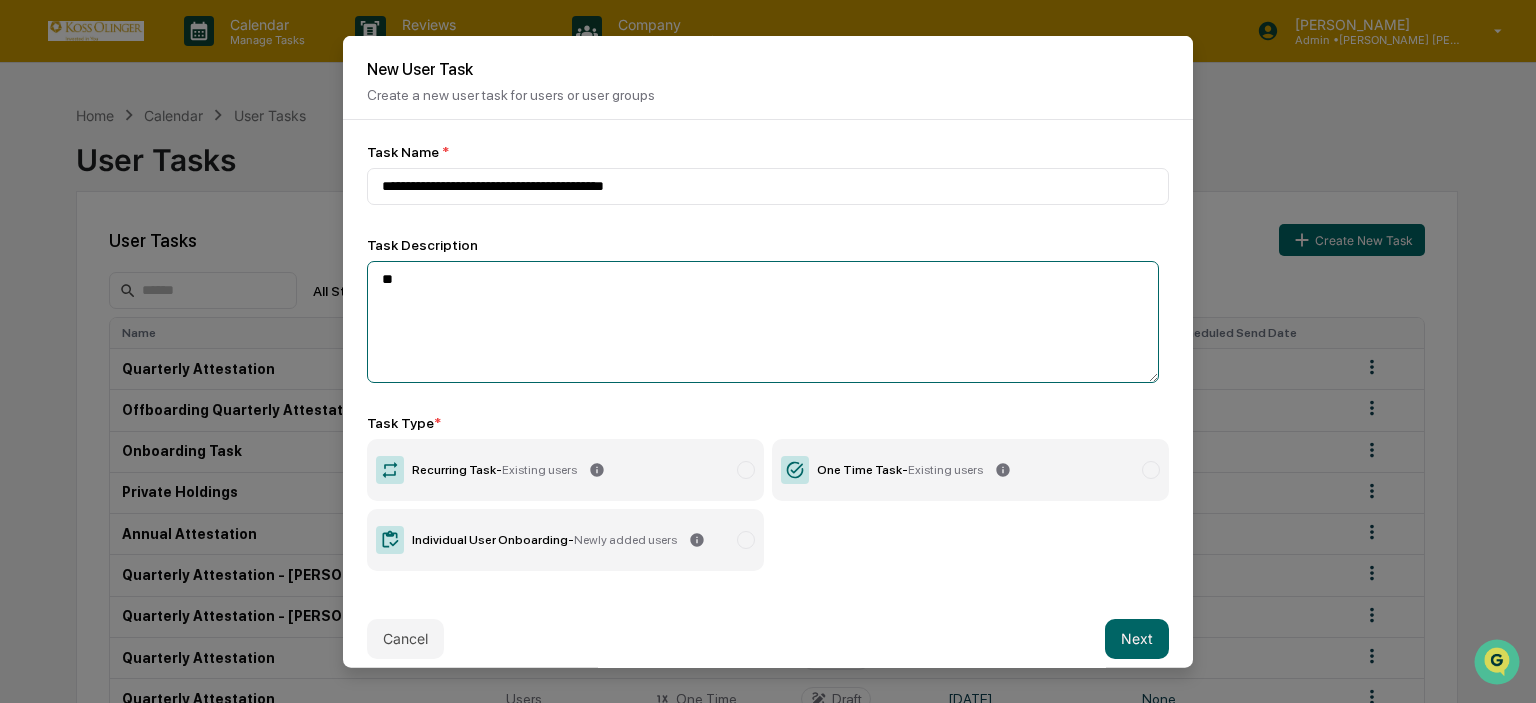 type on "*" 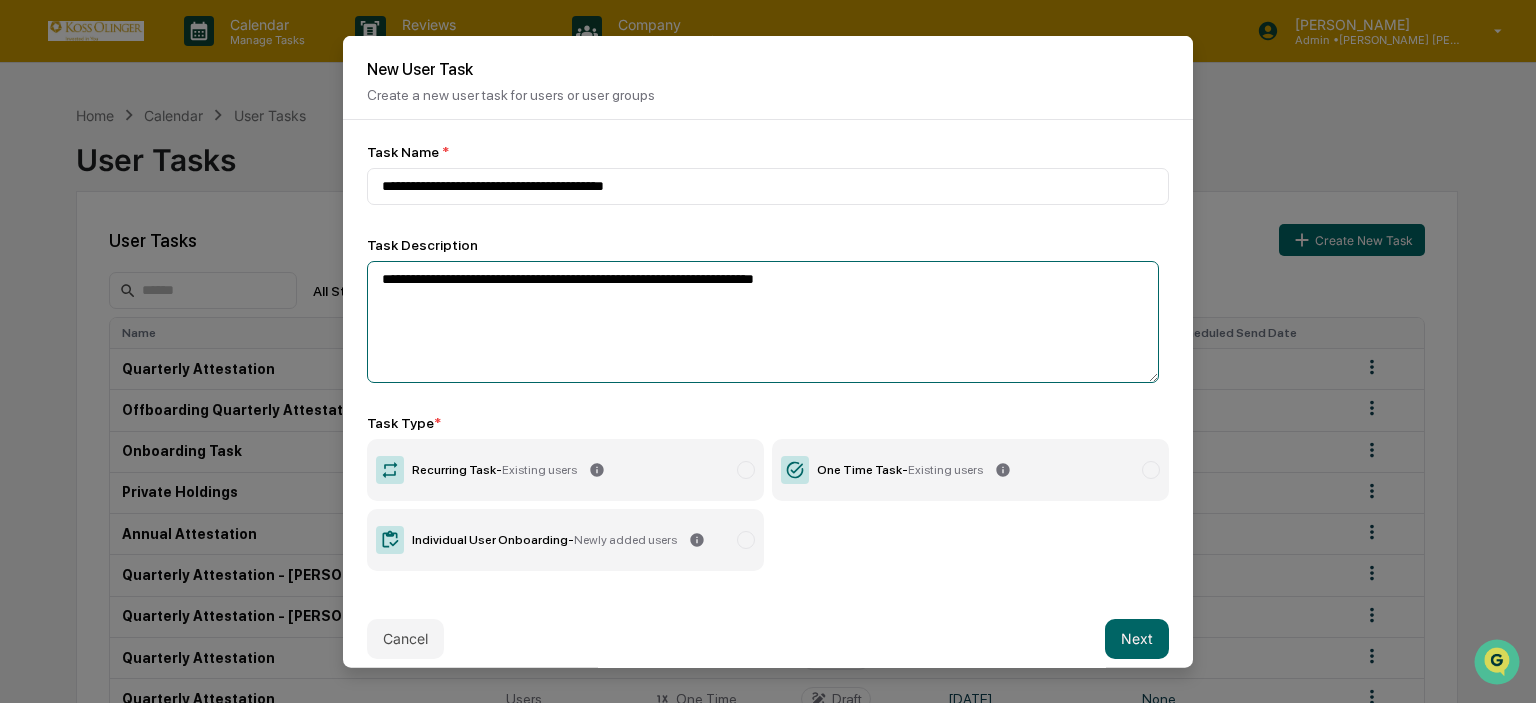 click on "**********" at bounding box center (763, 321) 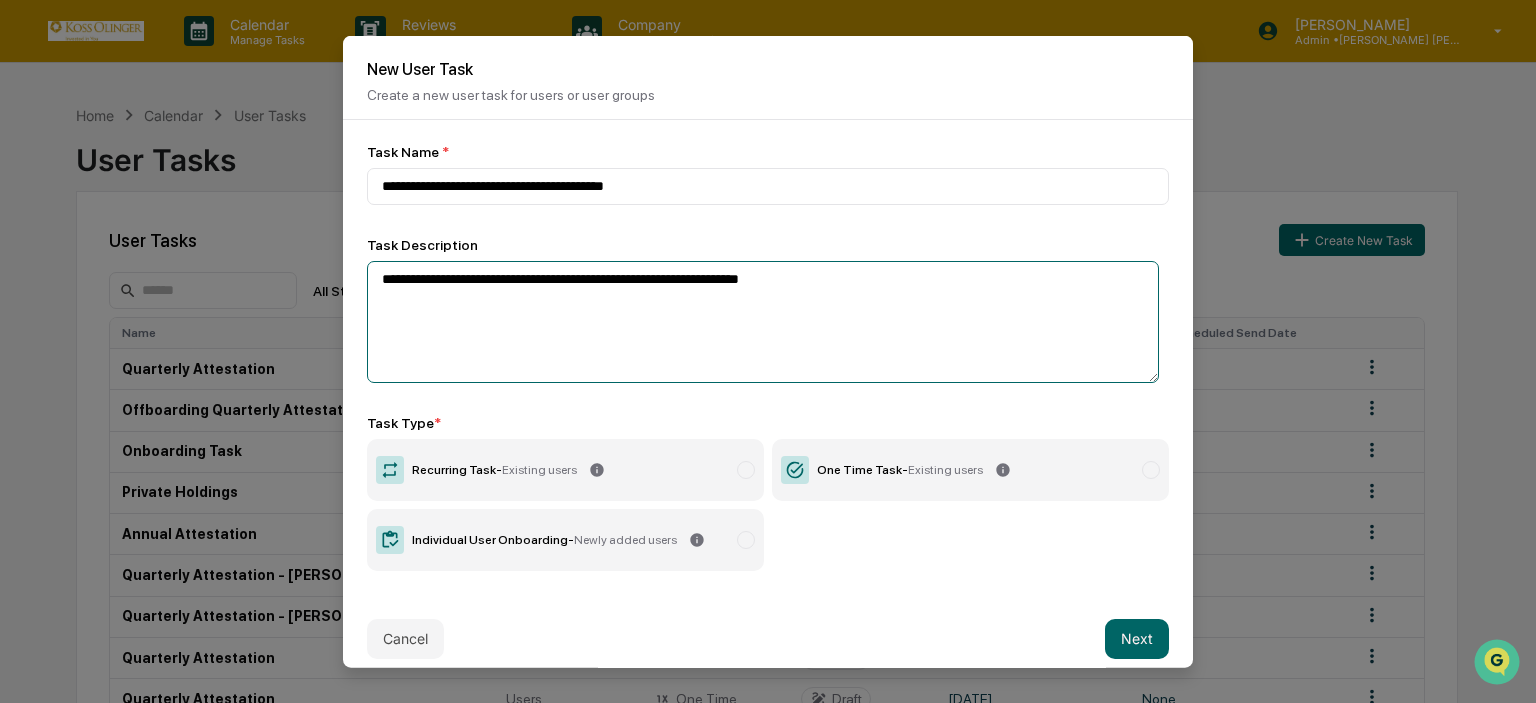 type on "**********" 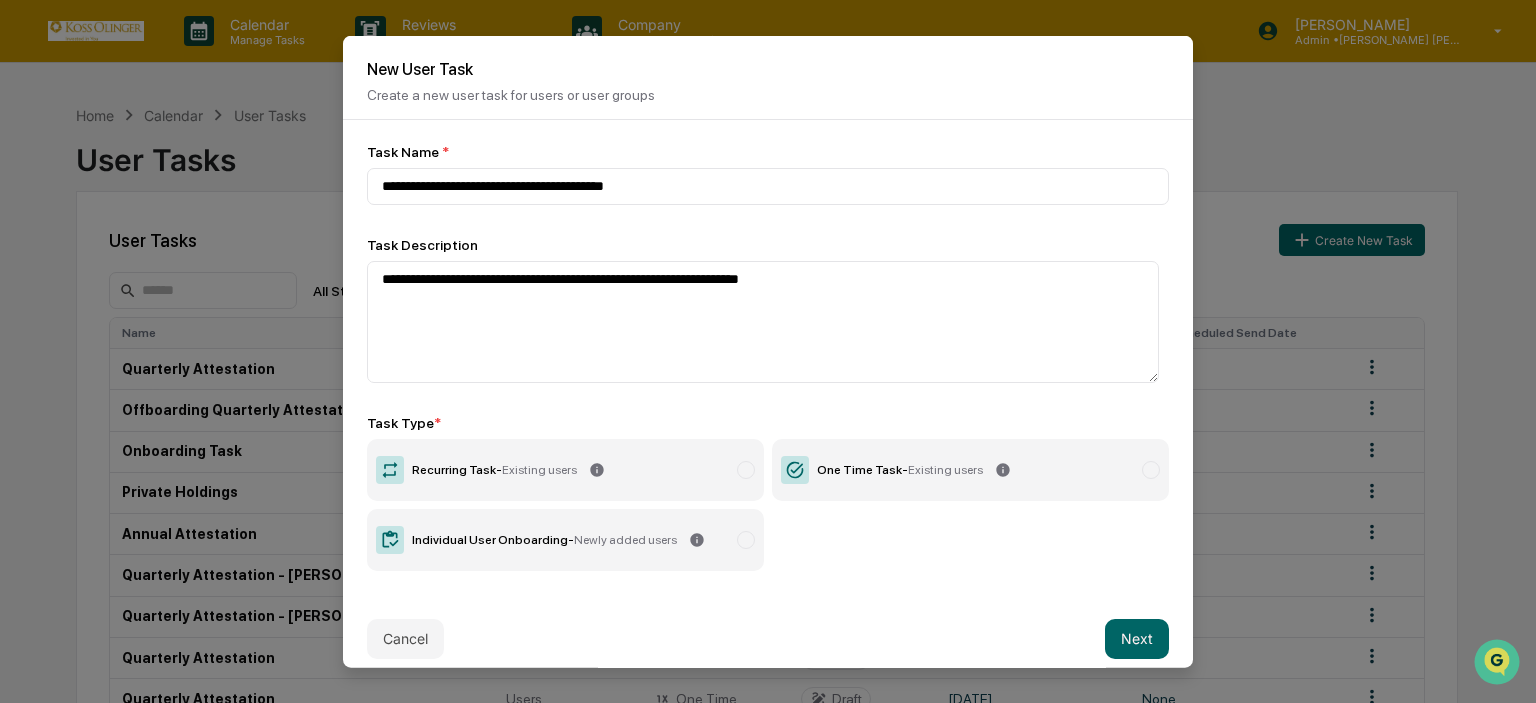 click on "One Time Task  -  Existing users" at bounding box center (900, 469) 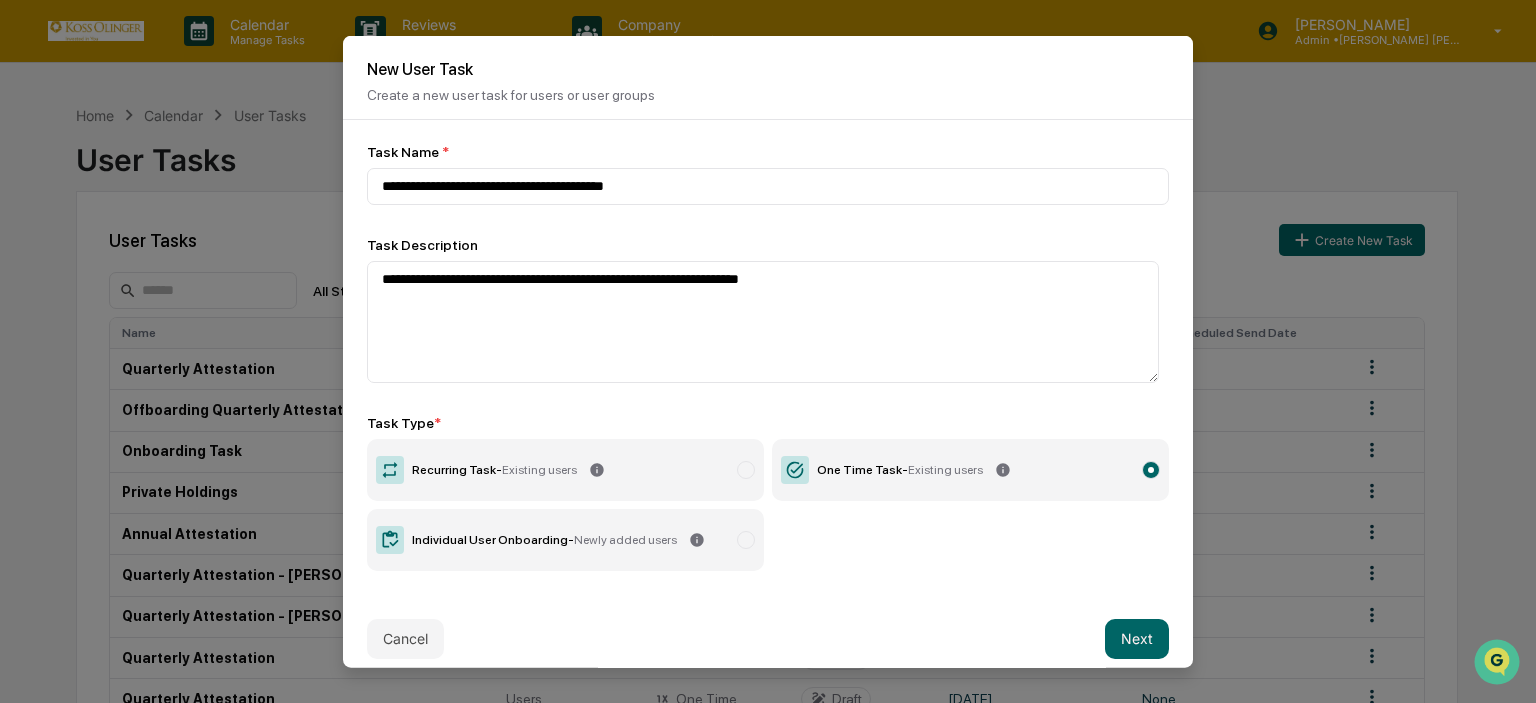 scroll, scrollTop: 15, scrollLeft: 0, axis: vertical 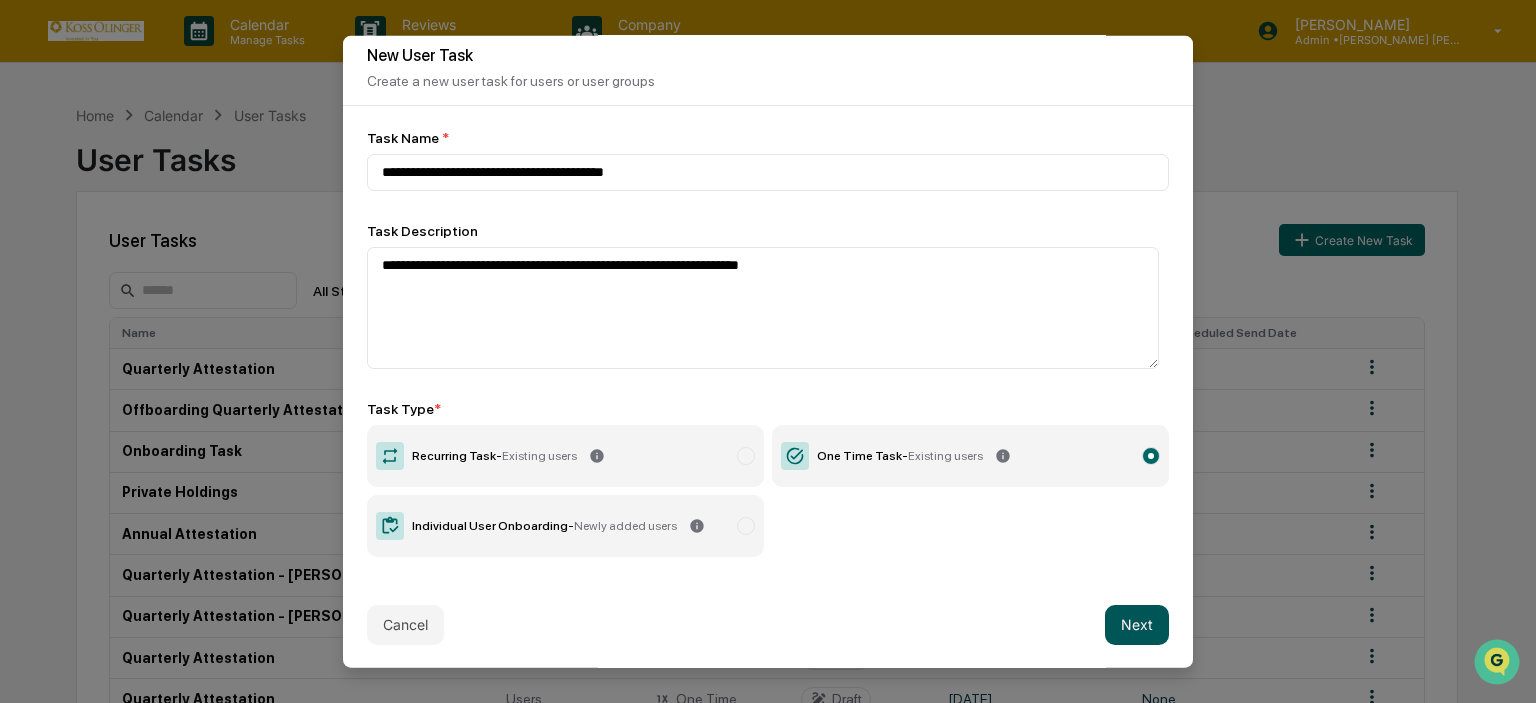 click on "Next" at bounding box center [1137, 624] 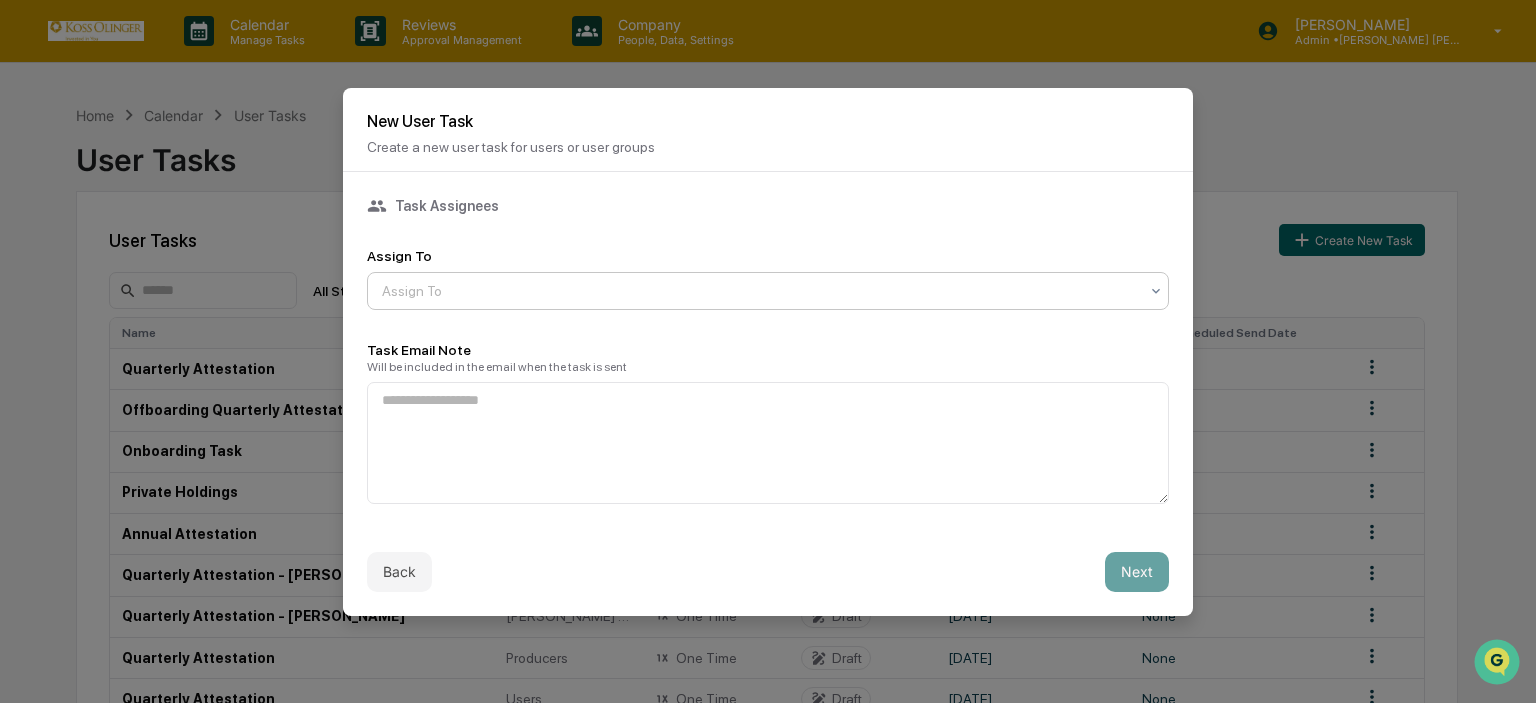 click on "Assign To" at bounding box center (760, 291) 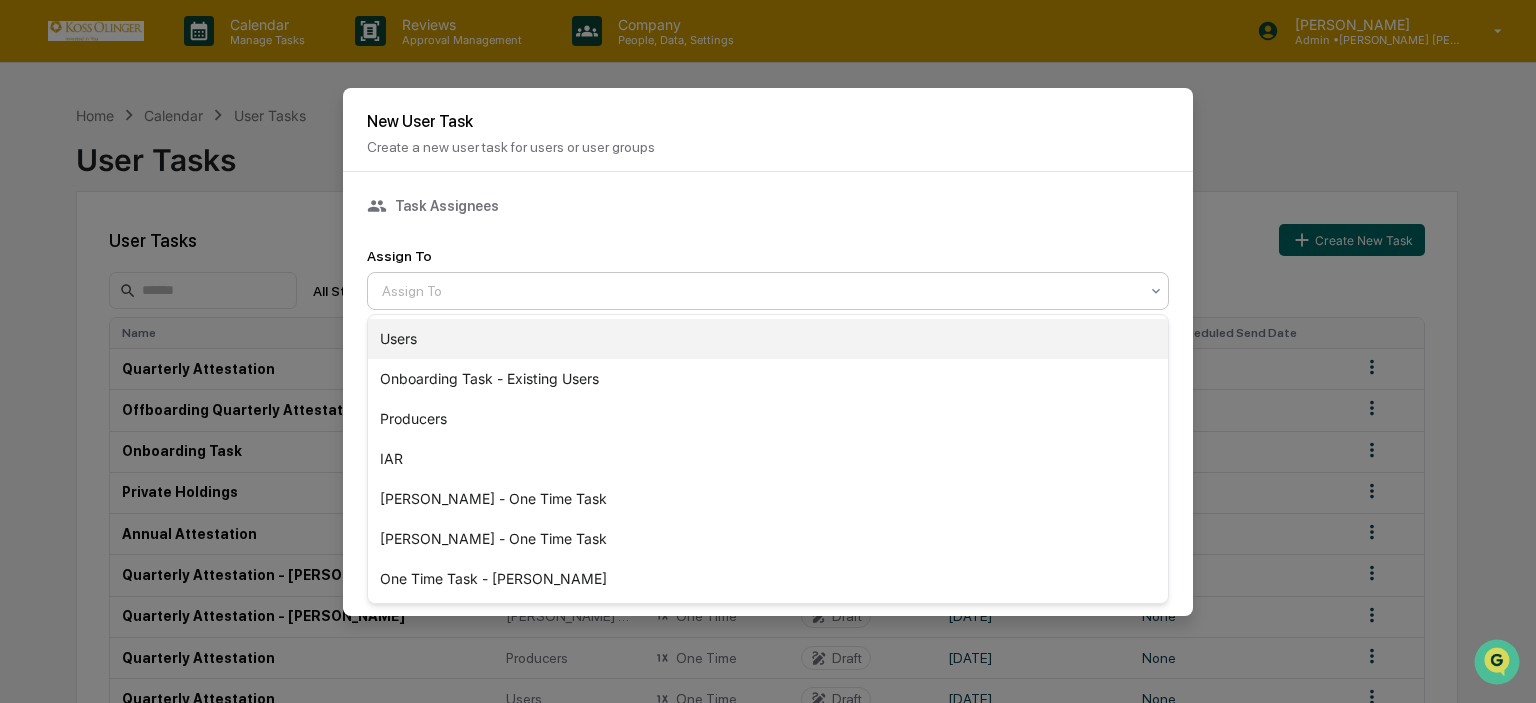 click on "Users" at bounding box center (768, 339) 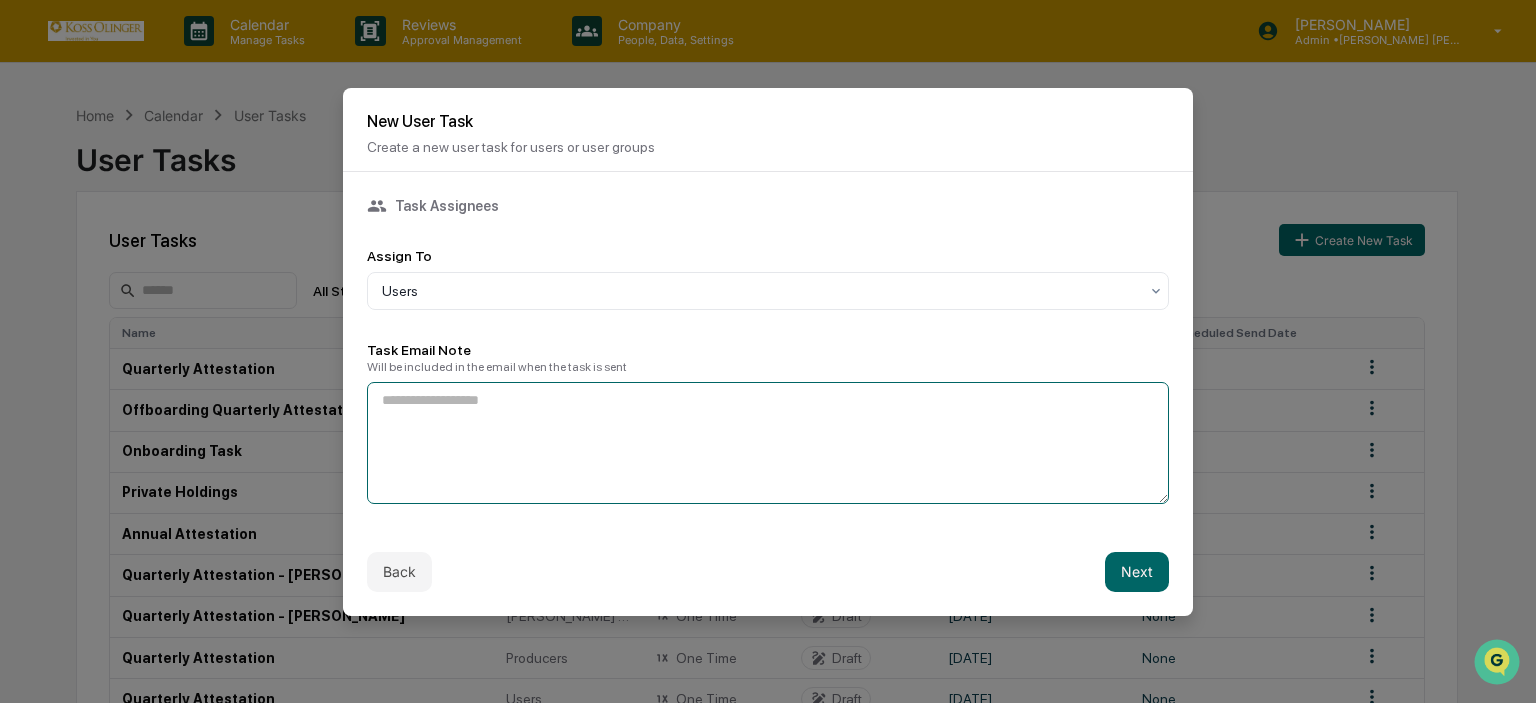 click at bounding box center (768, 443) 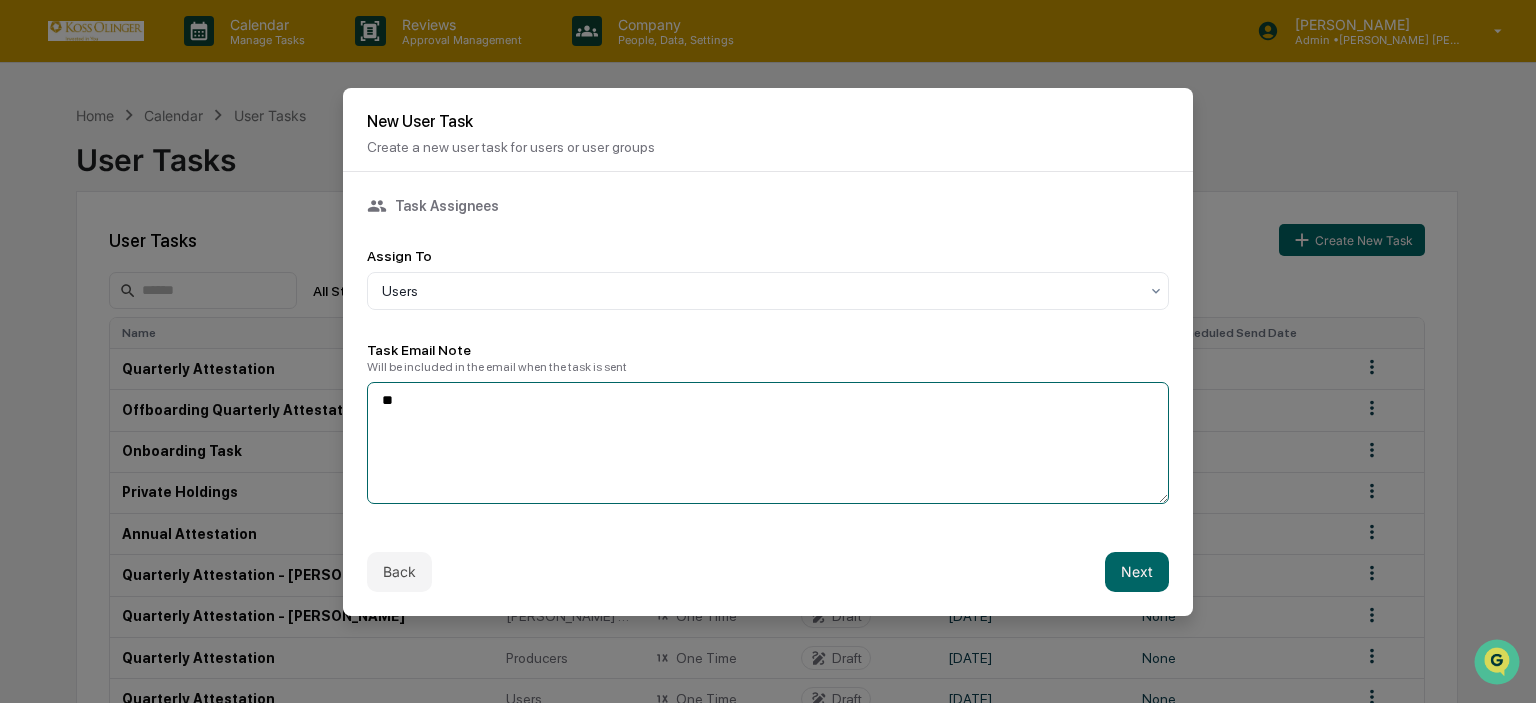 type on "*" 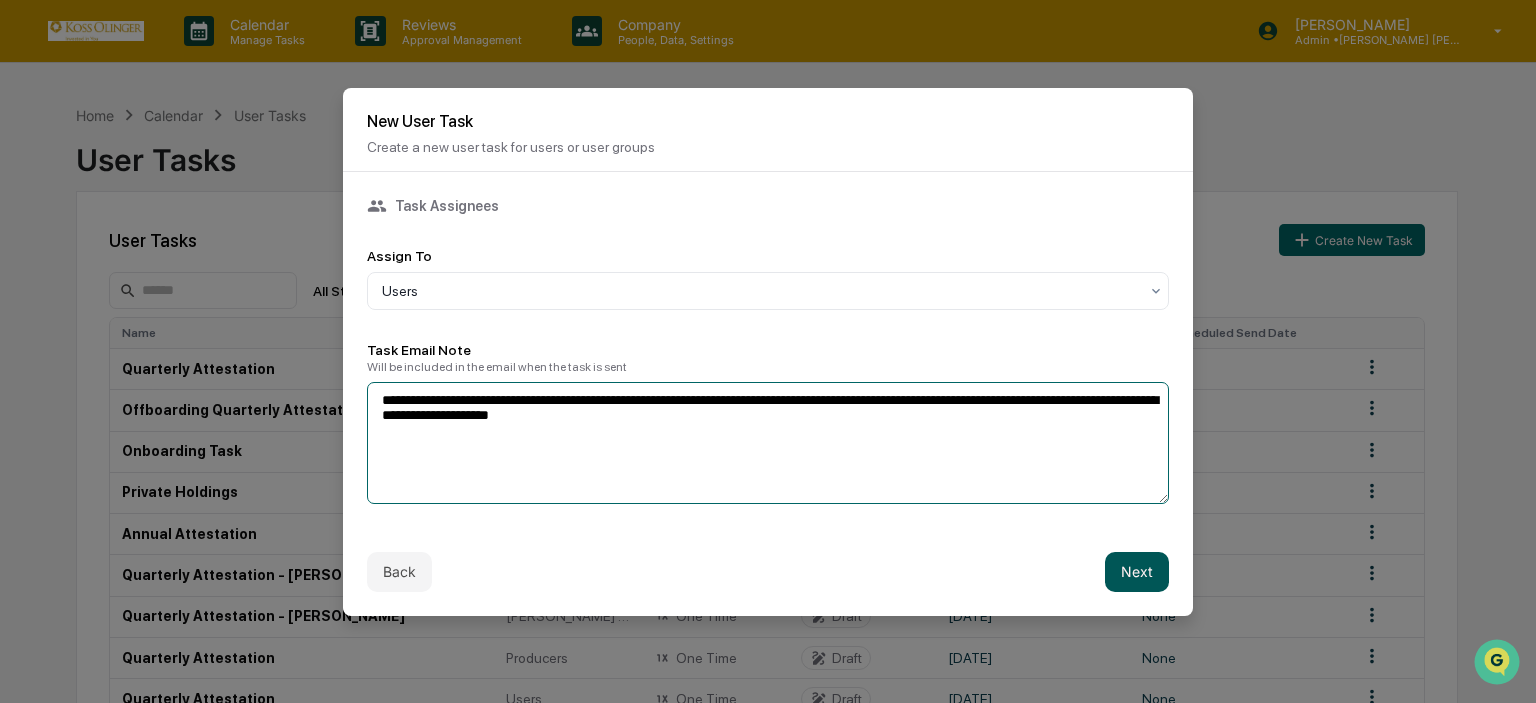 type on "**********" 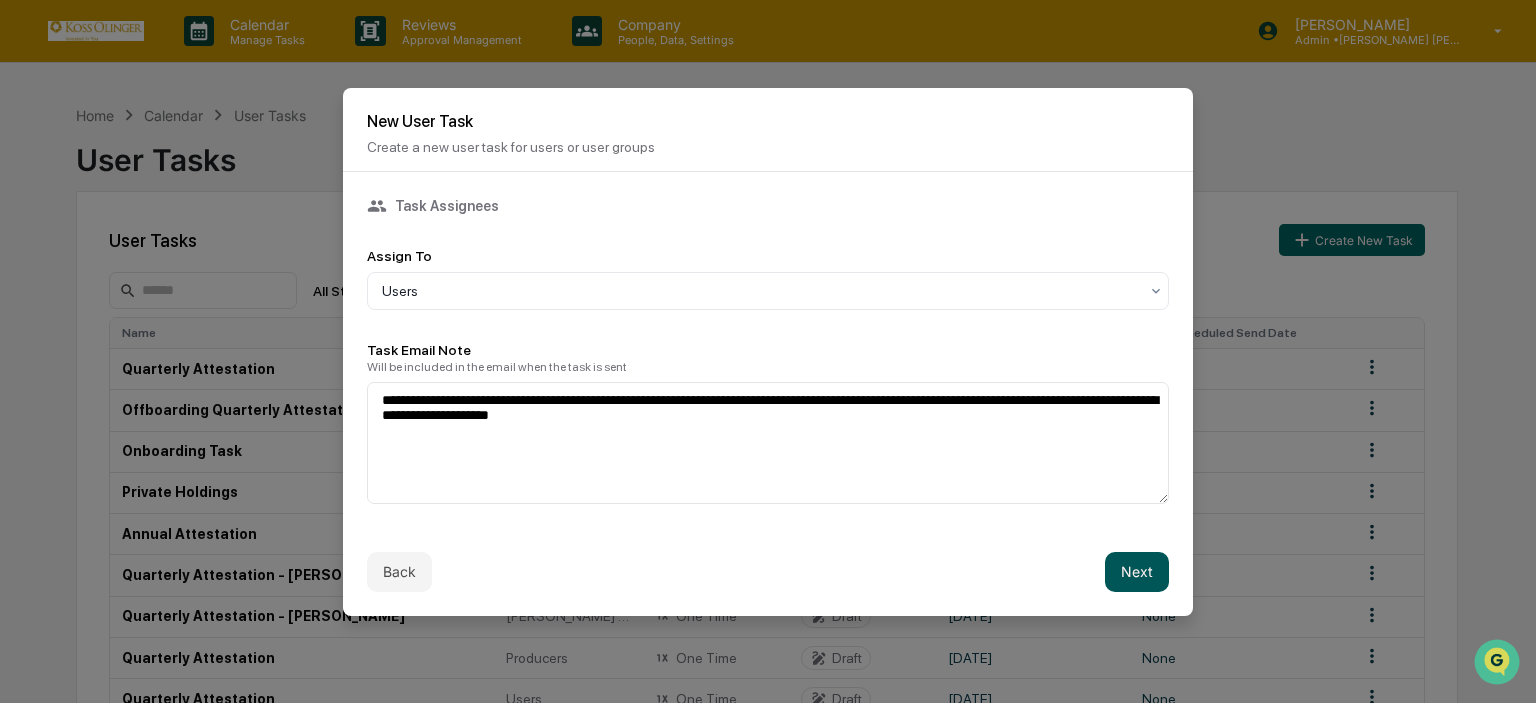 click on "Next" at bounding box center [1137, 572] 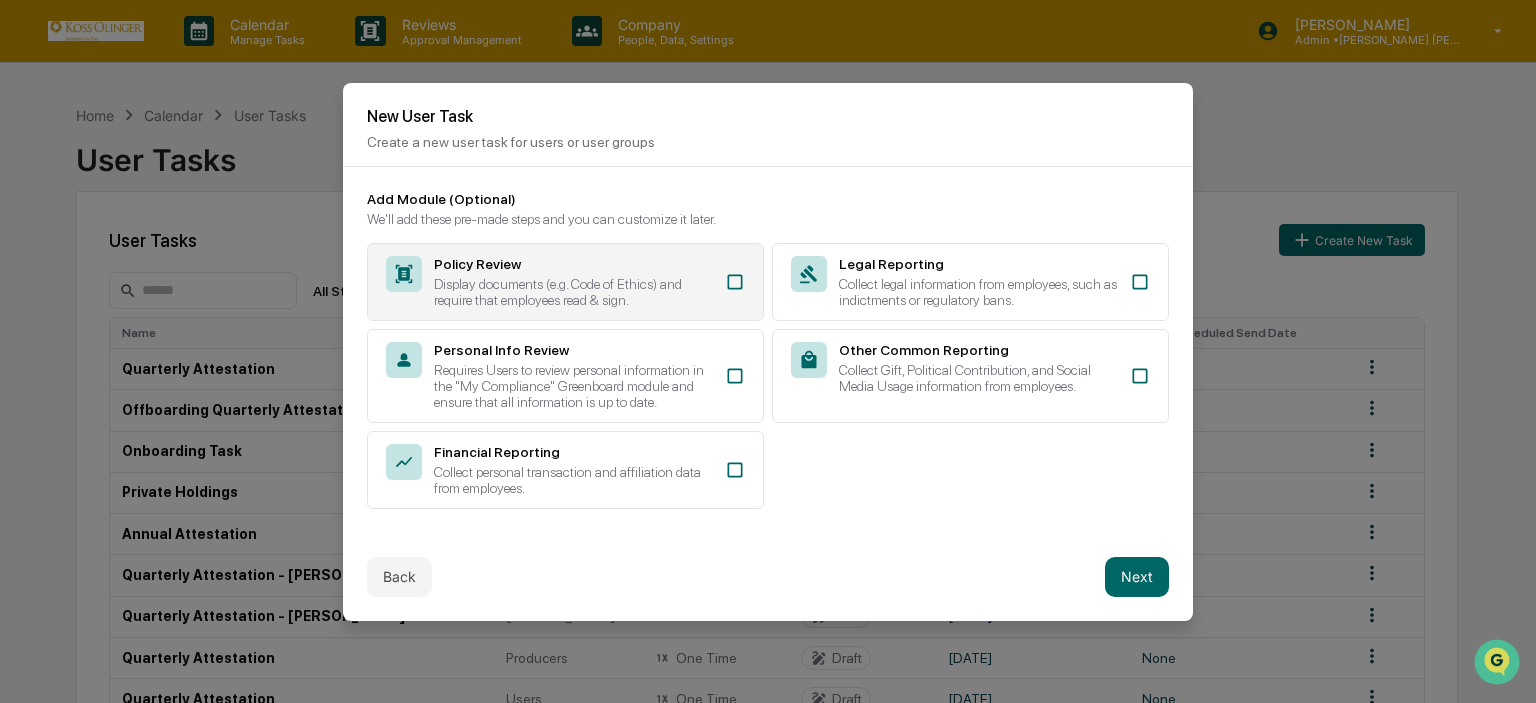 click 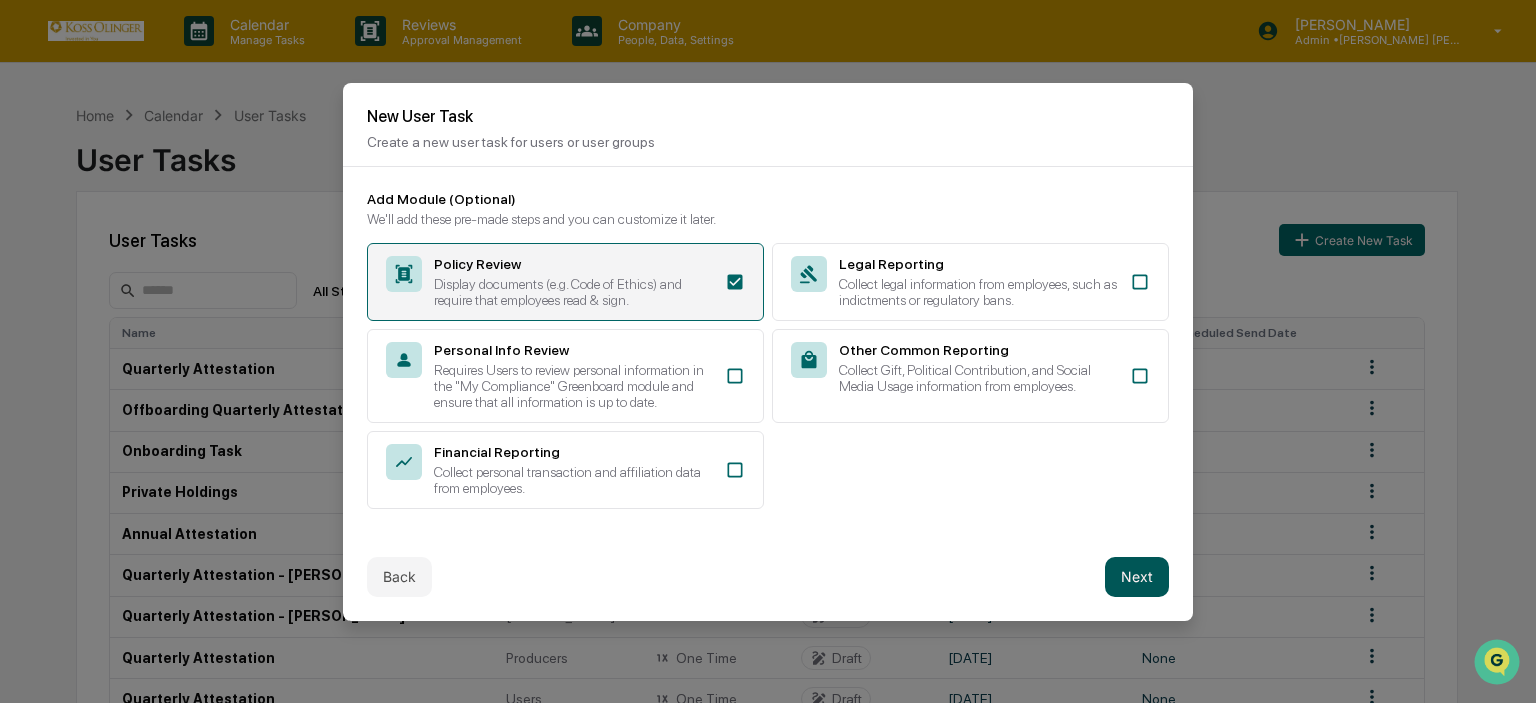 click on "Next" at bounding box center (1137, 577) 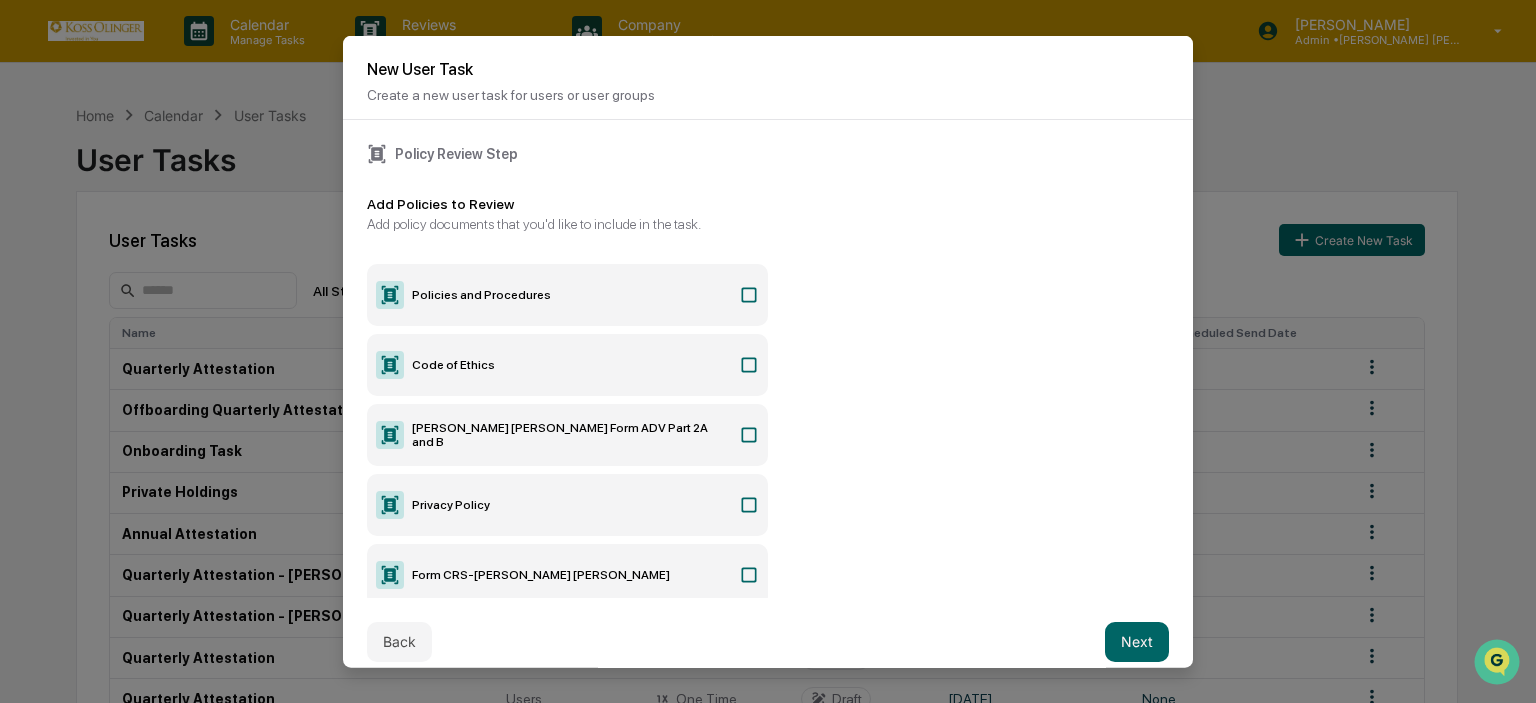 click 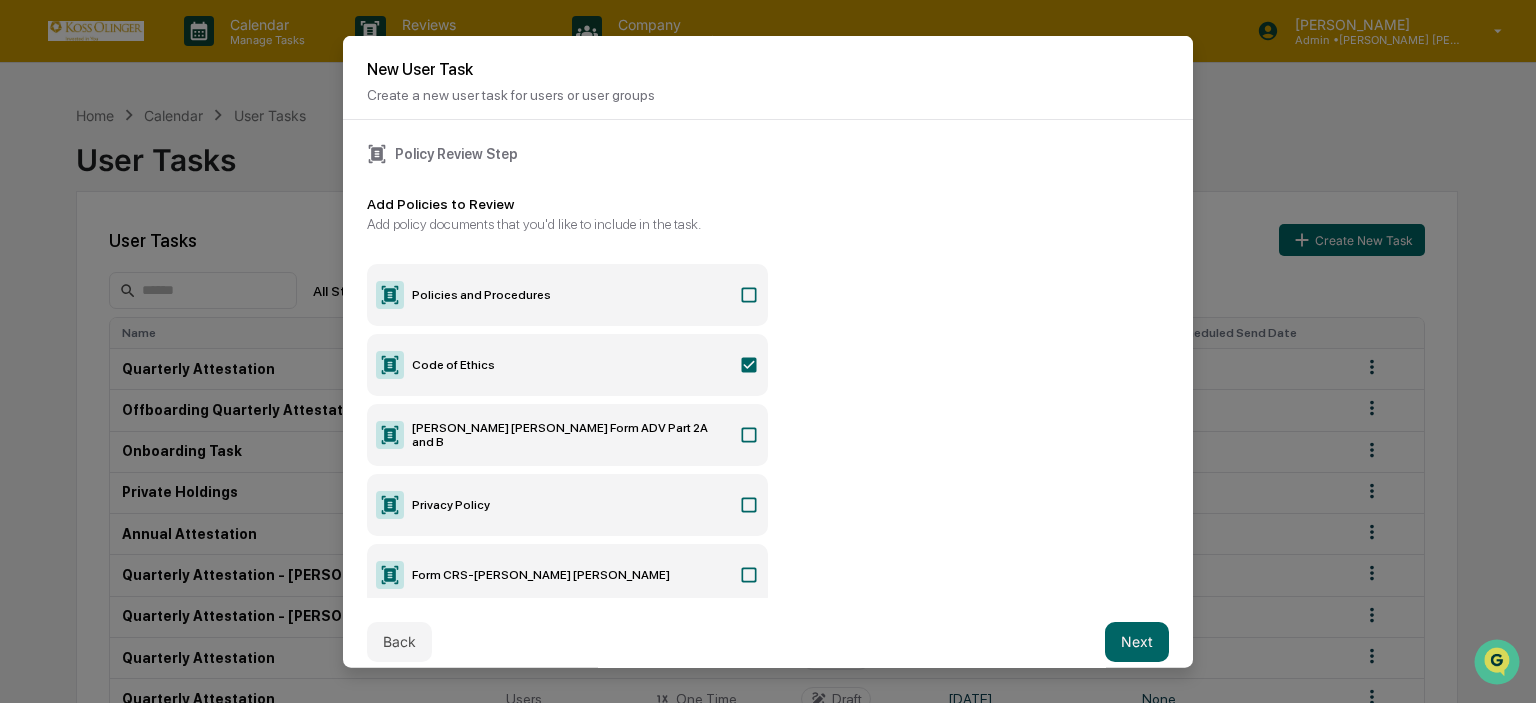 click 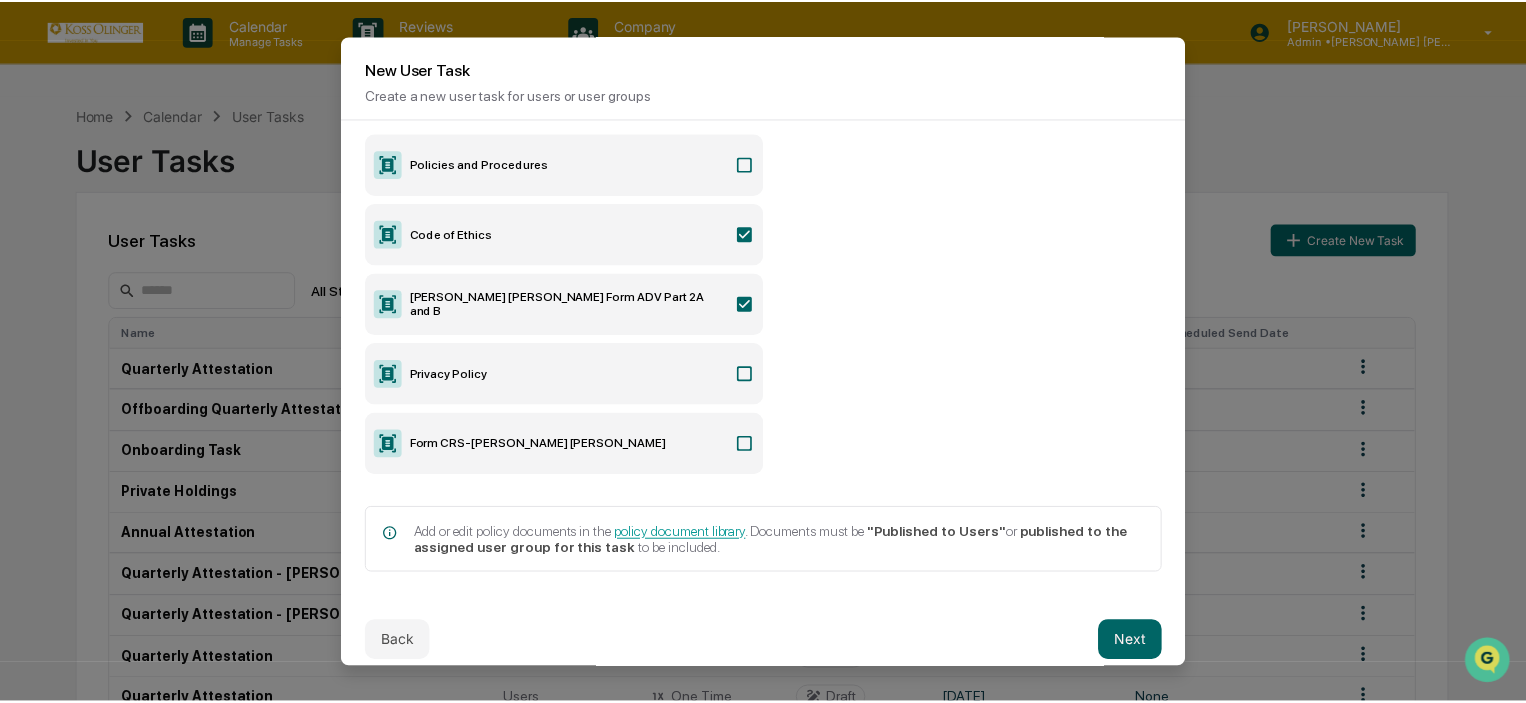 scroll, scrollTop: 0, scrollLeft: 0, axis: both 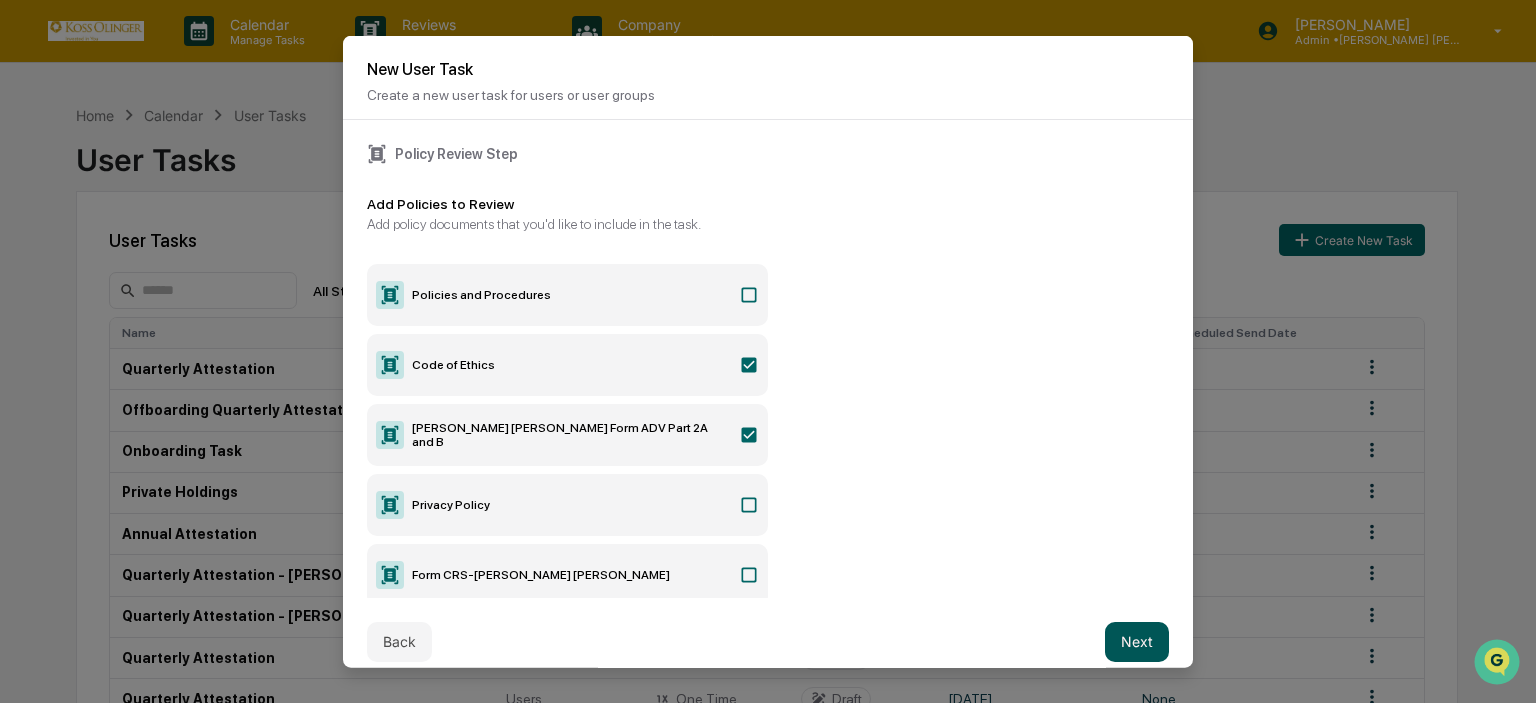 click on "Next" at bounding box center [1137, 641] 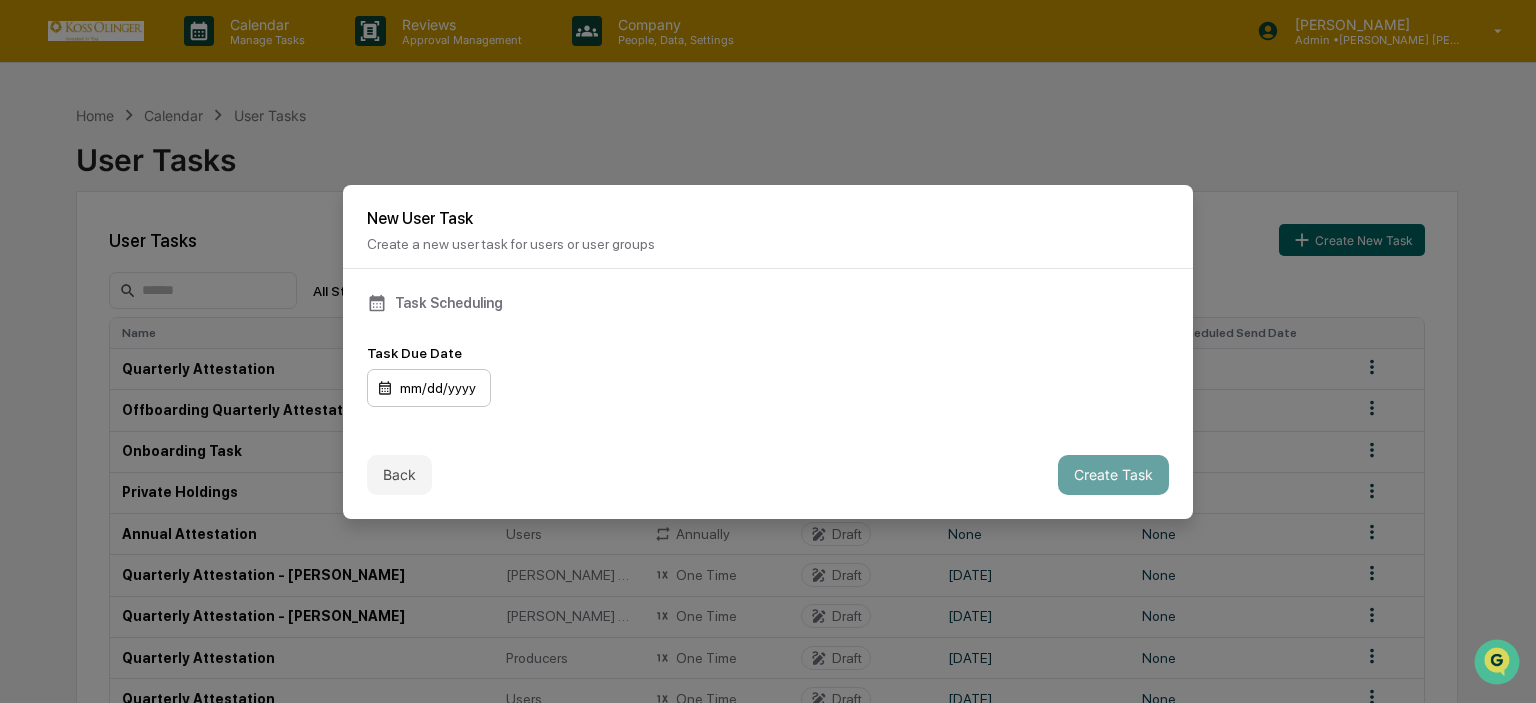 click on "mm/dd/yyyy" at bounding box center (429, 388) 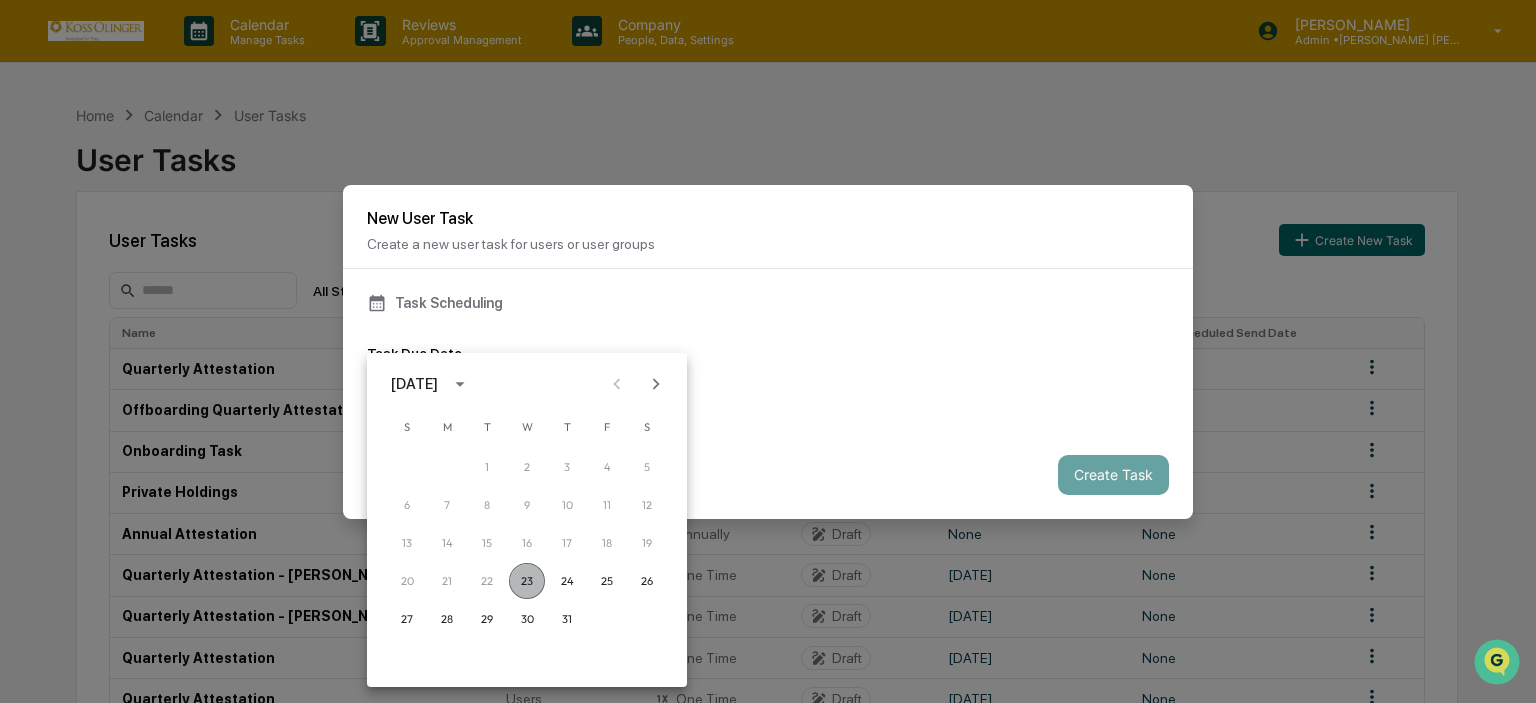click on "23" at bounding box center (527, 581) 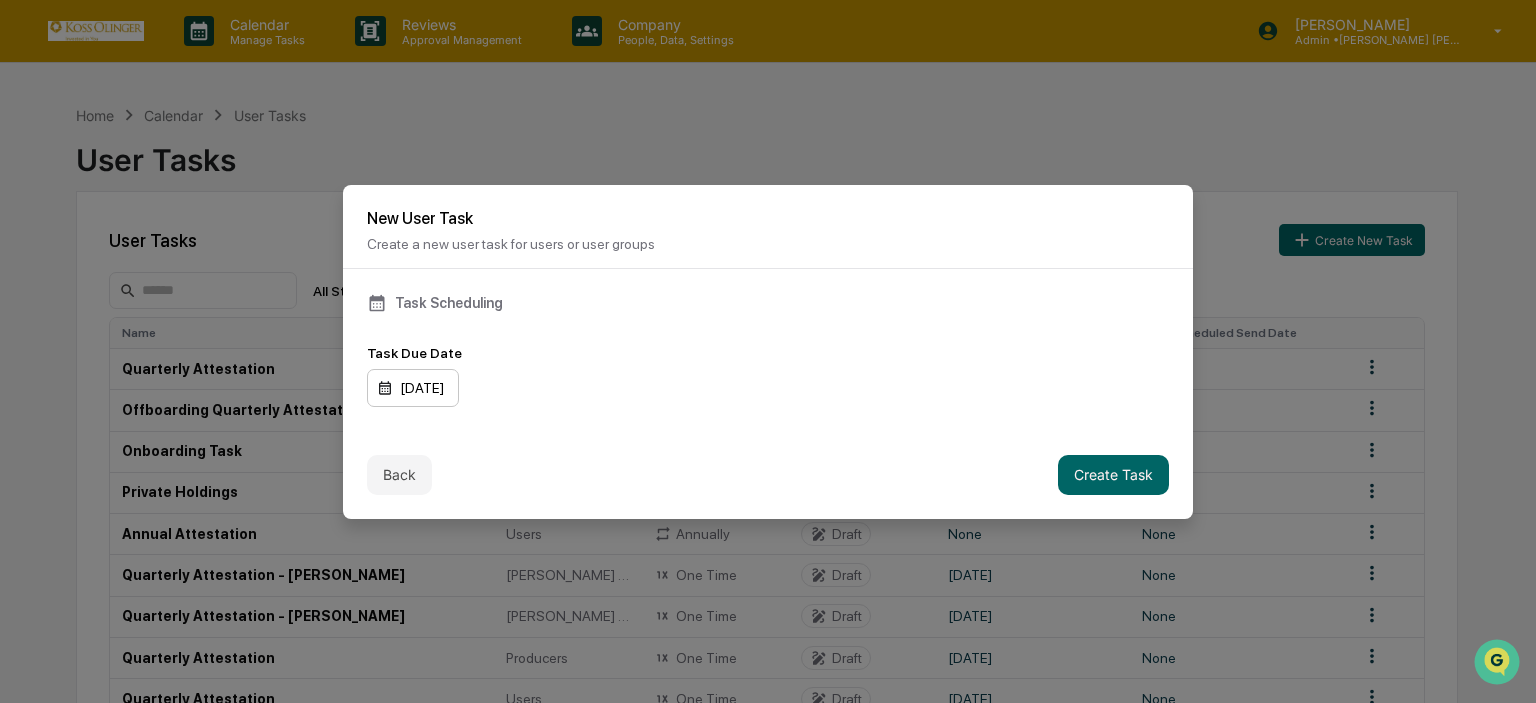 click on "[DATE]" at bounding box center [413, 388] 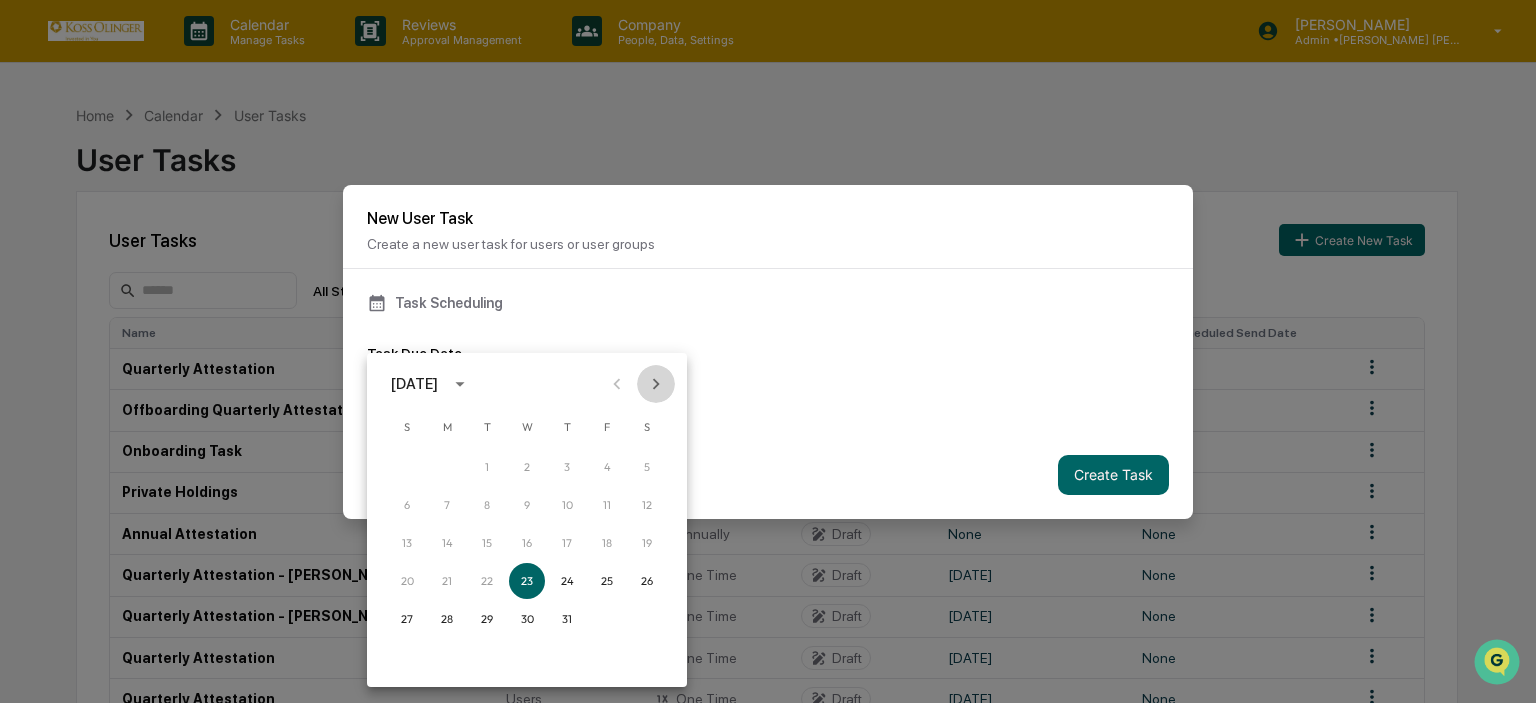 click 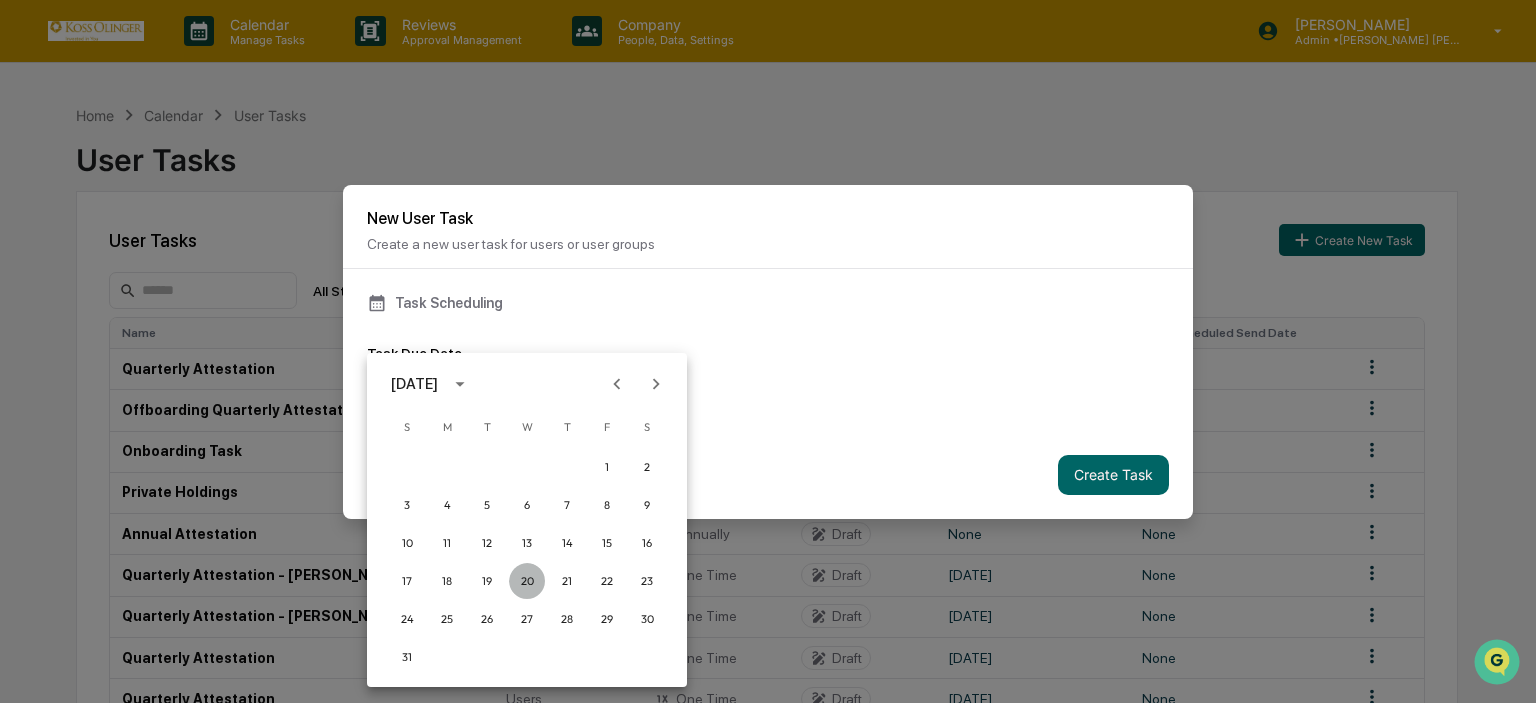 click on "20" at bounding box center (527, 581) 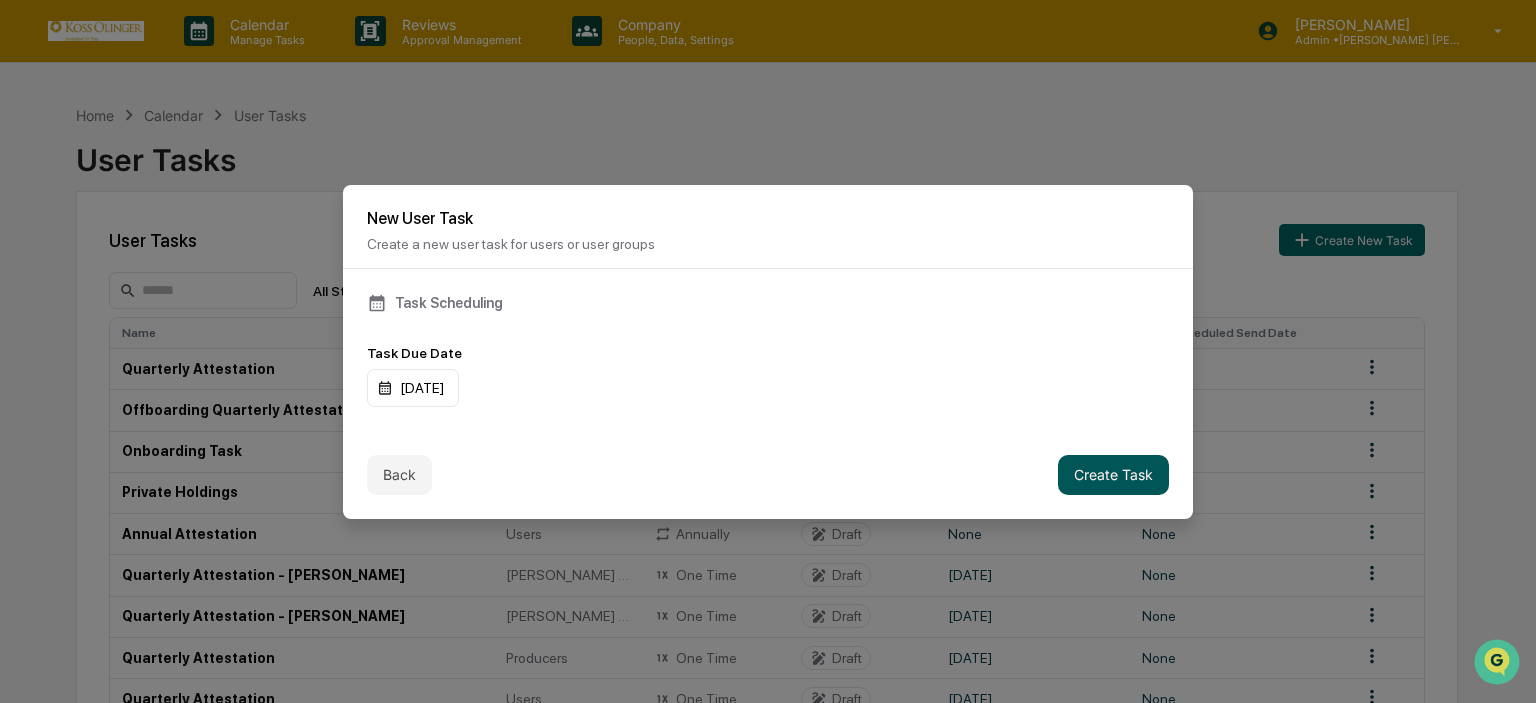 click on "Create Task" at bounding box center (1113, 475) 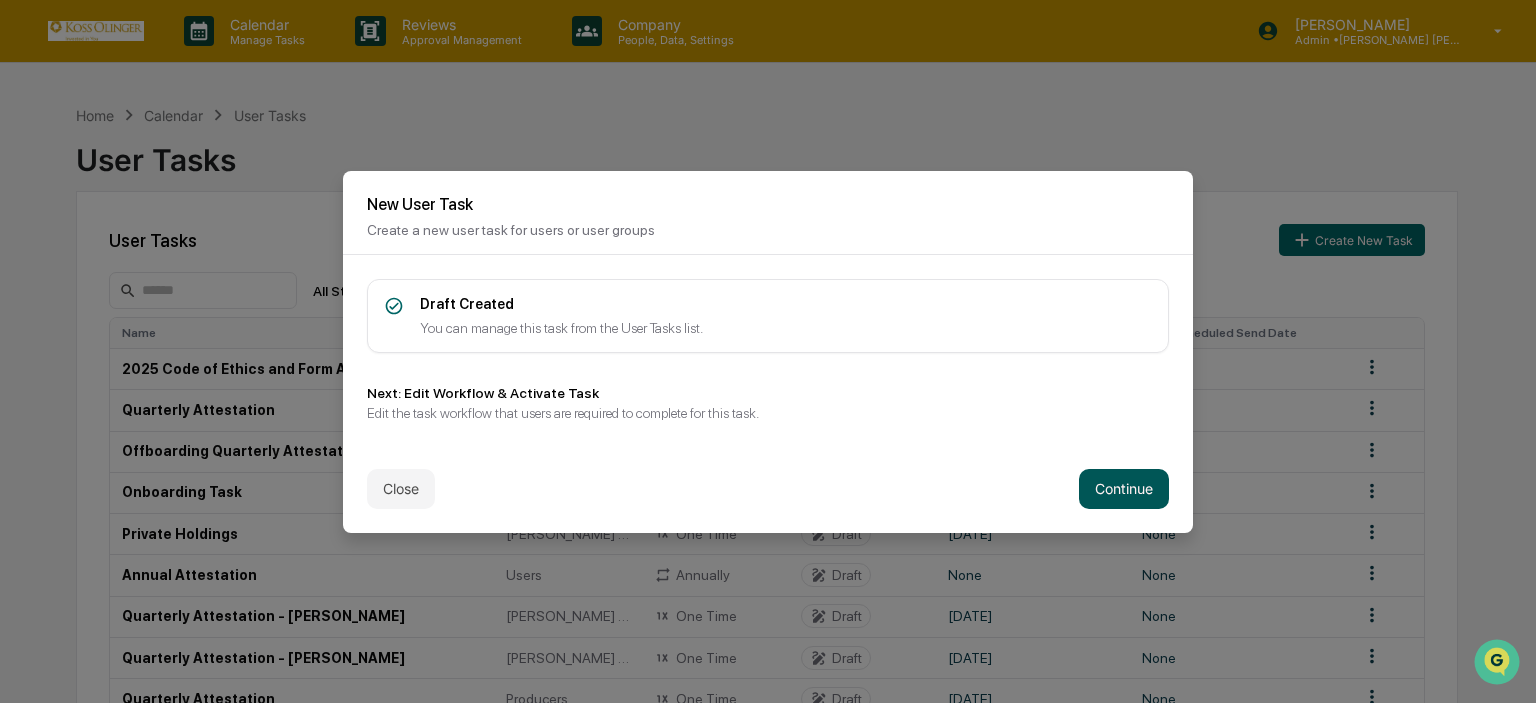 click on "Continue" at bounding box center (1124, 489) 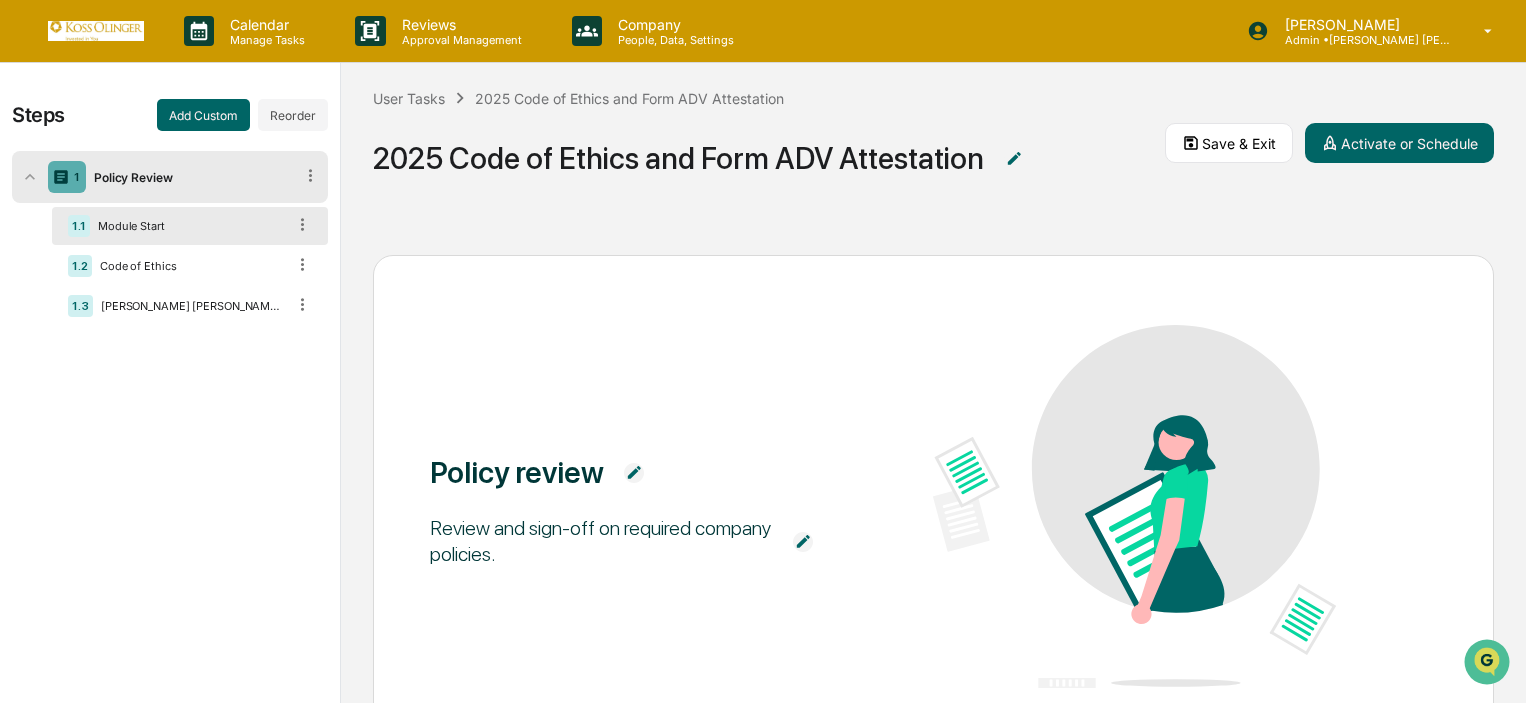 scroll, scrollTop: 152, scrollLeft: 0, axis: vertical 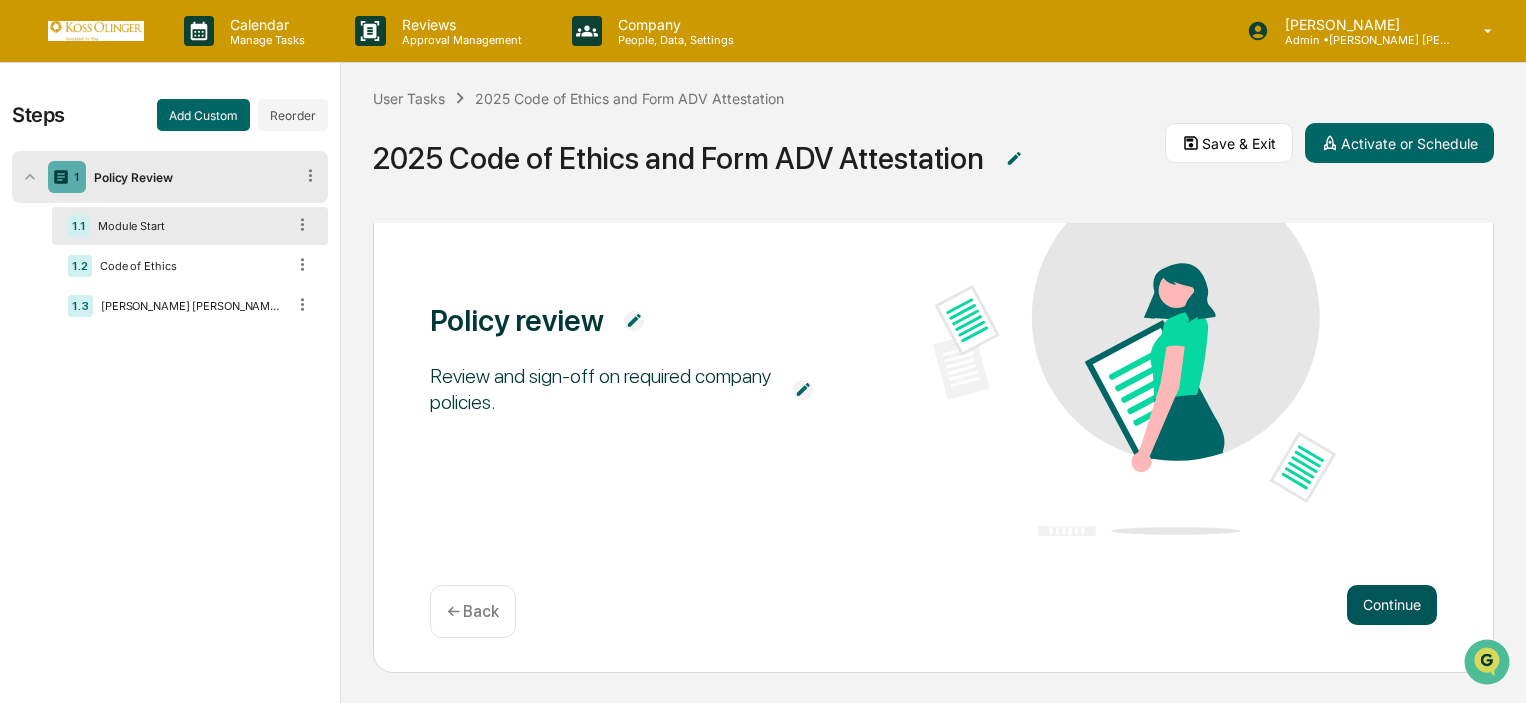 click on "Continue" at bounding box center (1392, 605) 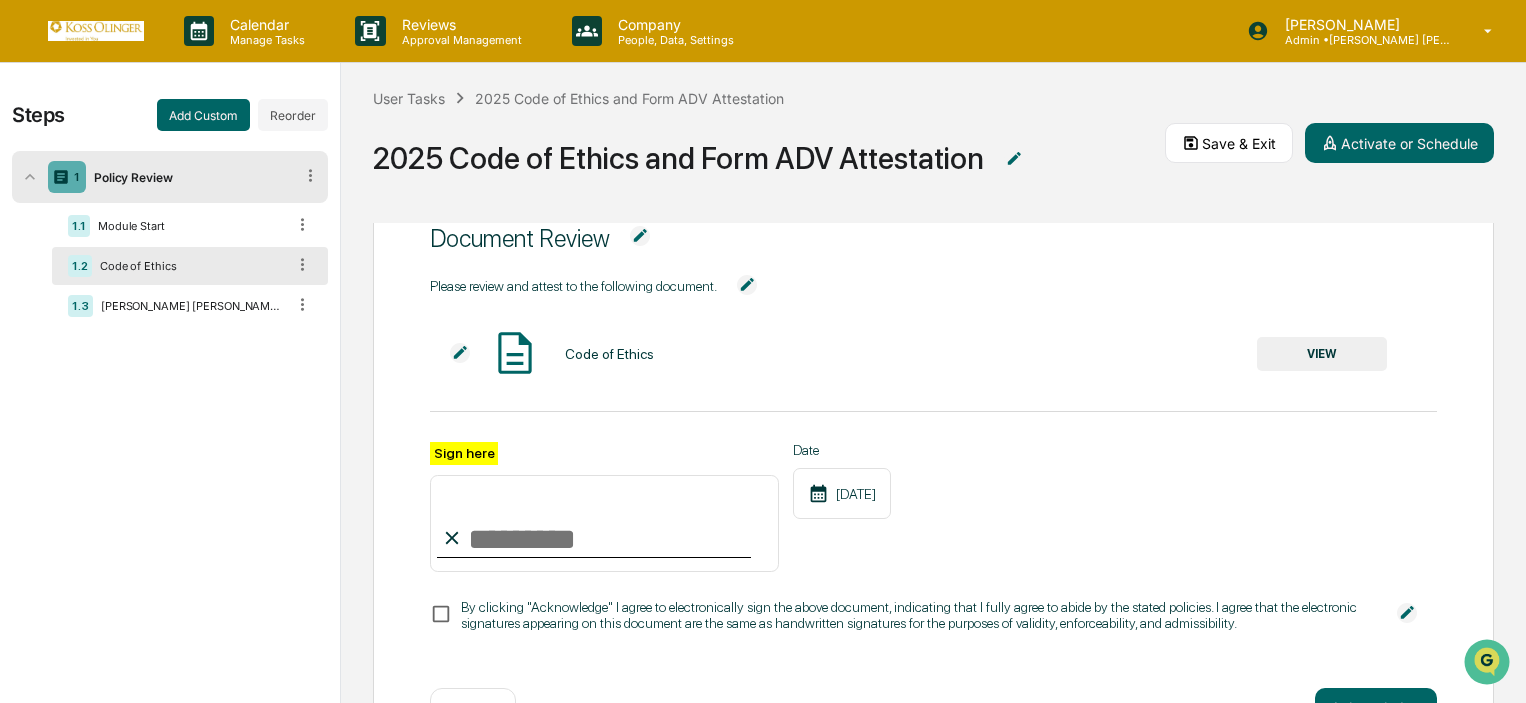 scroll, scrollTop: 196, scrollLeft: 0, axis: vertical 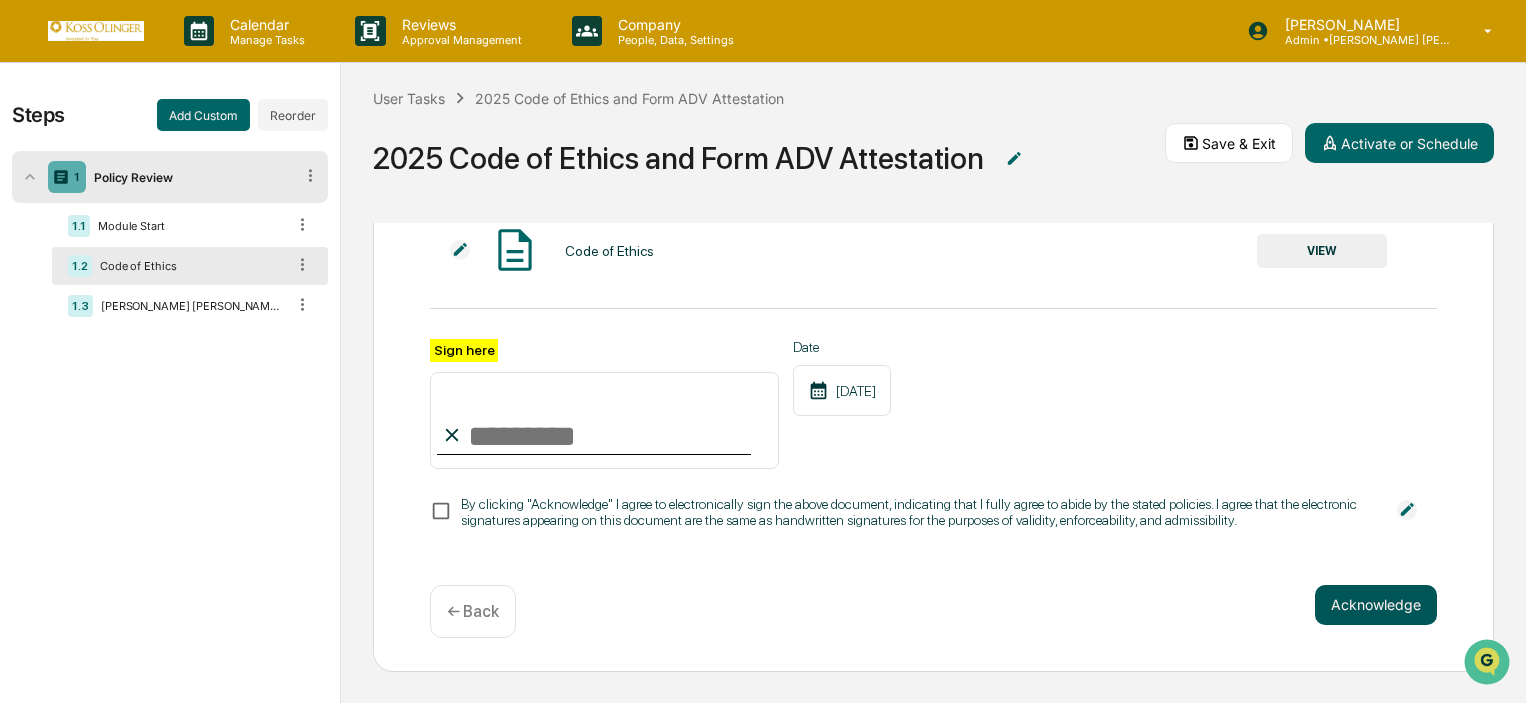click on "Acknowledge" at bounding box center (1376, 605) 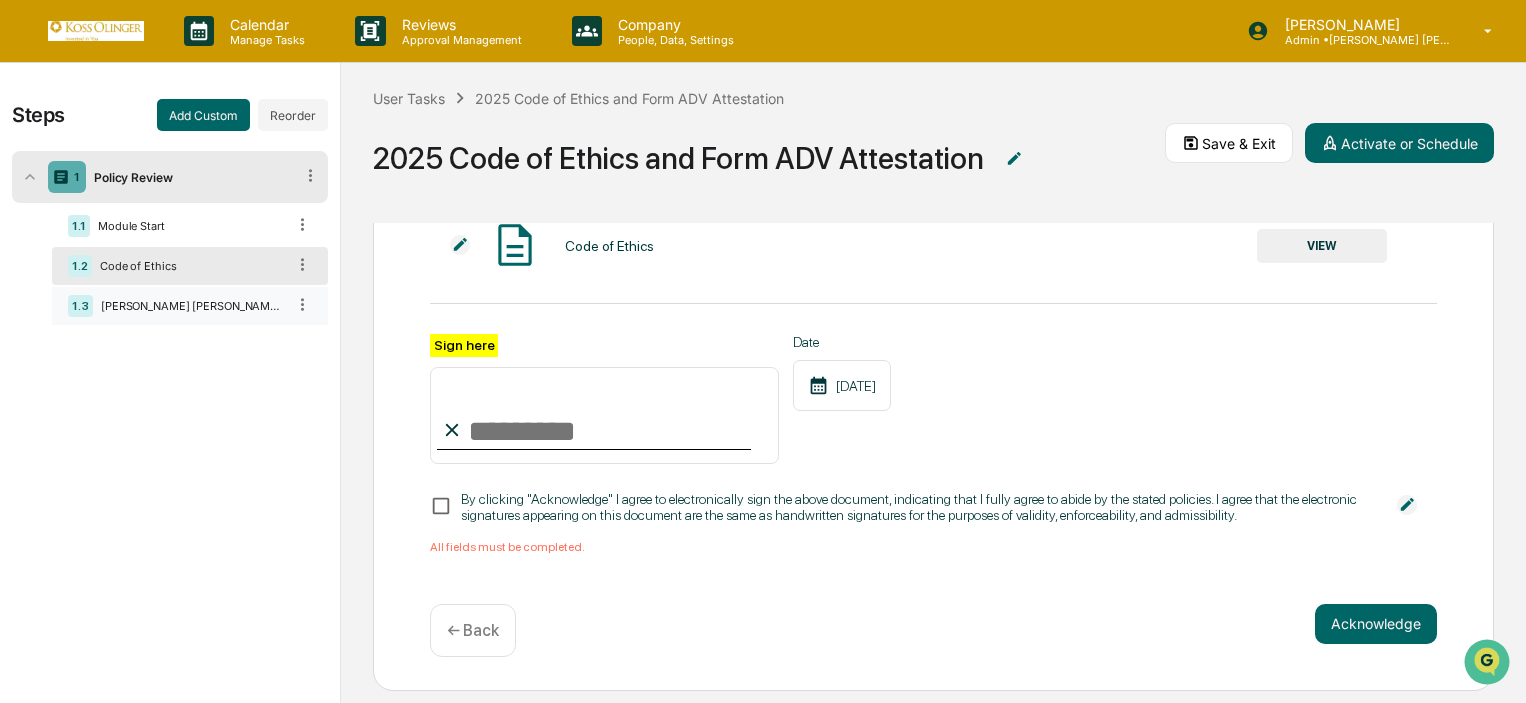 click on "1.3 [PERSON_NAME] [PERSON_NAME] Form ADV Part 2A and B" at bounding box center [190, 306] 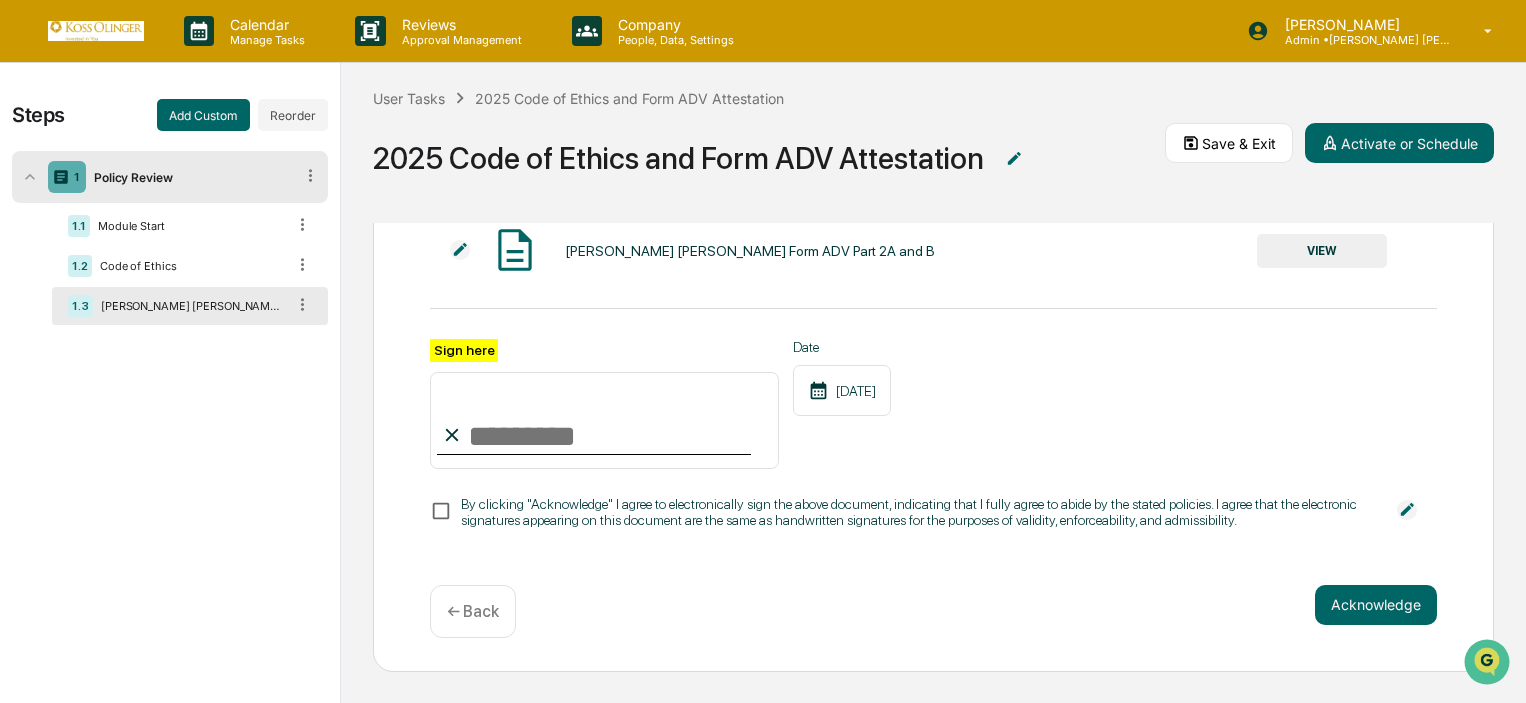 click on "VIEW" at bounding box center [1322, 251] 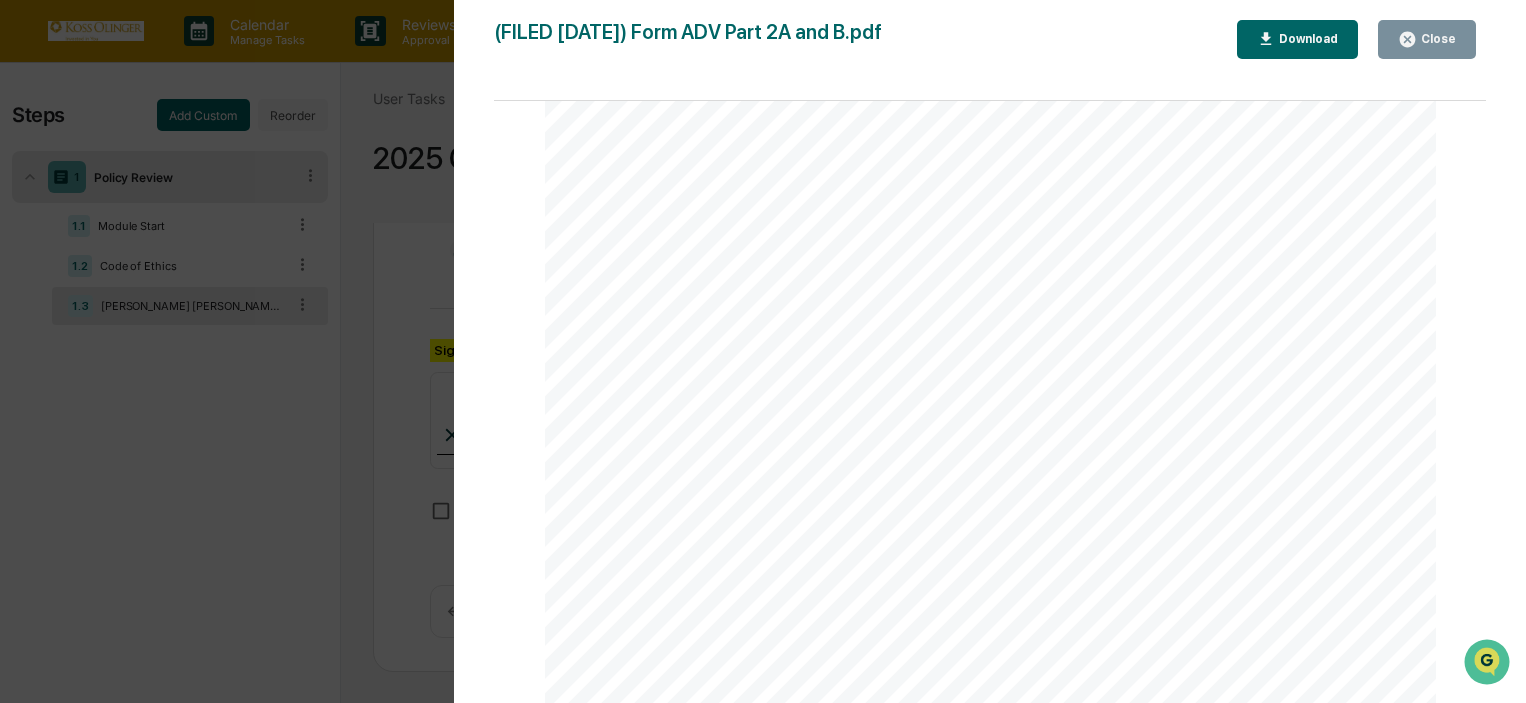 scroll, scrollTop: 1200, scrollLeft: 0, axis: vertical 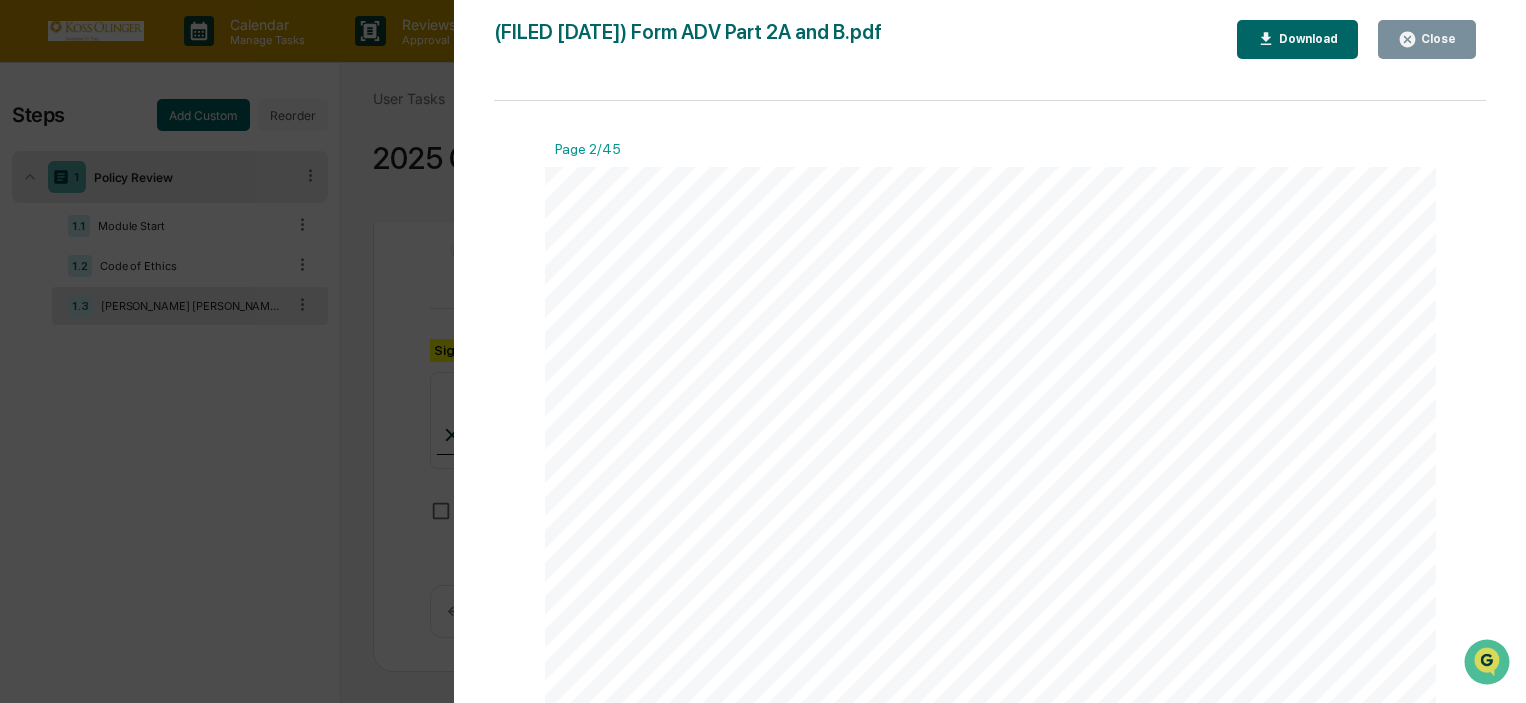 click on "Version History [DATE] 06:33 PM [PERSON_NAME] [DATE] 06:33 PM [PERSON_NAME] [DATE] 06:33 PM [PERSON_NAME] [DATE] 06:33 PM [PERSON_NAME] ([PERSON_NAME]) [DATE] 06:31 PM [PERSON_NAME] ([PERSON_NAME]) [DATE] 02:55 PM [PERSON_NAME] [DATE] 09:29 PM [PERSON_NAME] [DATE] 09:29 PM [PERSON_NAME] (FILED [DATE]) Form ADV Part 2A and B.pdf   Close   Download Page 1/45 1 Form   ADV   Part 2A Brochure Cover Page [PERSON_NAME] [PERSON_NAME]   Consulting,   LLC SEC File No. 801 - 58175 [STREET_ADDRESS] Phone: 352 - 373 - 3337 Email:   compliance@ kossolinge r .com W ebsite:   www.kossolinge r .com [PERSON_NAME] [PERSON_NAME] Consulting, LLC (referred to as "Adviser , "   “Firm,” or   "[PERSON_NAME] [PERSON_NAME]") is a registered* investment   advisory   firm under the Investment   Adviser 's   Act of 1940. Ju ly   16 , 2025 This brochure provides information about the qual i fications and business practices of [PERSON_NAME] [PERSON_NAME] Consulting, LLC. If you have any questions about the contents of this brochure," at bounding box center [763, 351] 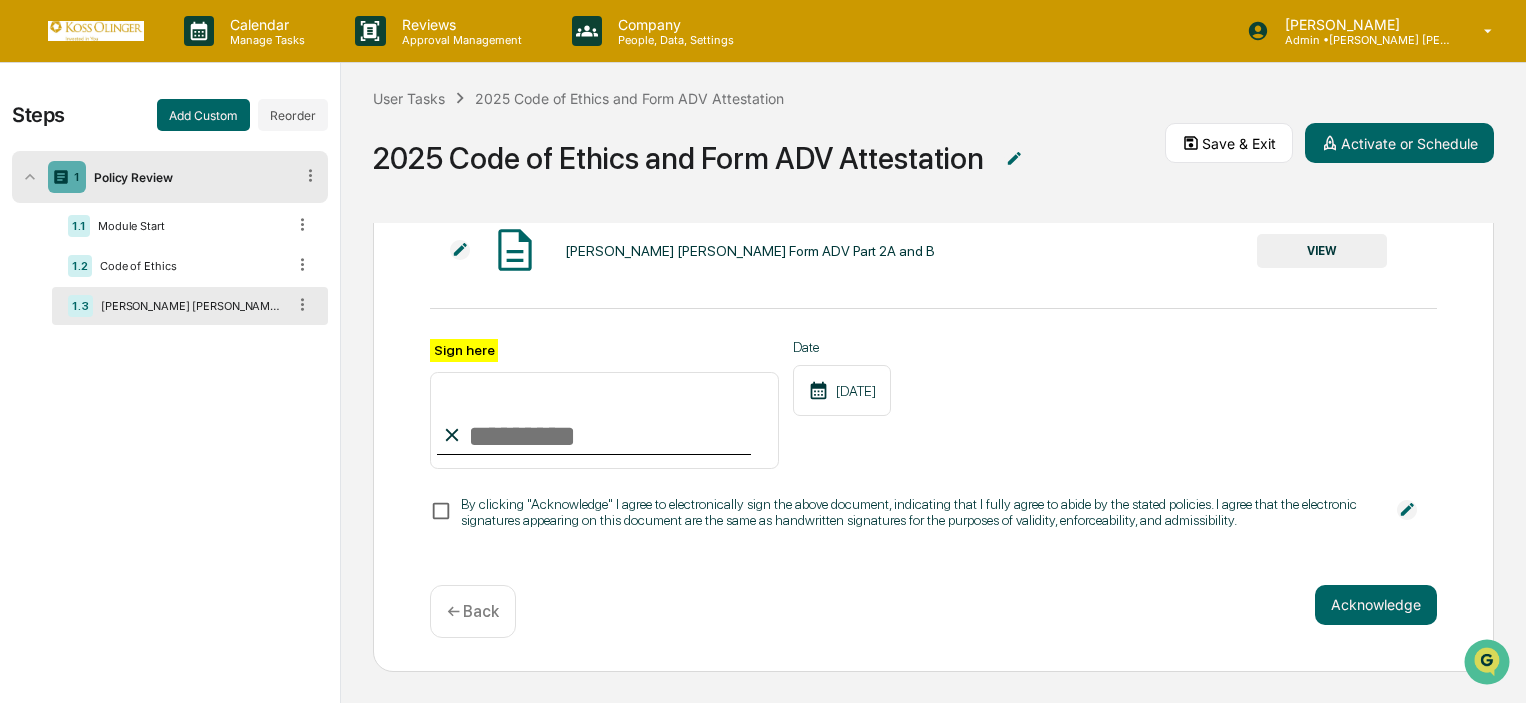 click on "Steps Add Custom Reorder 1 Policy Review 1.1 Module Start 1.2 Code of Ethics 1.3 [PERSON_NAME] [PERSON_NAME] Form ADV Part 2A and B" at bounding box center (170, 450) 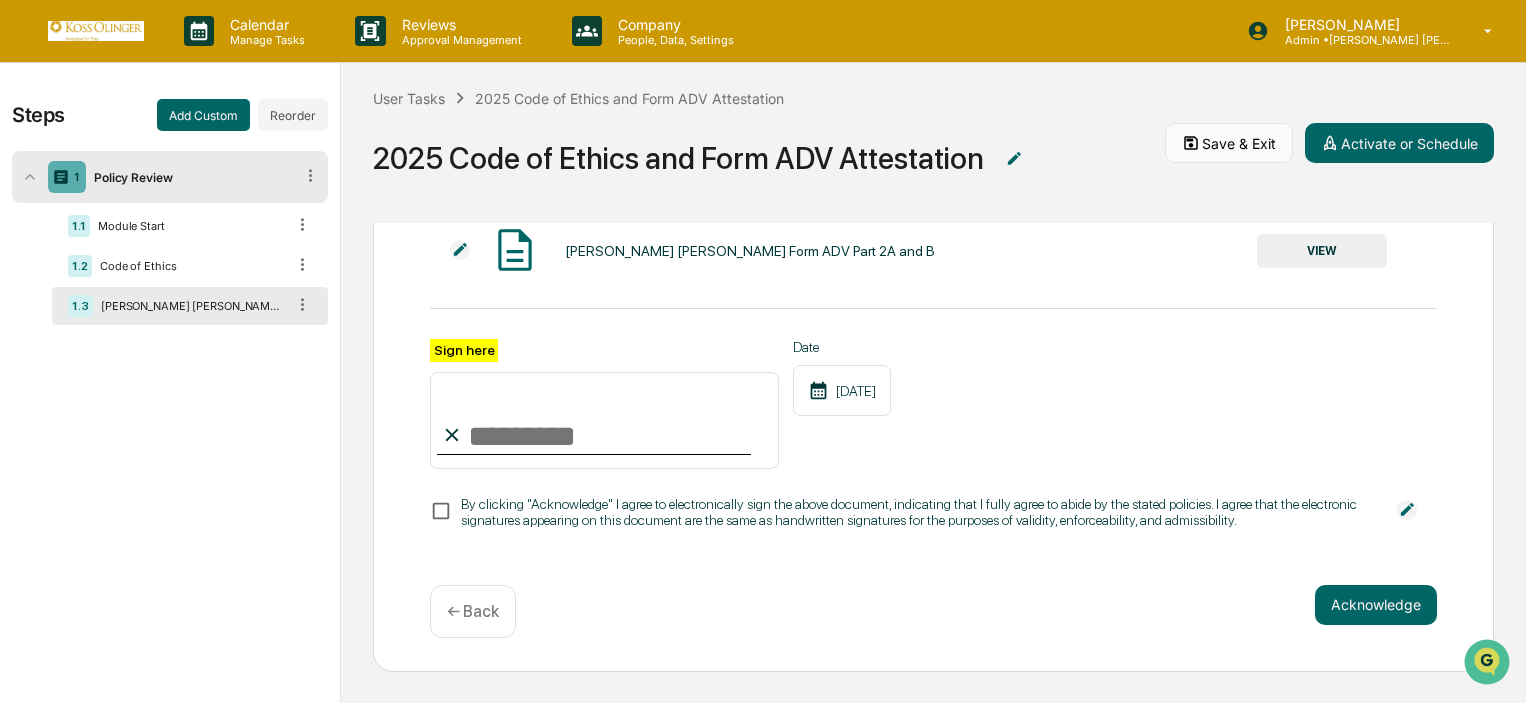 click on "Save & Exit" at bounding box center [1229, 143] 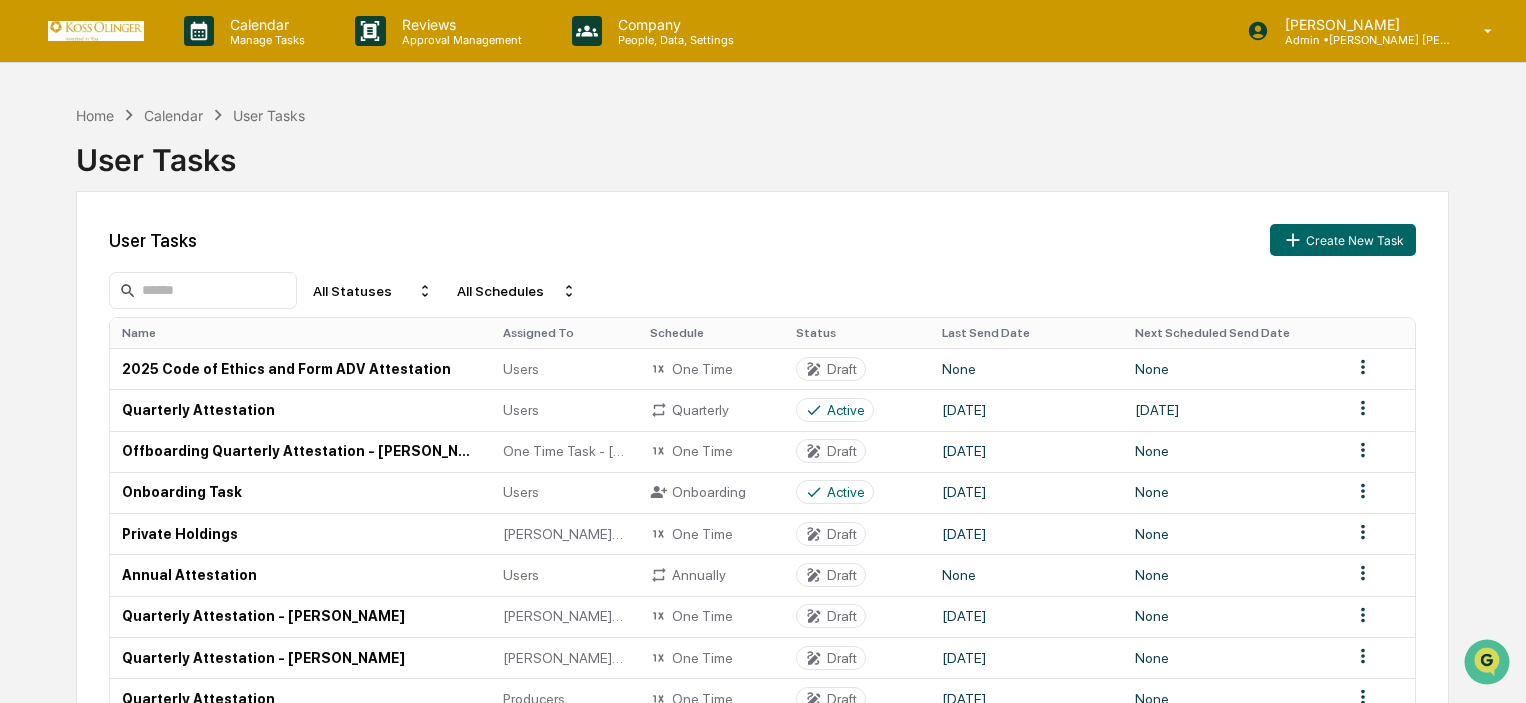 click on "User Tasks Create New Task" at bounding box center [762, 240] 